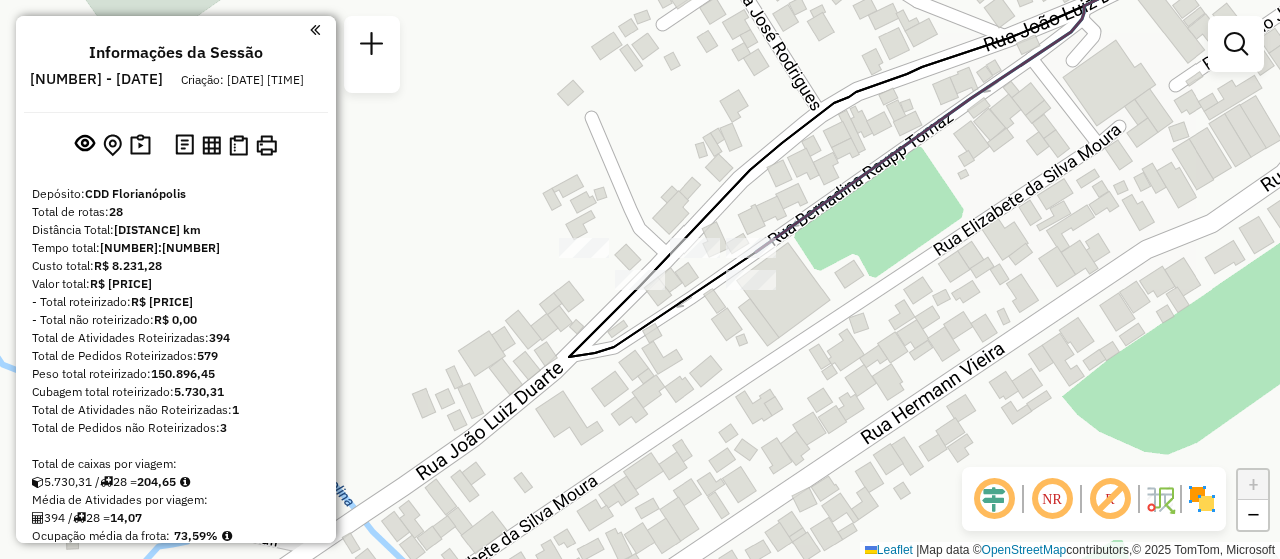 scroll, scrollTop: 0, scrollLeft: 0, axis: both 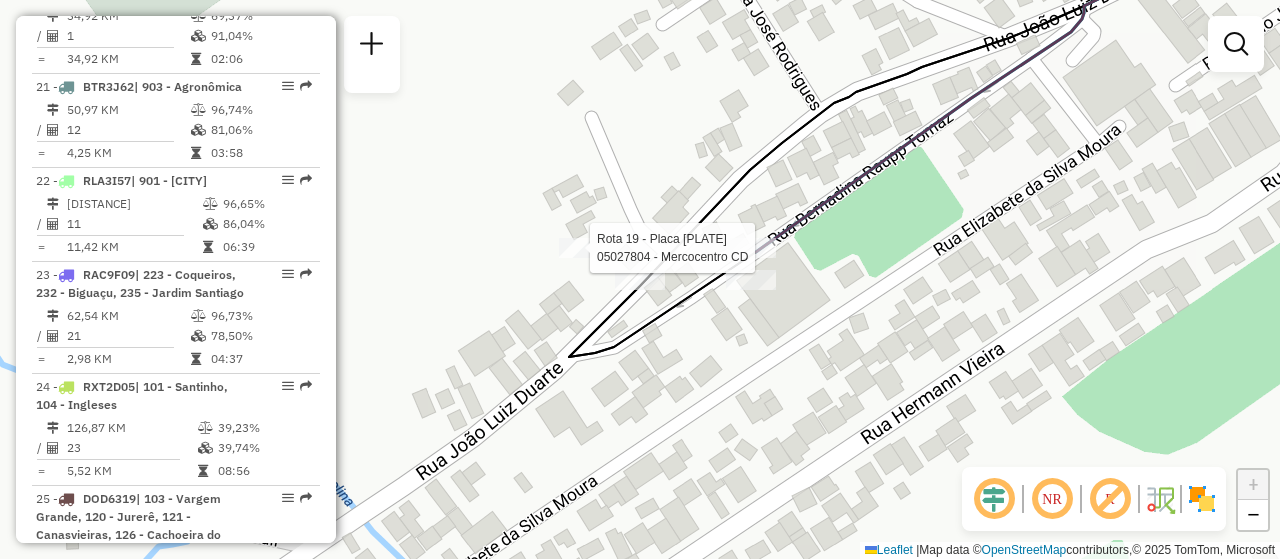 select on "**********" 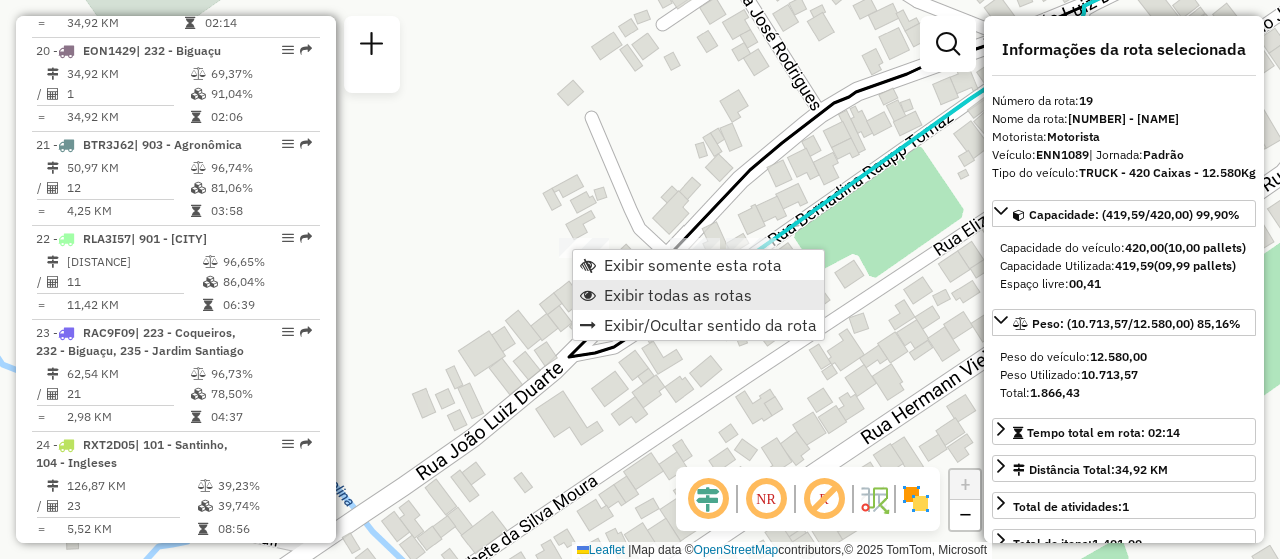 scroll, scrollTop: 2919, scrollLeft: 0, axis: vertical 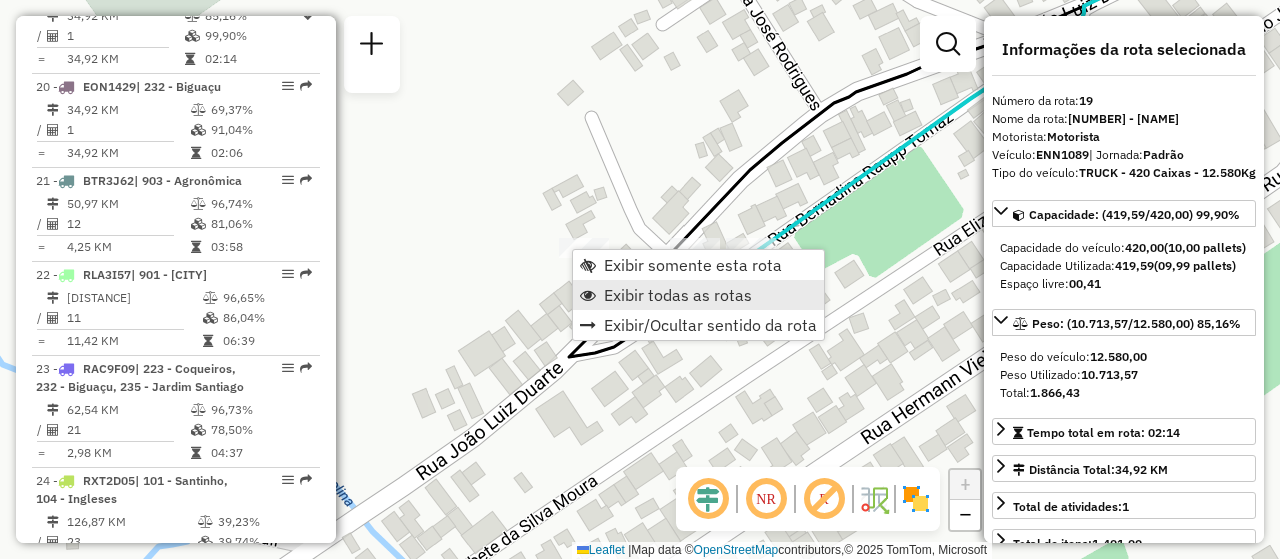 click on "Exibir todas as rotas" at bounding box center [698, 295] 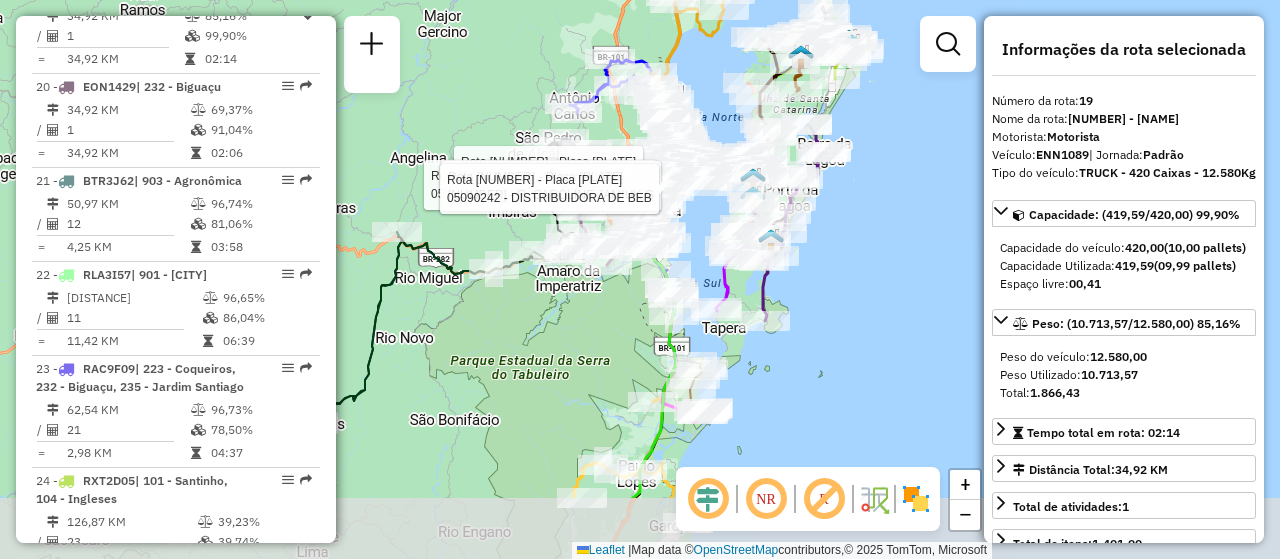 drag, startPoint x: 854, startPoint y: 413, endPoint x: 874, endPoint y: 296, distance: 118.69709 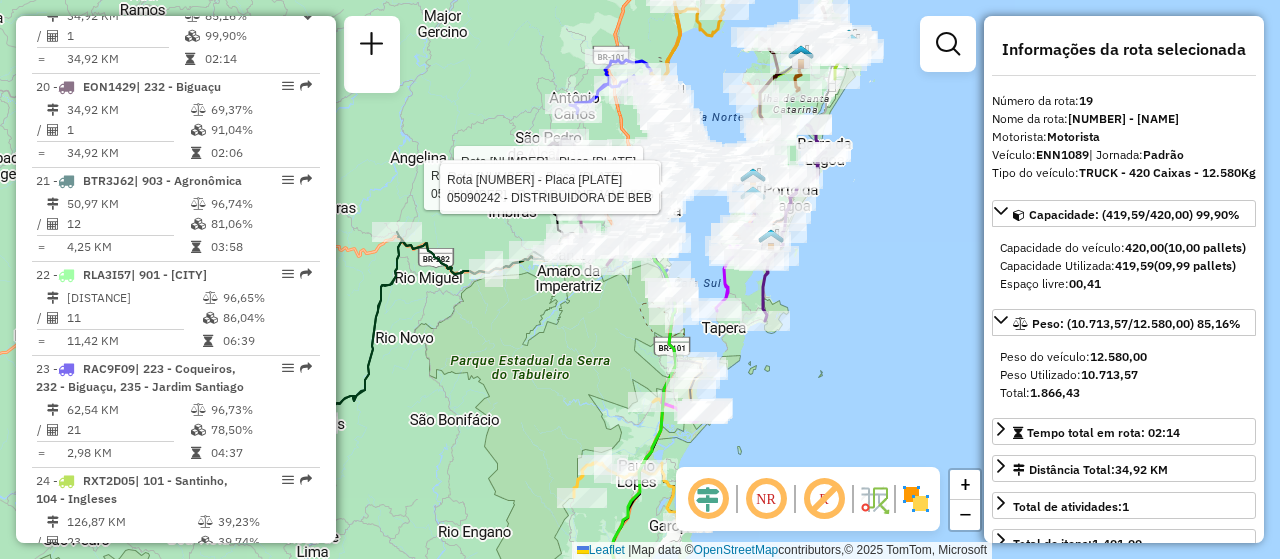 click on "Rota 16 - Placa RUZ1J61  05038689 - [NAME] Rota 22 - Placa RLA3I57  05031570 - OUTBACK STEAKHOUSE R Rota 16 - Placa RUZ1J61  05026620 - R. [NAME] G Rota 16 - Placa RUZ1J61  05090242 - DISTRIBUIDORA DE BEB Janela de atendimento Grade de atendimento Capacidade Transportadoras Veículos Cliente Pedidos  Rotas Selecione os dias de semana para filtrar as janelas de atendimento  Seg   Ter   Qua   Qui   Sex   Sáb   Dom  Informe o período da janela de atendimento: De: Até:  Filtrar exatamente a janela do cliente  Considerar janela de atendimento padrão  Selecione os dias de semana para filtrar as grades de atendimento  Seg   Ter   Qua   Qui   Sex   Sáb   Dom   Considerar clientes sem dia de atendimento cadastrado  Clientes fora do dia de atendimento selecionado Filtrar as atividades entre os valores definidos abaixo:  Peso mínimo:   Peso máximo:   Cubagem mínima:   Cubagem máxima:   De:   Até:  Filtrar as atividades entre o tempo de atendimento definido abaixo:  De:   Até:  Veículo:" 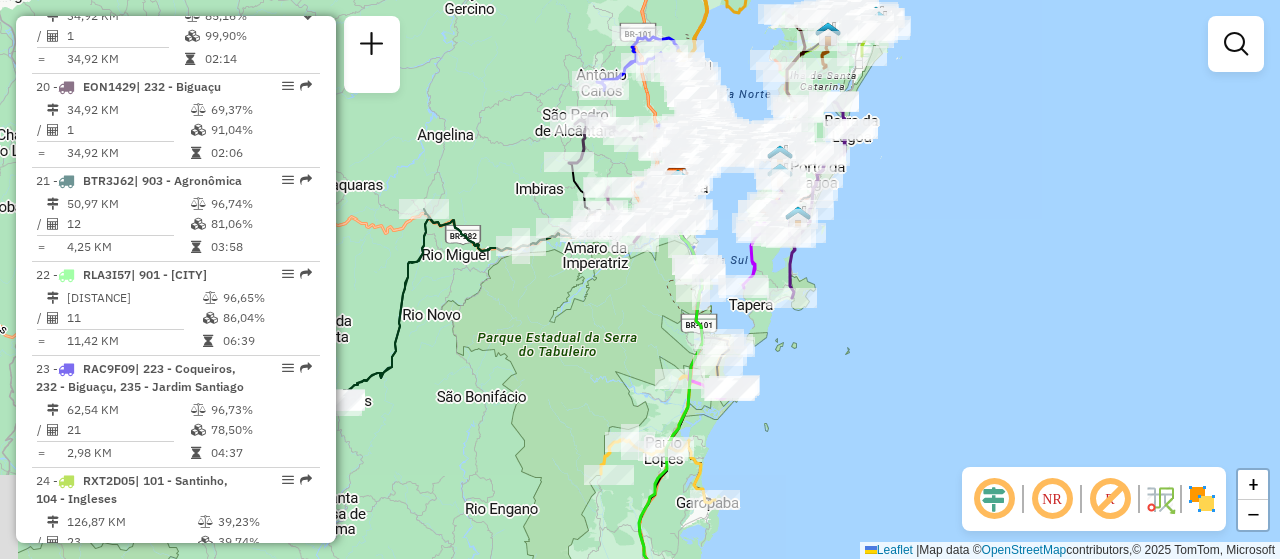 drag, startPoint x: 845, startPoint y: 389, endPoint x: 872, endPoint y: 366, distance: 35.468296 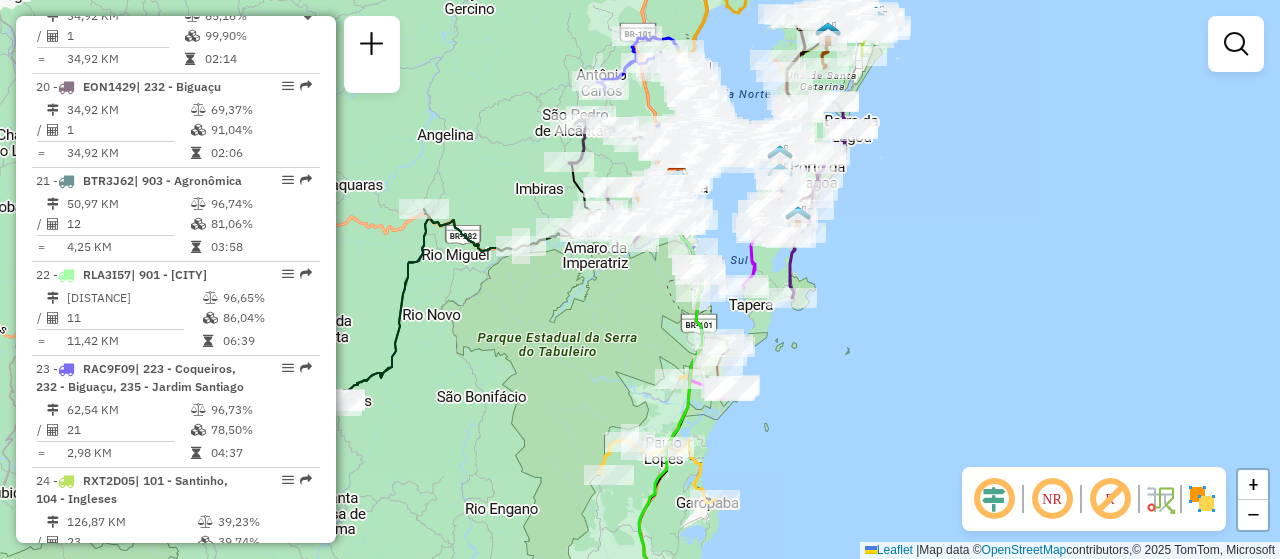 scroll, scrollTop: 2819, scrollLeft: 0, axis: vertical 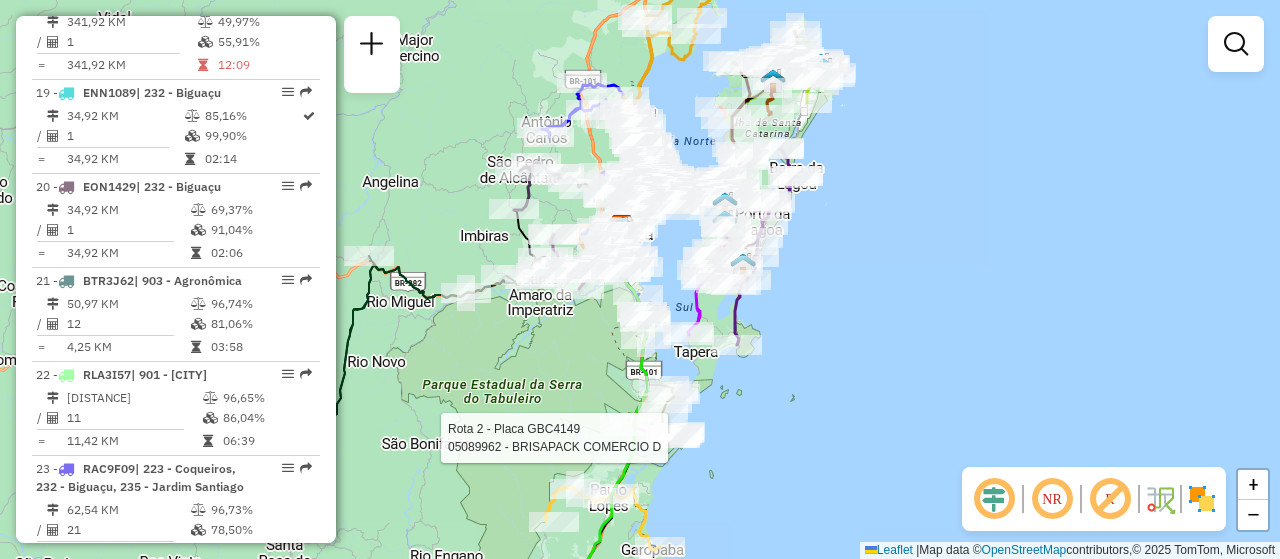 drag, startPoint x: 873, startPoint y: 273, endPoint x: 866, endPoint y: 406, distance: 133.18408 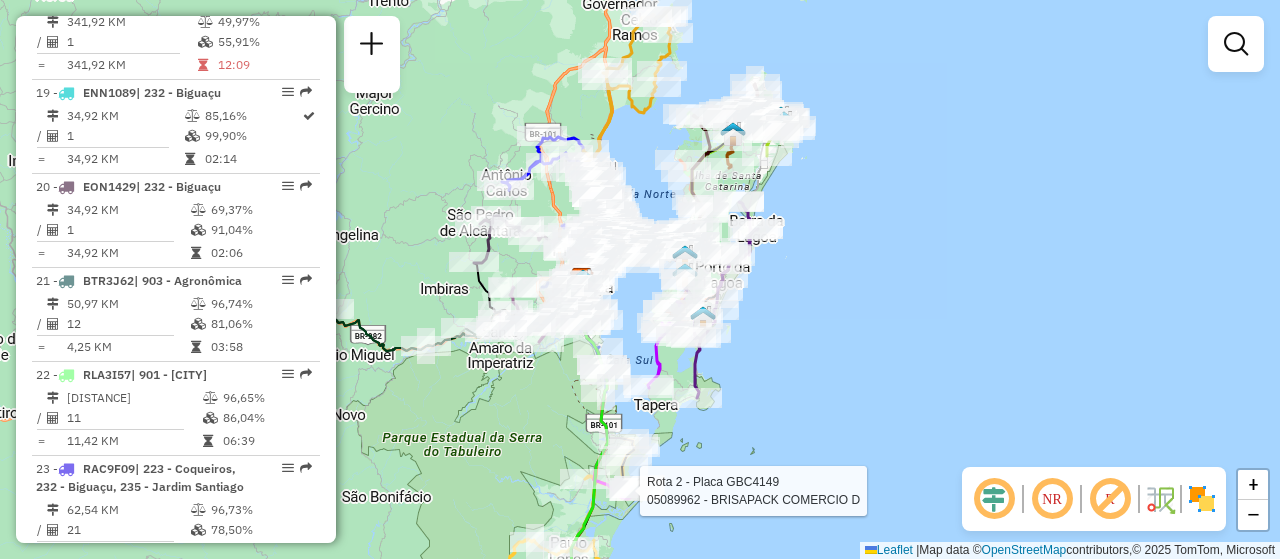 scroll, scrollTop: 1217, scrollLeft: 0, axis: vertical 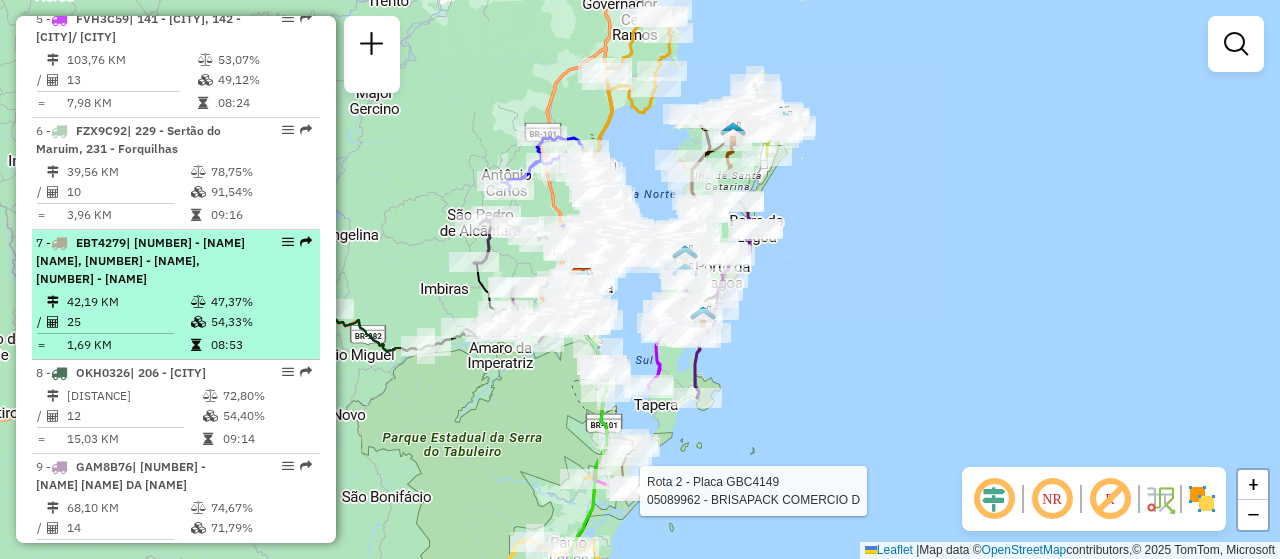 click on "| [NUMBER]       [PLATE]   | [NUMBER] - [NAME] [NAME], [NUMBER] - [NAME], [NUMBER] - [NAME]" at bounding box center (176, 261) 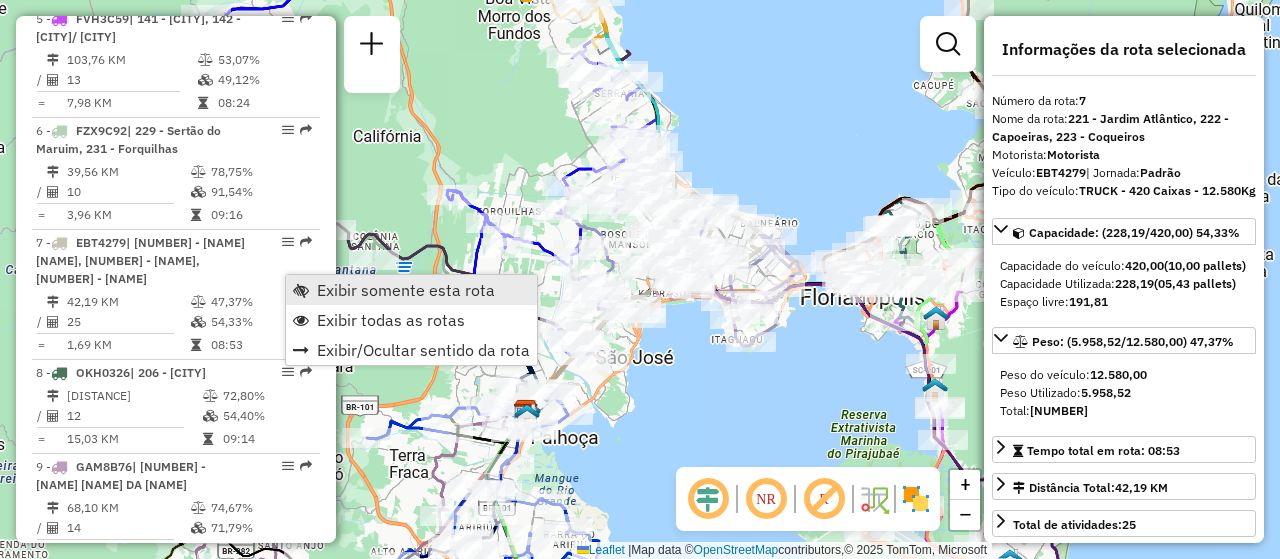click on "Exibir somente esta rota" at bounding box center [406, 290] 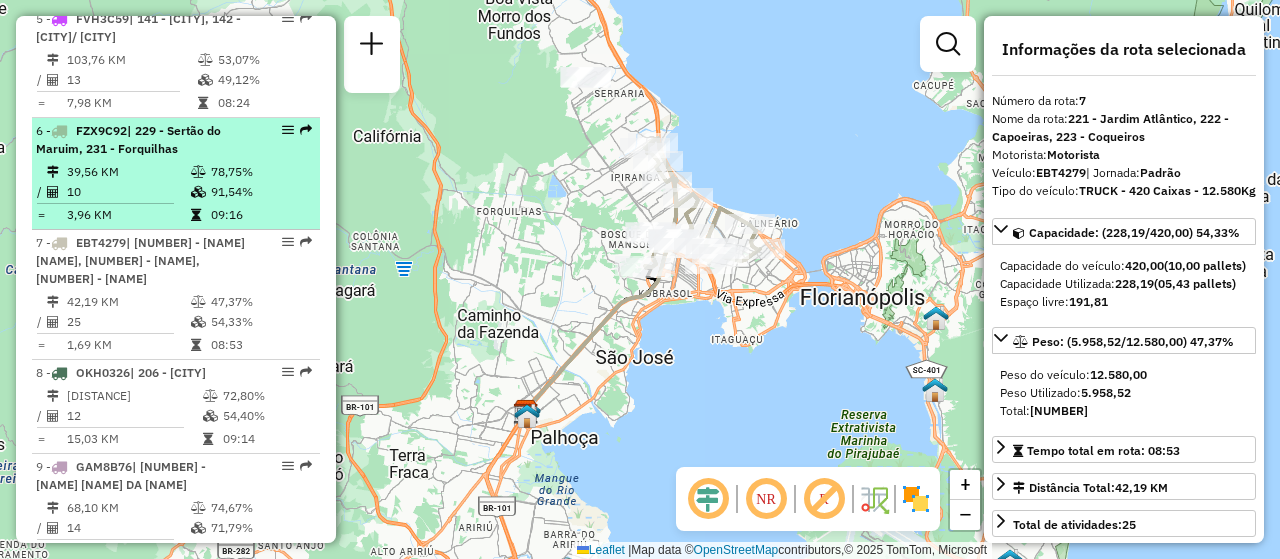 click at bounding box center (288, 130) 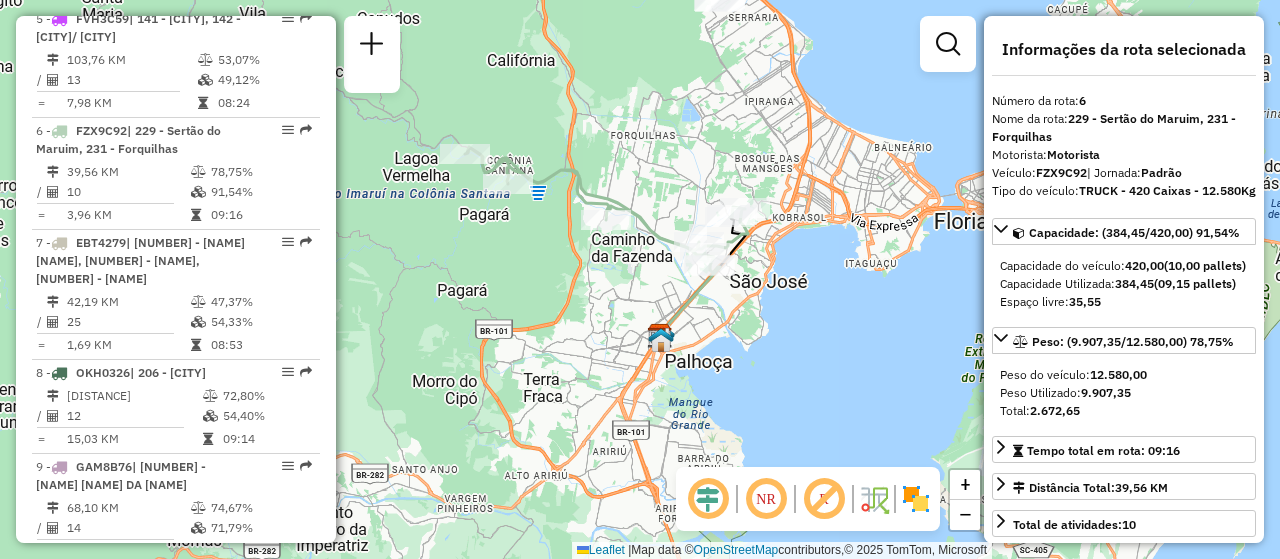 scroll, scrollTop: 3749, scrollLeft: 0, axis: vertical 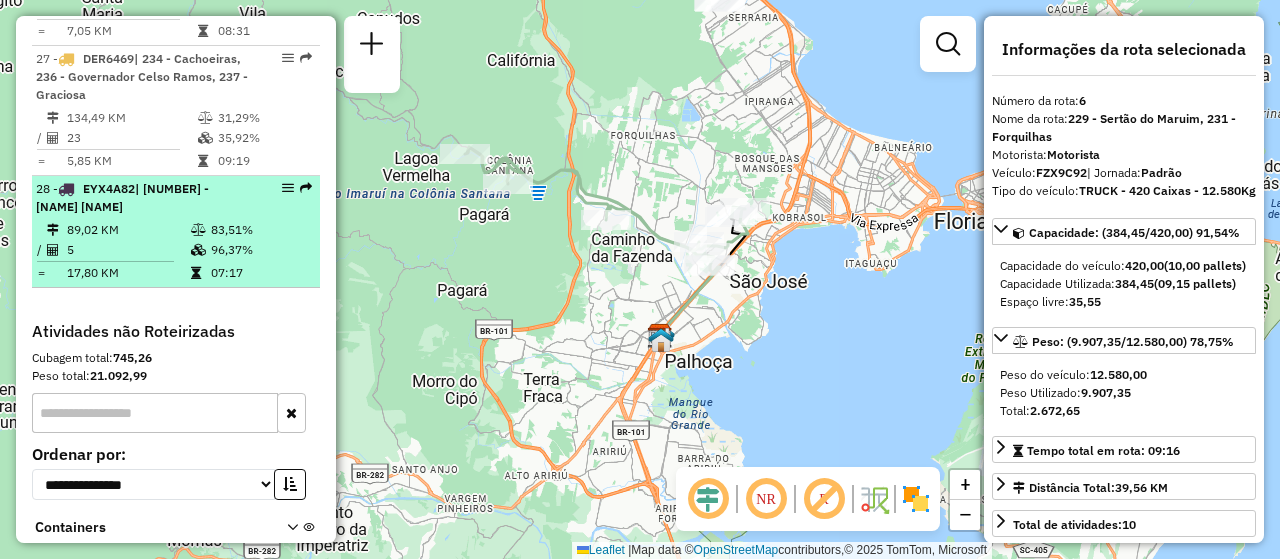 click at bounding box center (288, 188) 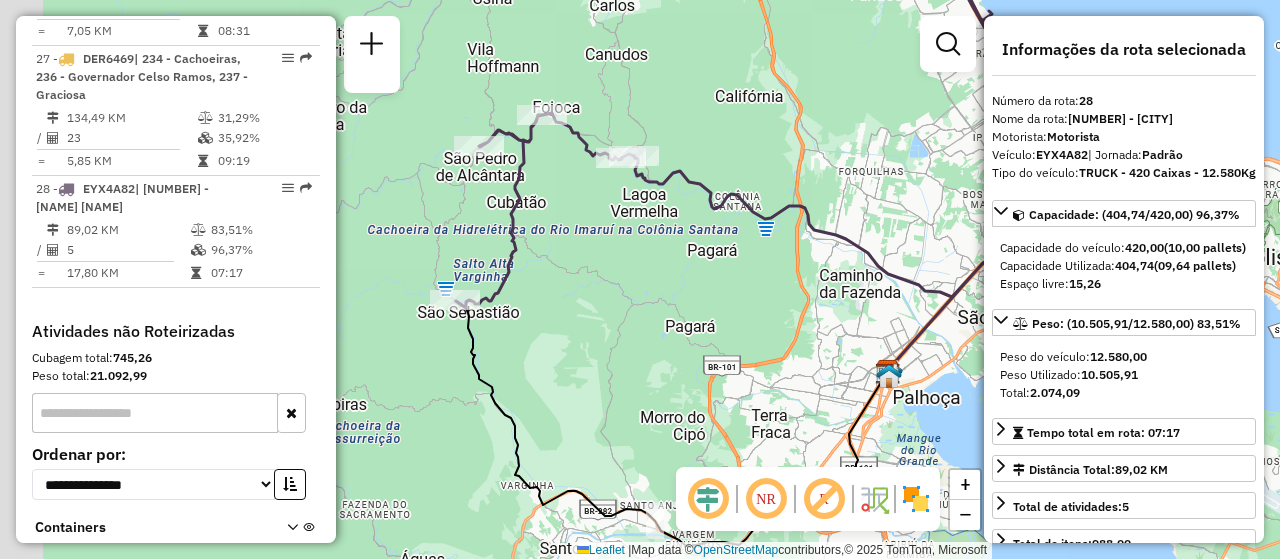 drag, startPoint x: 615, startPoint y: 302, endPoint x: 708, endPoint y: 293, distance: 93.43447 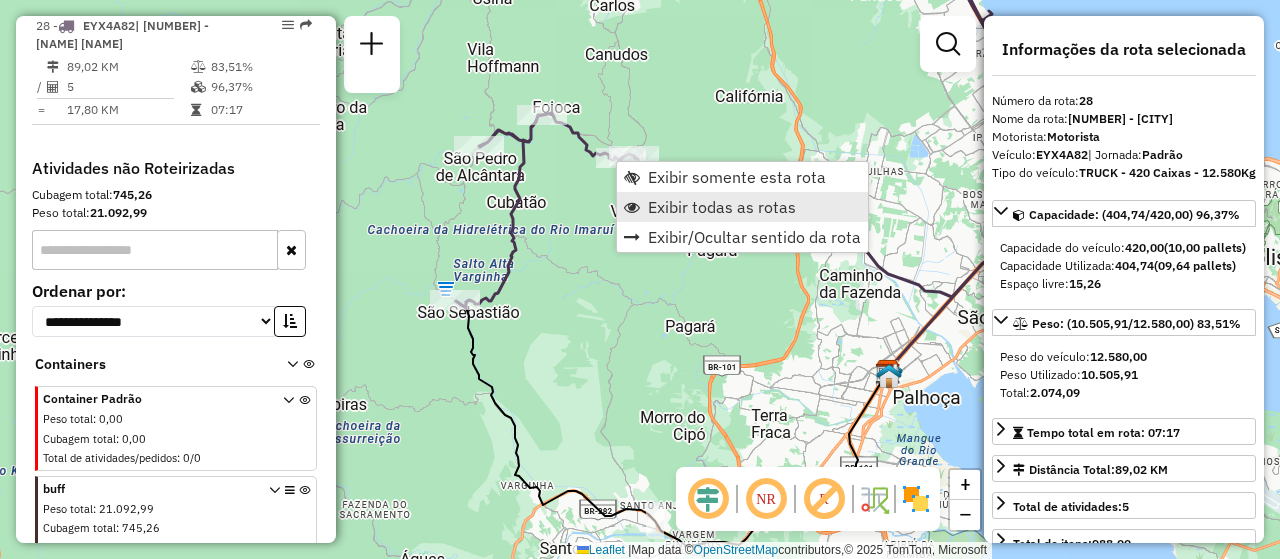 scroll, scrollTop: 3999, scrollLeft: 0, axis: vertical 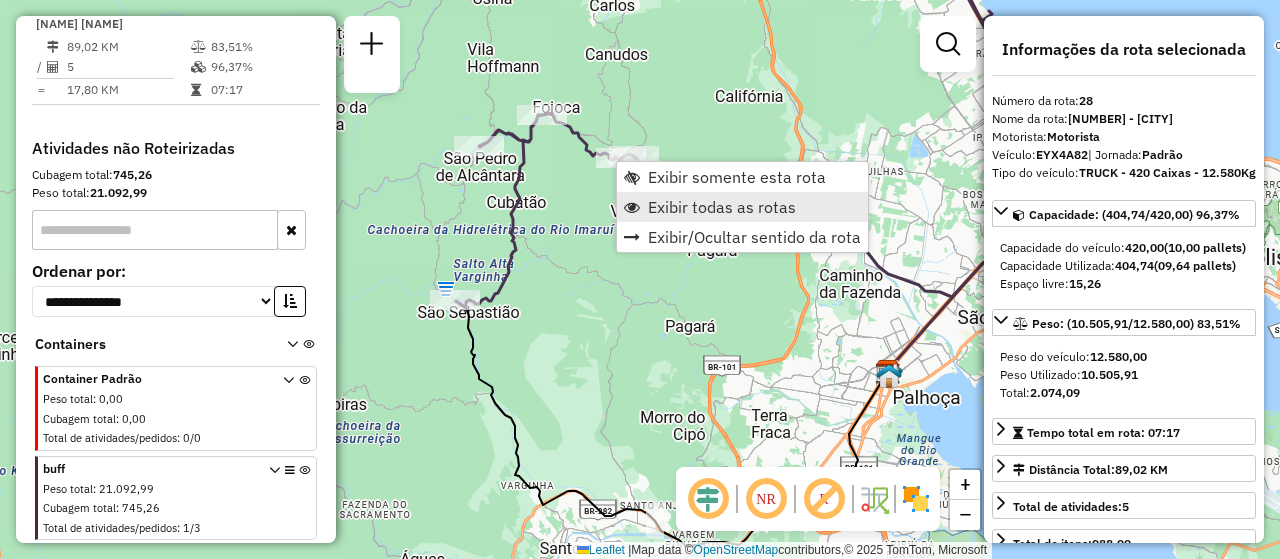 click on "Exibir todas as rotas" at bounding box center [722, 207] 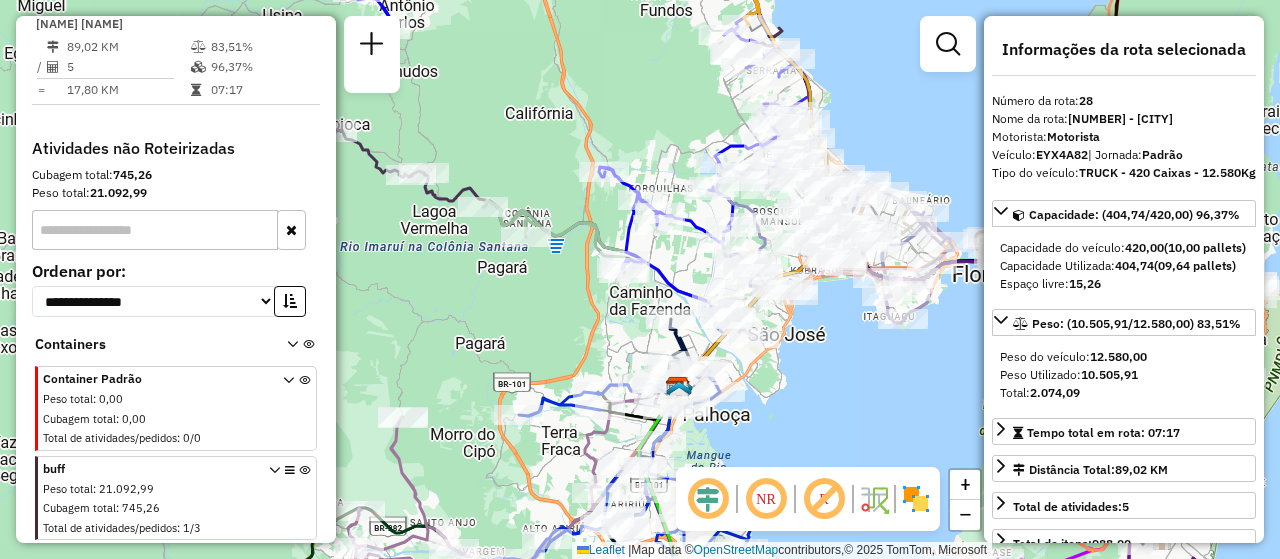 drag, startPoint x: 763, startPoint y: 298, endPoint x: 575, endPoint y: 309, distance: 188.32153 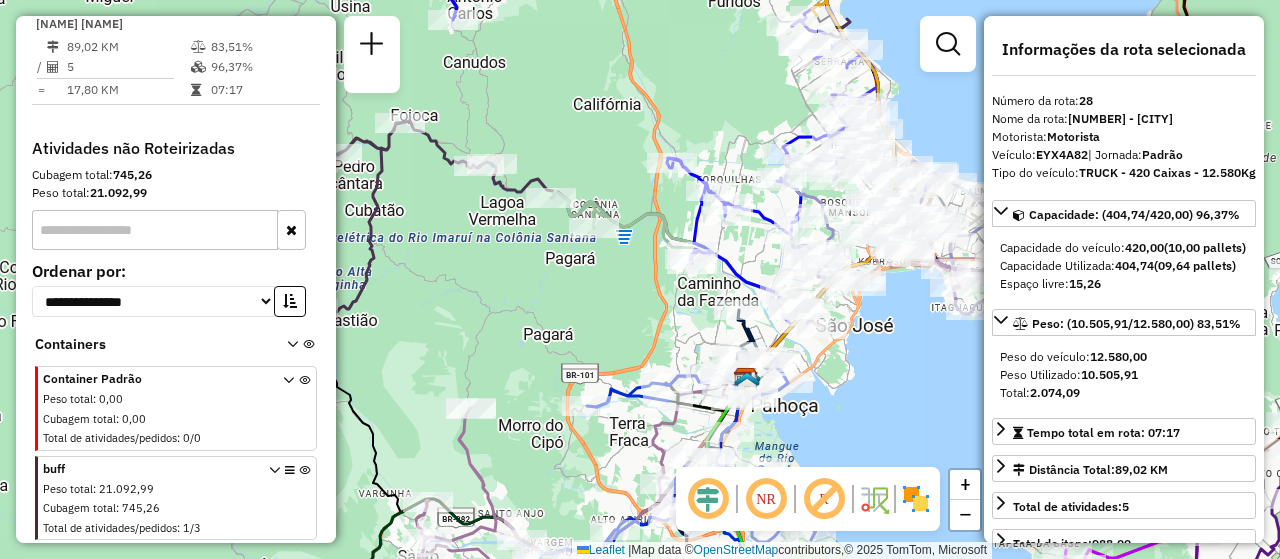 drag, startPoint x: 511, startPoint y: 285, endPoint x: 610, endPoint y: 266, distance: 100.80675 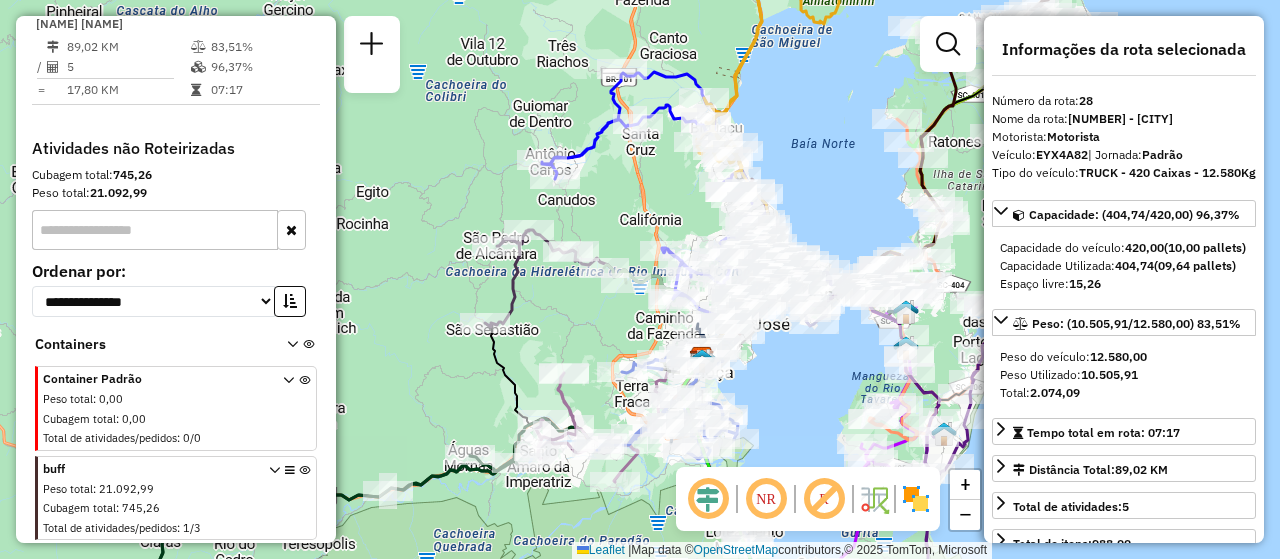 drag, startPoint x: 691, startPoint y: 151, endPoint x: 657, endPoint y: 223, distance: 79.624115 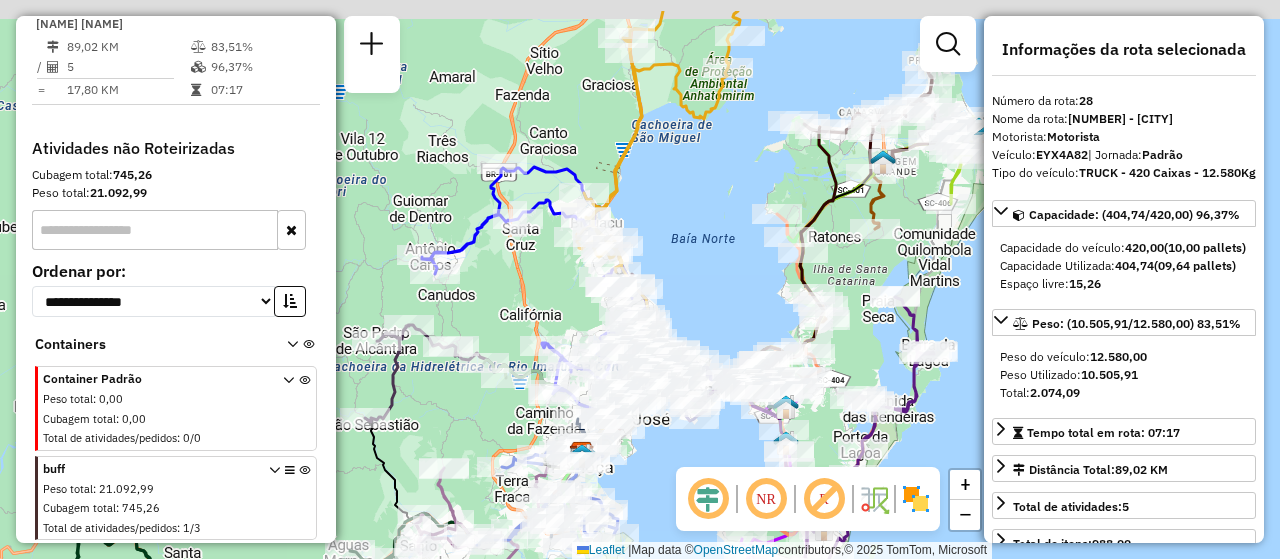 drag, startPoint x: 706, startPoint y: 454, endPoint x: 566, endPoint y: 495, distance: 145.88008 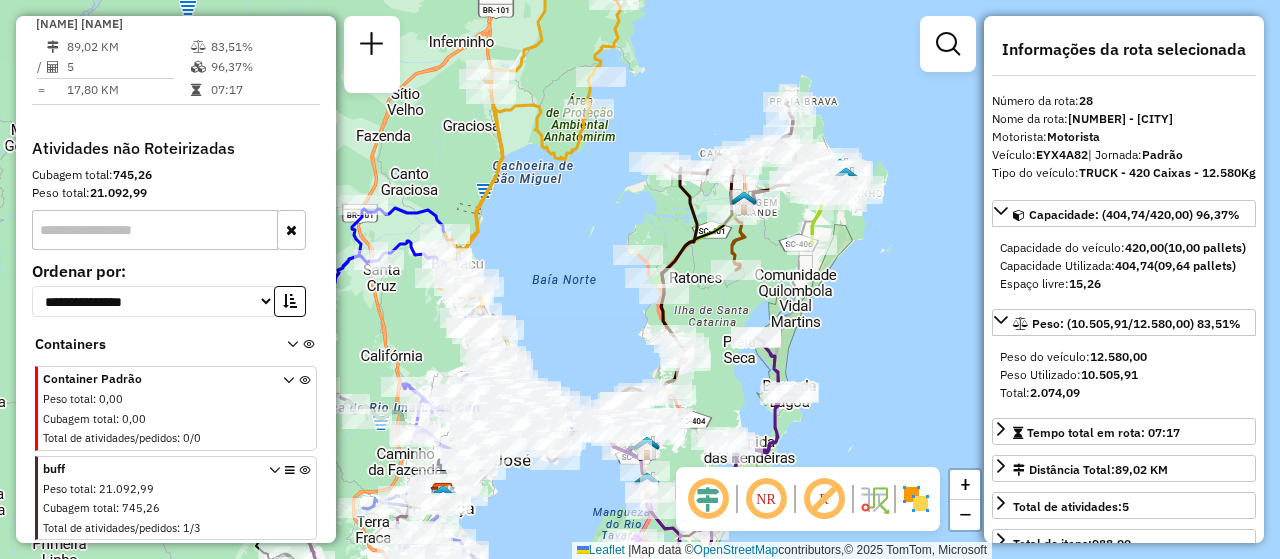 scroll, scrollTop: 3193, scrollLeft: 0, axis: vertical 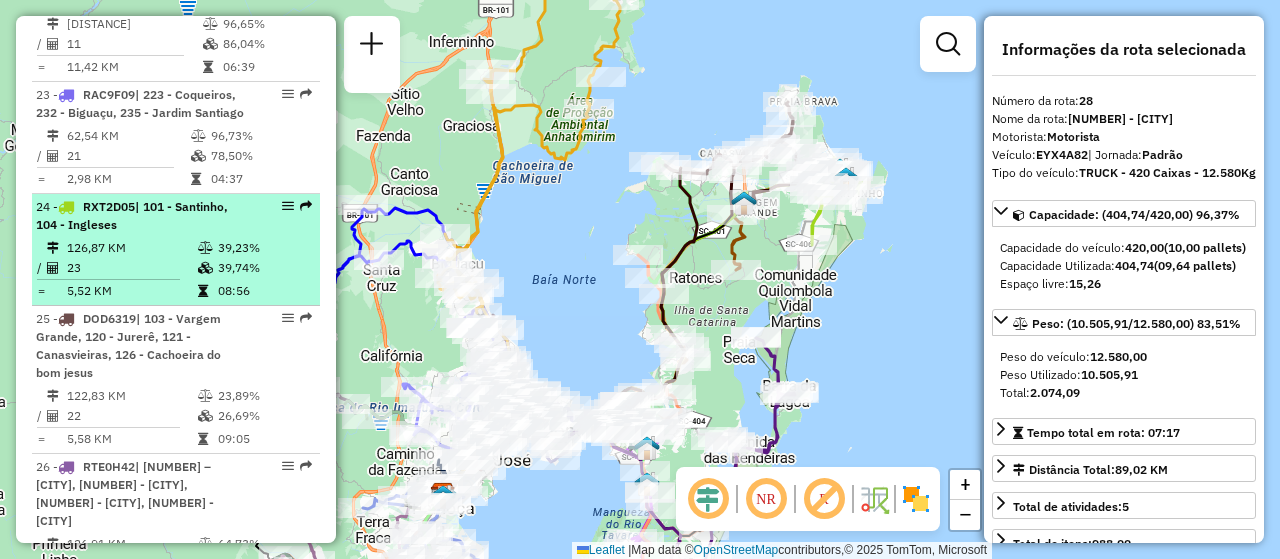 click on "[NUMBER]       [PLATE]   | [NUMBER] - [NAME], [NUMBER] - [NAME]" at bounding box center [176, 216] 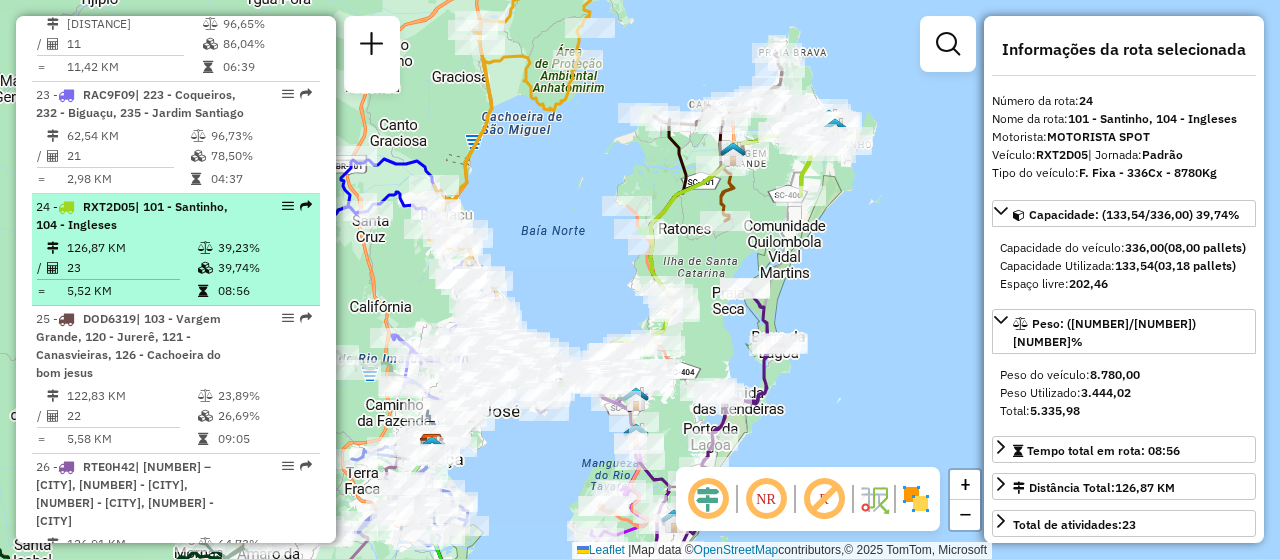drag, startPoint x: 281, startPoint y: 270, endPoint x: 276, endPoint y: 289, distance: 19.646883 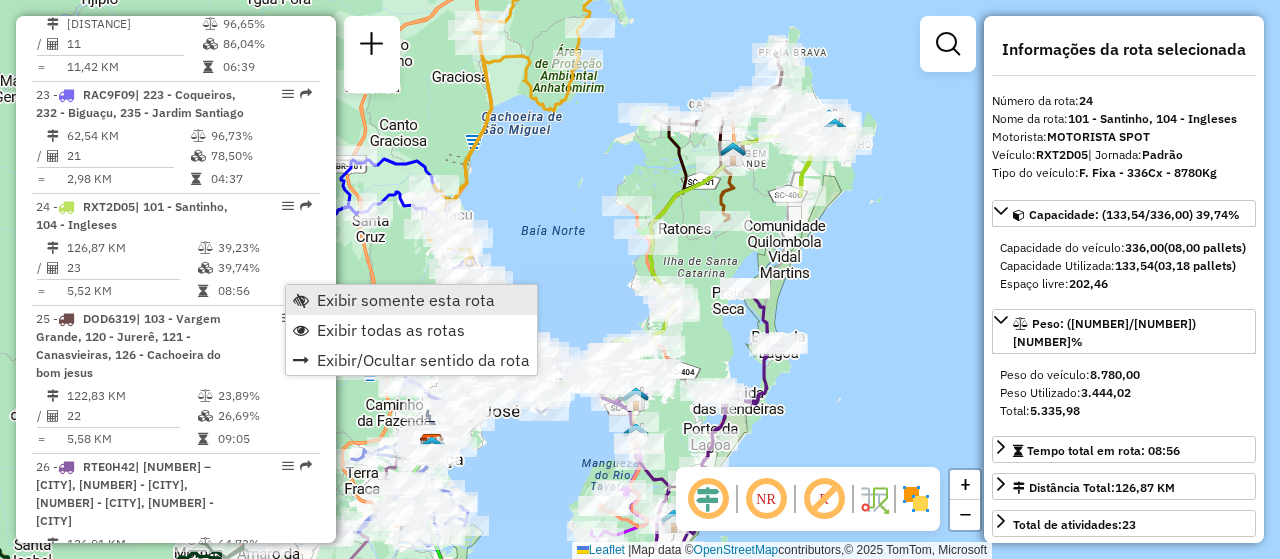 click on "Exibir somente esta rota" at bounding box center [411, 300] 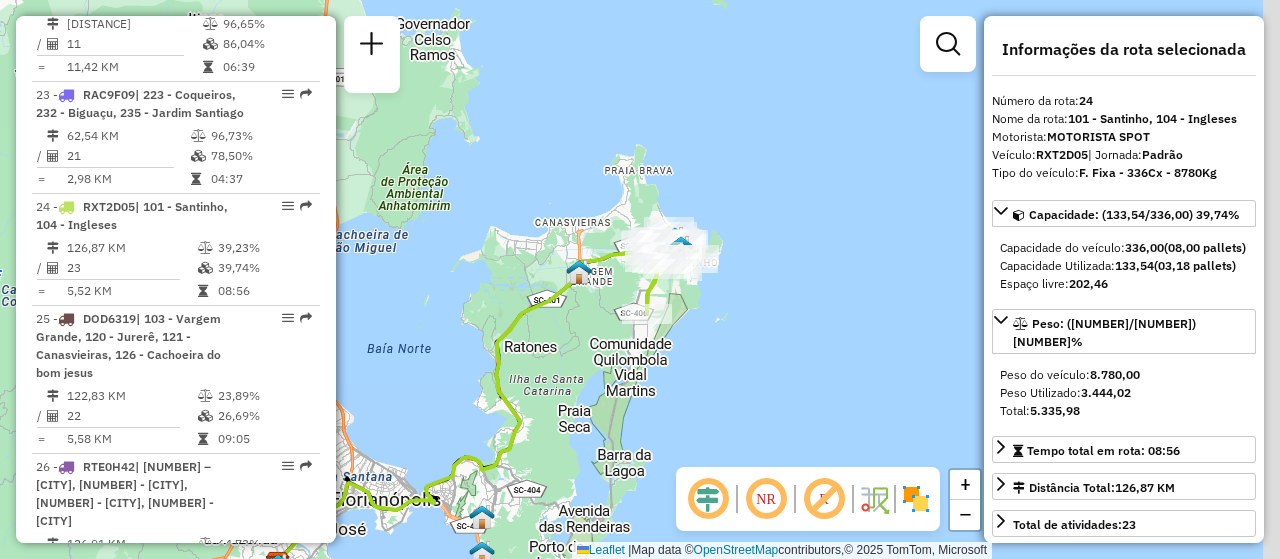 drag, startPoint x: 812, startPoint y: 173, endPoint x: 651, endPoint y: 280, distance: 193.31322 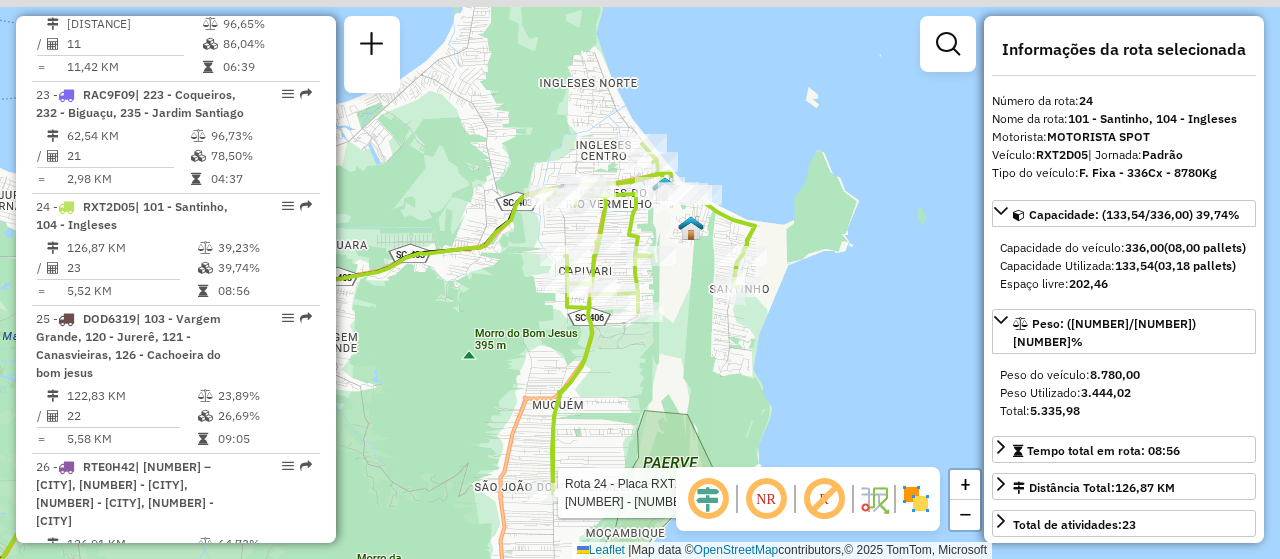 drag, startPoint x: 684, startPoint y: 303, endPoint x: 685, endPoint y: 359, distance: 56.008926 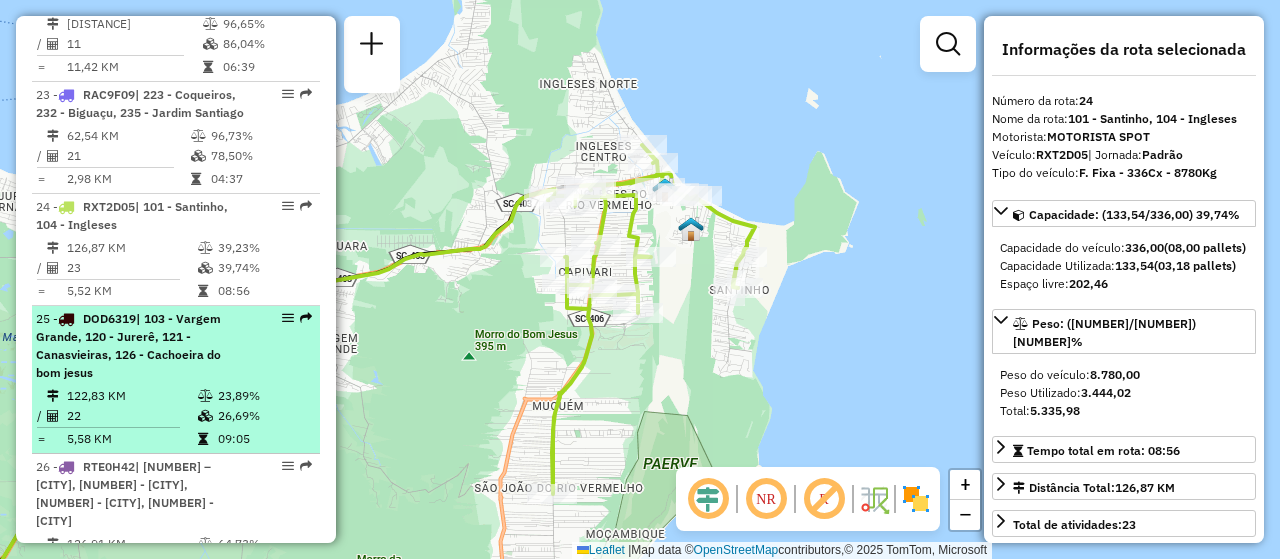 click at bounding box center [288, 318] 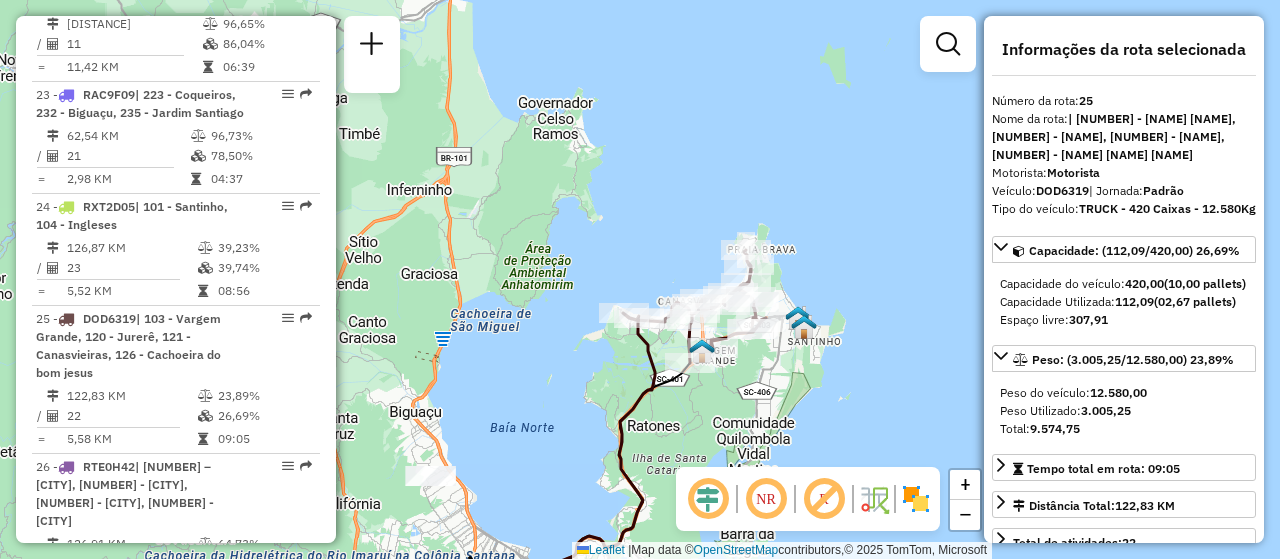 drag, startPoint x: 774, startPoint y: 248, endPoint x: 716, endPoint y: 417, distance: 178.67569 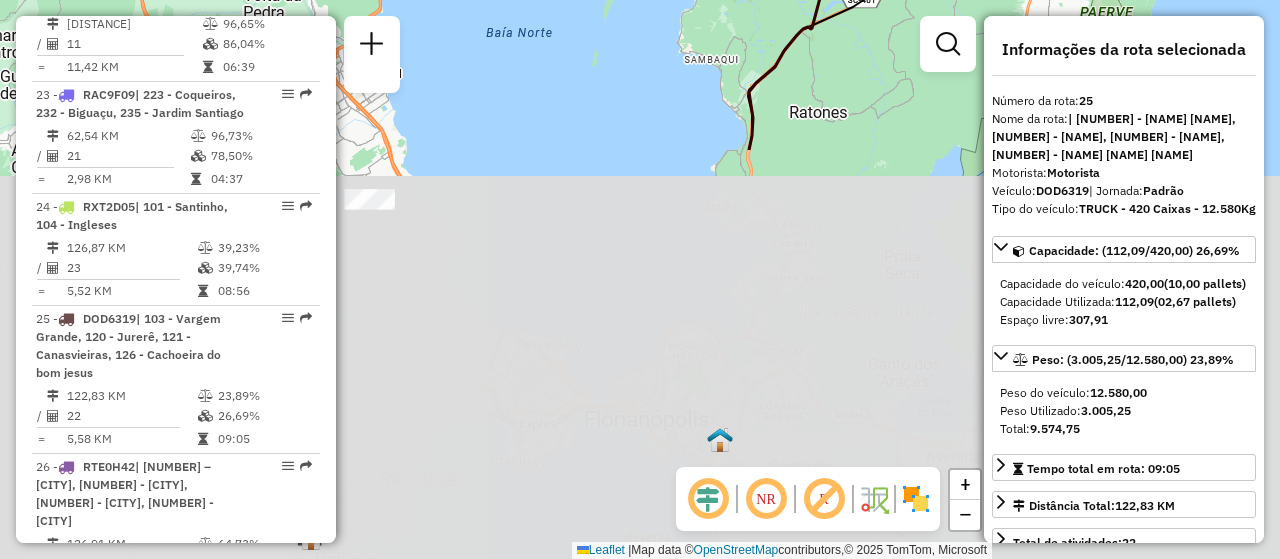 drag, startPoint x: 636, startPoint y: 403, endPoint x: 852, endPoint y: -64, distance: 514.53375 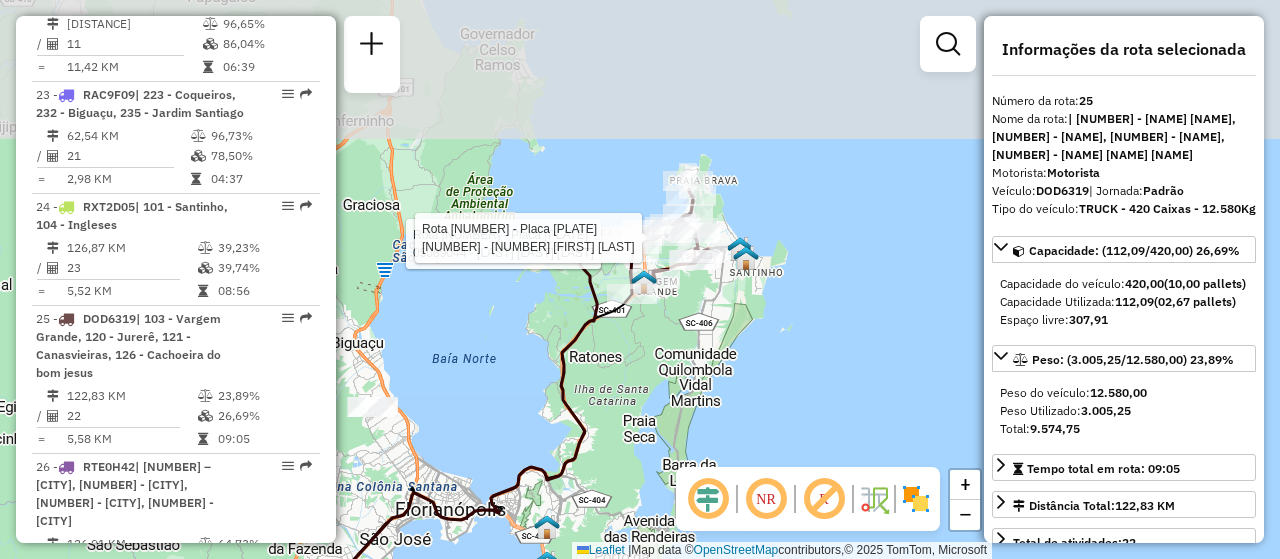 drag, startPoint x: 725, startPoint y: 181, endPoint x: 542, endPoint y: 398, distance: 283.86264 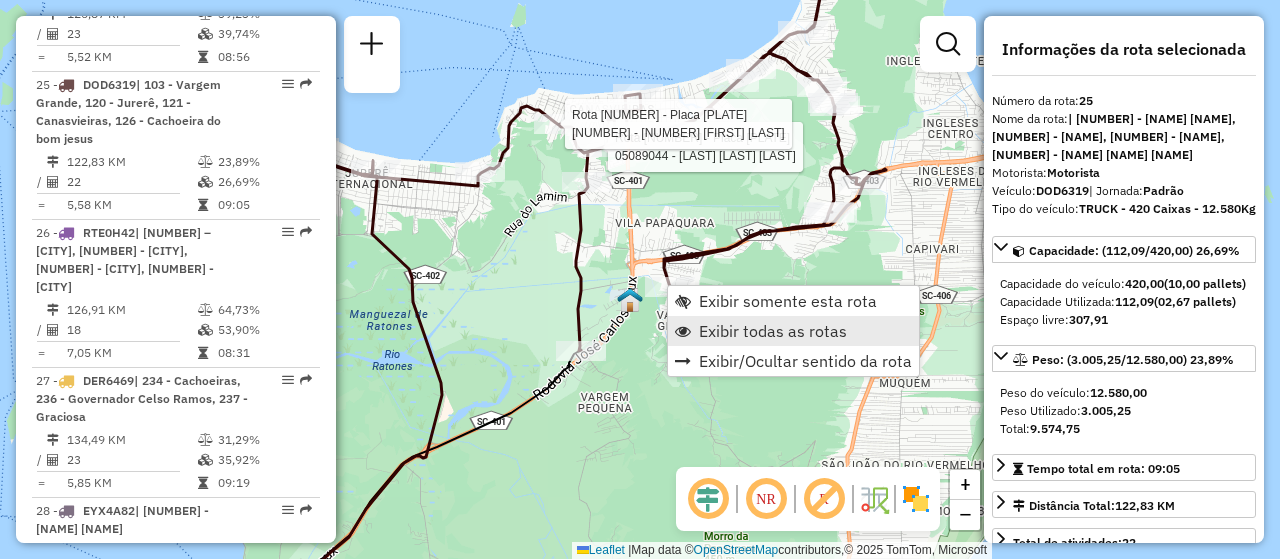scroll, scrollTop: 3555, scrollLeft: 0, axis: vertical 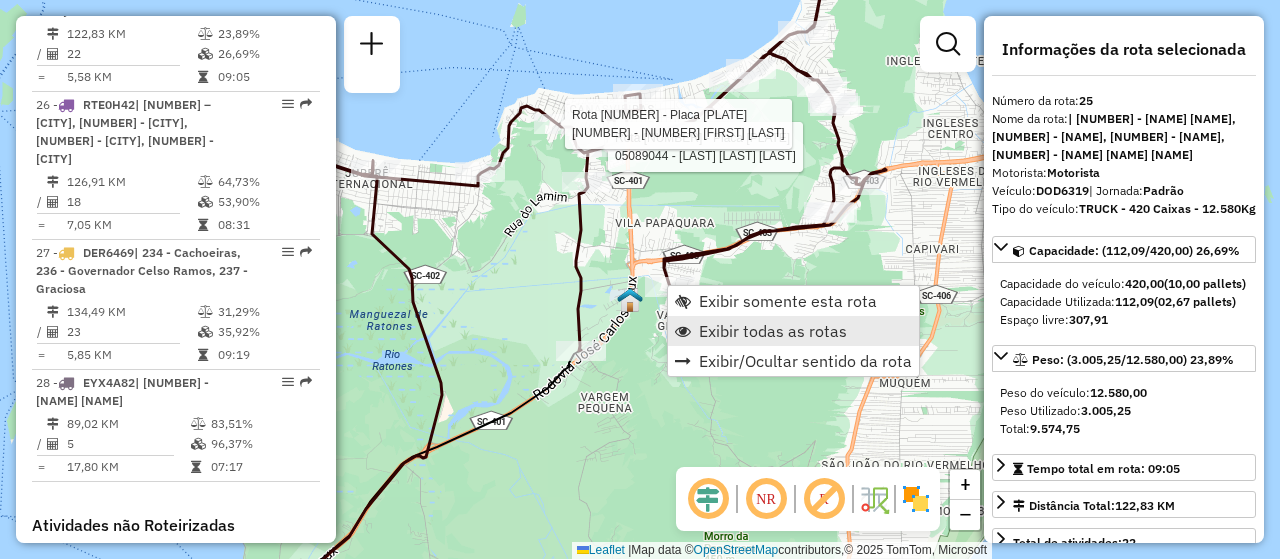 click on "Exibir todas as rotas" at bounding box center (793, 331) 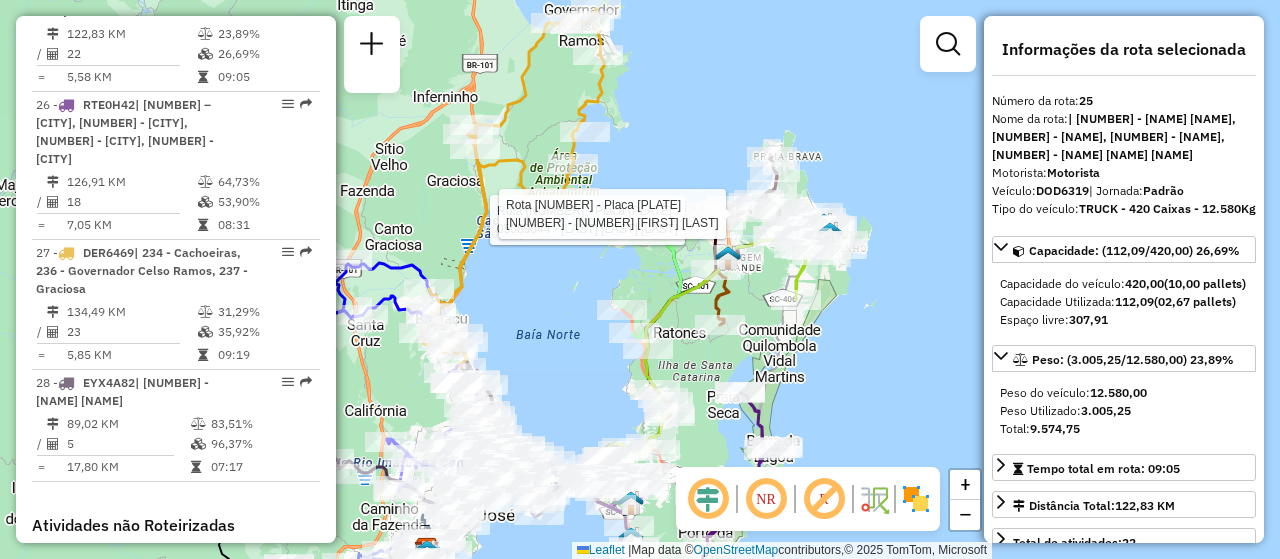 drag, startPoint x: 726, startPoint y: 379, endPoint x: 747, endPoint y: 303, distance: 78.84795 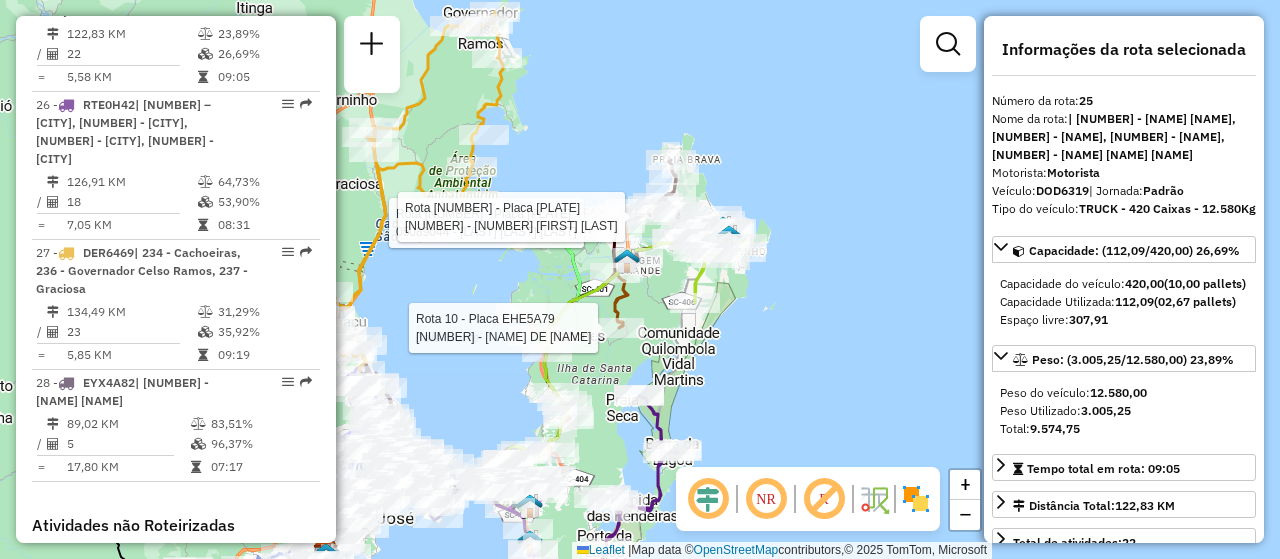 drag, startPoint x: 914, startPoint y: 339, endPoint x: 806, endPoint y: 399, distance: 123.54756 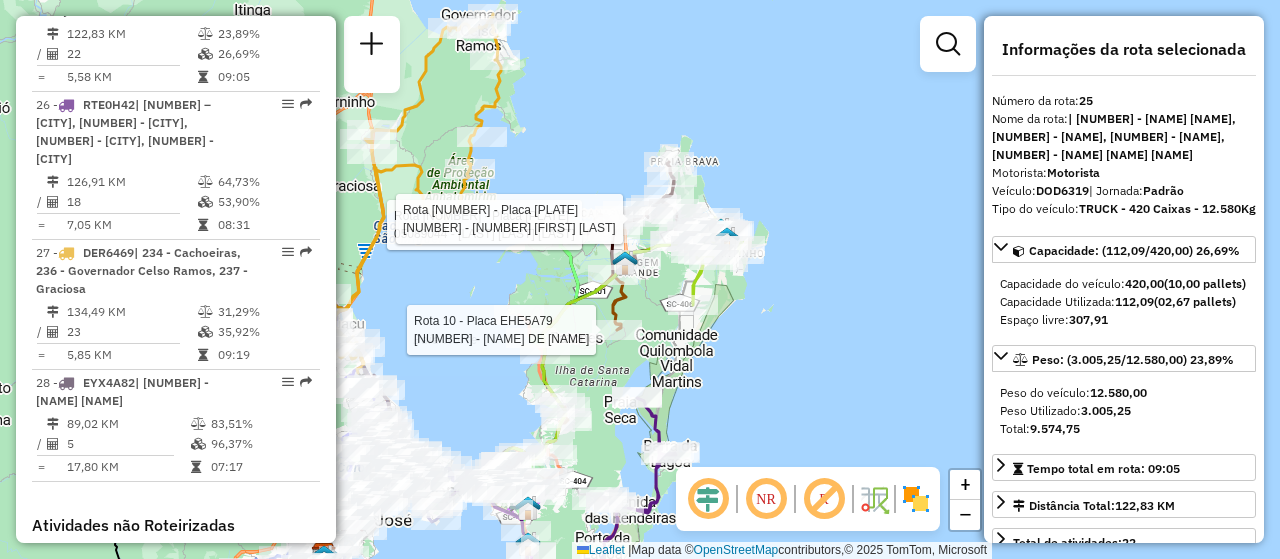 click on "Rota 25 - Placa DOD6319  05089044 - MERCADO ORIGINAL LTD Rota 25 - Placa DOD6319  05038058 - [NUMBER] [NAME] Rota 10 - Placa EHE5A79  05018032 - [NAME] Janela de atendimento Grade de atendimento Capacidade Transportadoras Veículos Cliente Pedidos  Rotas Selecione os dias de semana para filtrar as janelas de atendimento  Seg   Ter   Qua   Qui   Sex   Sáb   Dom  Informe o período da janela de atendimento: De: Até:  Filtrar exatamente a janela do cliente  Considerar janela de atendimento padrão  Selecione os dias de semana para filtrar as grades de atendimento  Seg   Ter   Qua   Qui   Sex   Sáb   Dom   Considerar clientes sem dia de atendimento cadastrado  Clientes fora do dia de atendimento selecionado Filtrar as atividades entre os valores definidos abaixo:  Peso mínimo:   Peso máximo:   Cubagem mínima:   Cubagem máxima:   De:   Até:  Filtrar as atividades entre o tempo de atendimento definido abaixo:  De:   Até:   Considerar capacidade total dos clientes não roteirizados Veículo:" 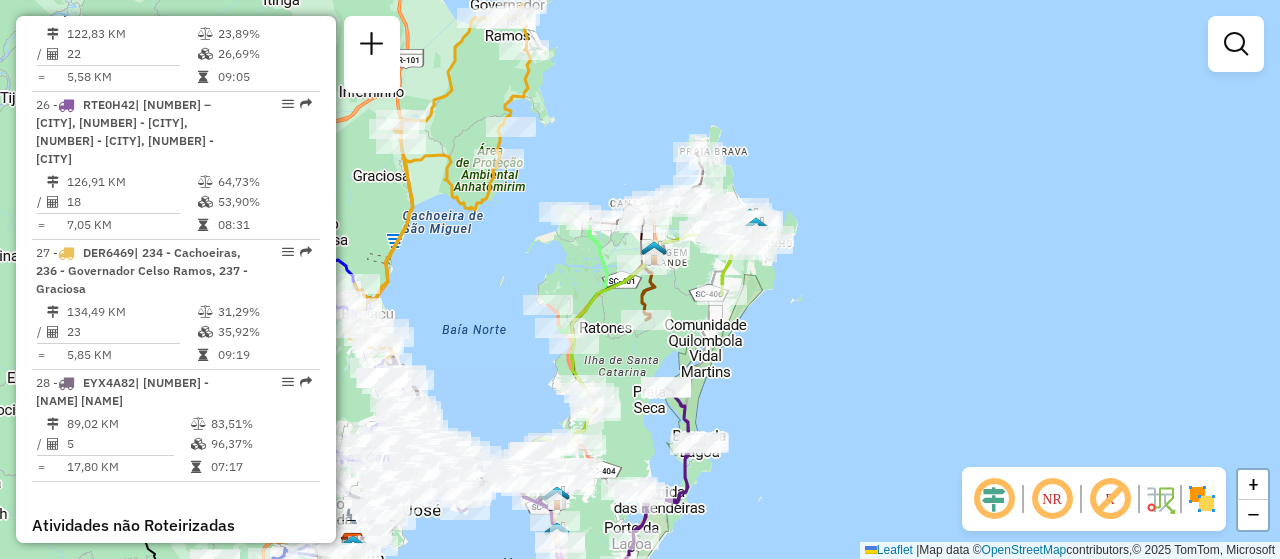 drag, startPoint x: 745, startPoint y: 359, endPoint x: 791, endPoint y: 345, distance: 48.08326 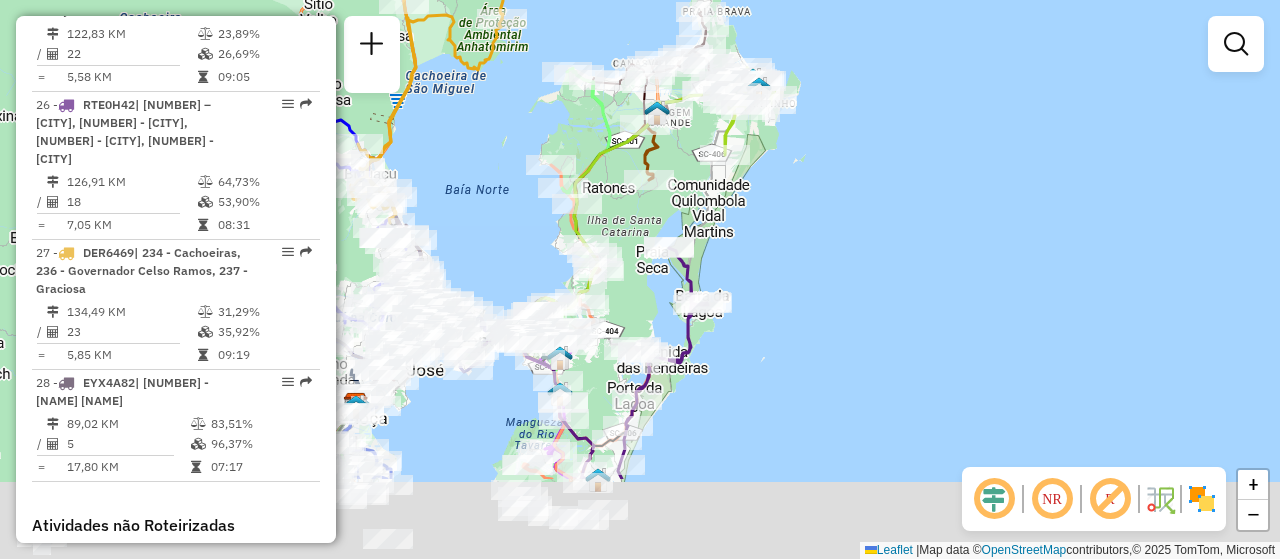 drag, startPoint x: 804, startPoint y: 372, endPoint x: 742, endPoint y: 254, distance: 133.29666 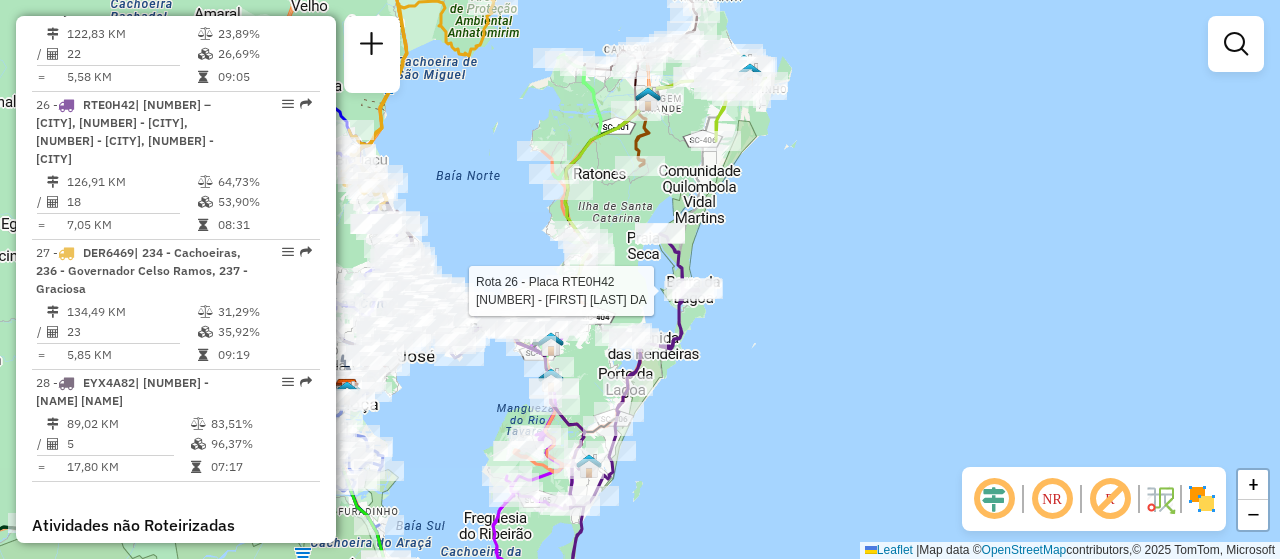 select on "**********" 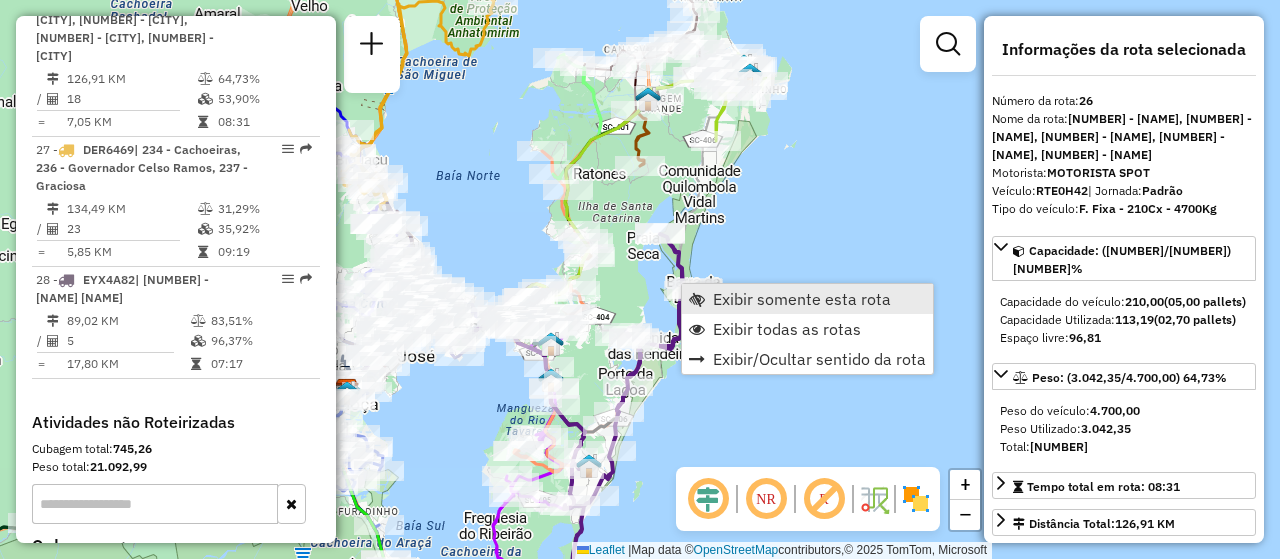scroll, scrollTop: 3703, scrollLeft: 0, axis: vertical 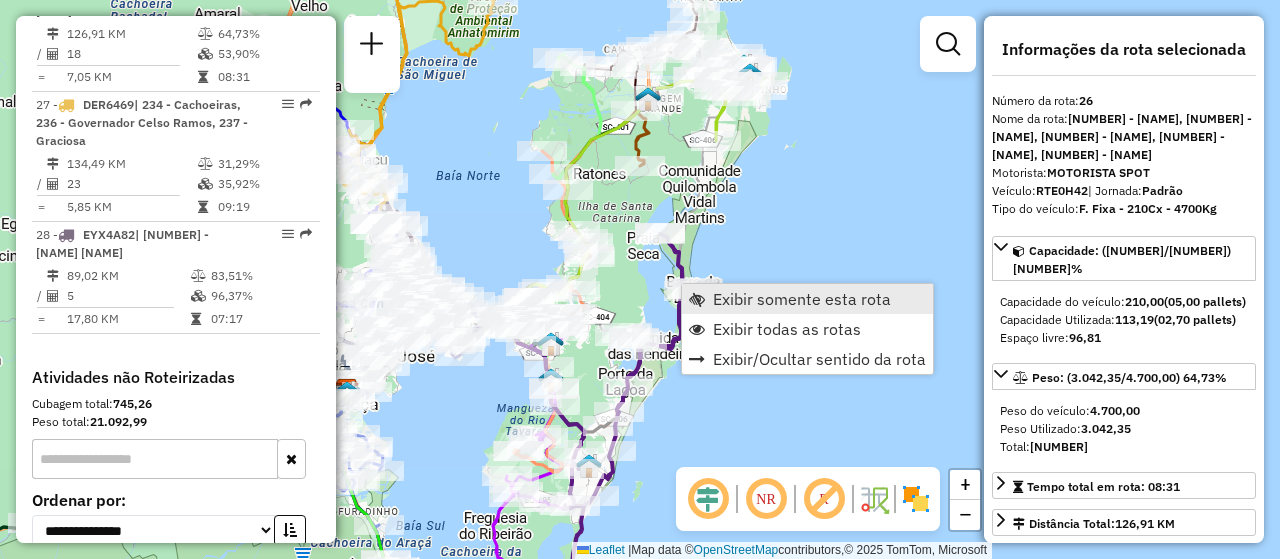 click on "Exibir somente esta rota" at bounding box center (802, 299) 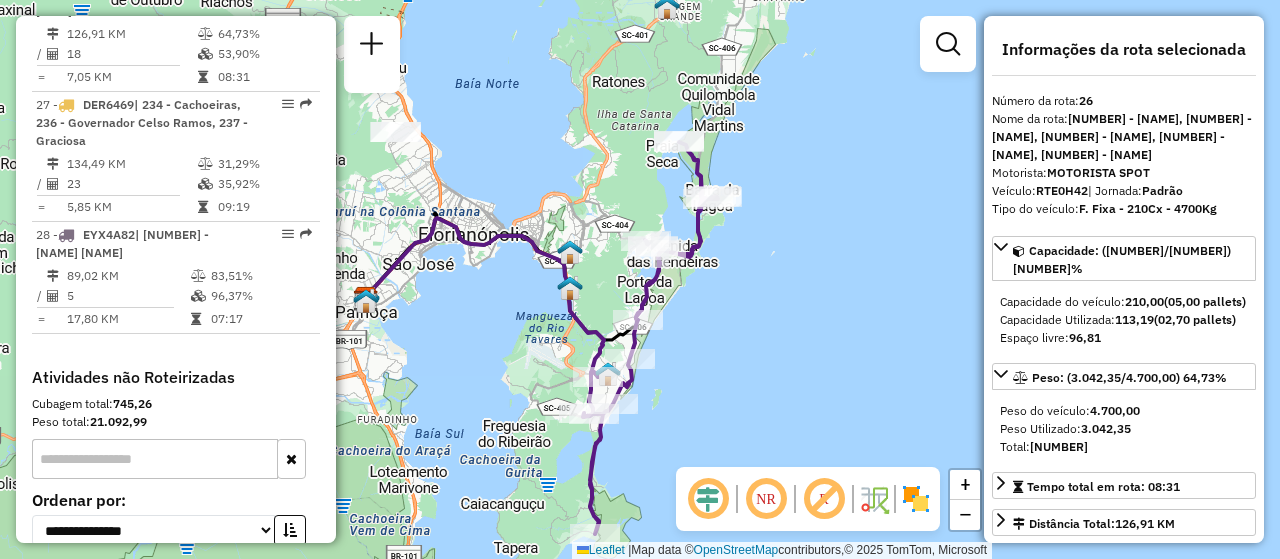 click on "Janela de atendimento Grade de atendimento Capacidade Transportadoras Veículos Cliente Pedidos  Rotas Selecione os dias de semana para filtrar as janelas de atendimento  Seg   Ter   Qua   Qui   Sex   Sáb   Dom  Informe o período da janela de atendimento: De: Até:  Filtrar exatamente a janela do cliente  Considerar janela de atendimento padrão  Selecione os dias de semana para filtrar as grades de atendimento  Seg   Ter   Qua   Qui   Sex   Sáb   Dom   Considerar clientes sem dia de atendimento cadastrado  Clientes fora do dia de atendimento selecionado Filtrar as atividades entre os valores definidos abaixo:  Peso mínimo:   Peso máximo:   Cubagem mínima:   Cubagem máxima:   De:   Até:  Filtrar as atividades entre o tempo de atendimento definido abaixo:  De:   Até:   Considerar capacidade total dos clientes não roteirizados Transportadora: Selecione um ou mais itens Tipo de veículo: Selecione um ou mais itens Veículo: Selecione um ou mais itens Motorista: Selecione um ou mais itens Nome: Rótulo:" 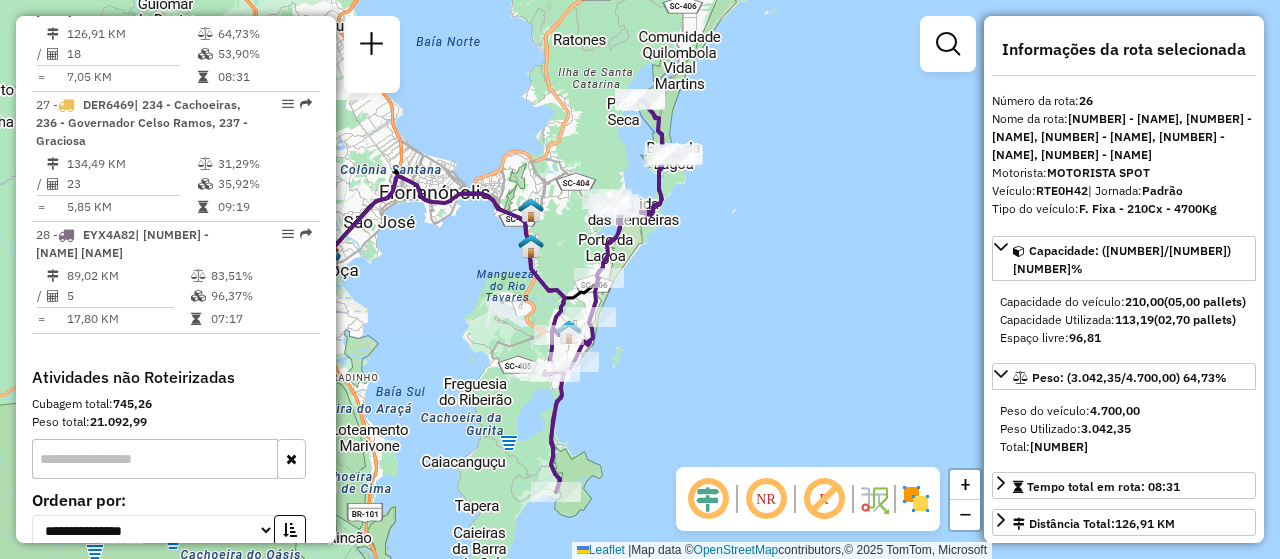 drag, startPoint x: 661, startPoint y: 390, endPoint x: 593, endPoint y: 417, distance: 73.1642 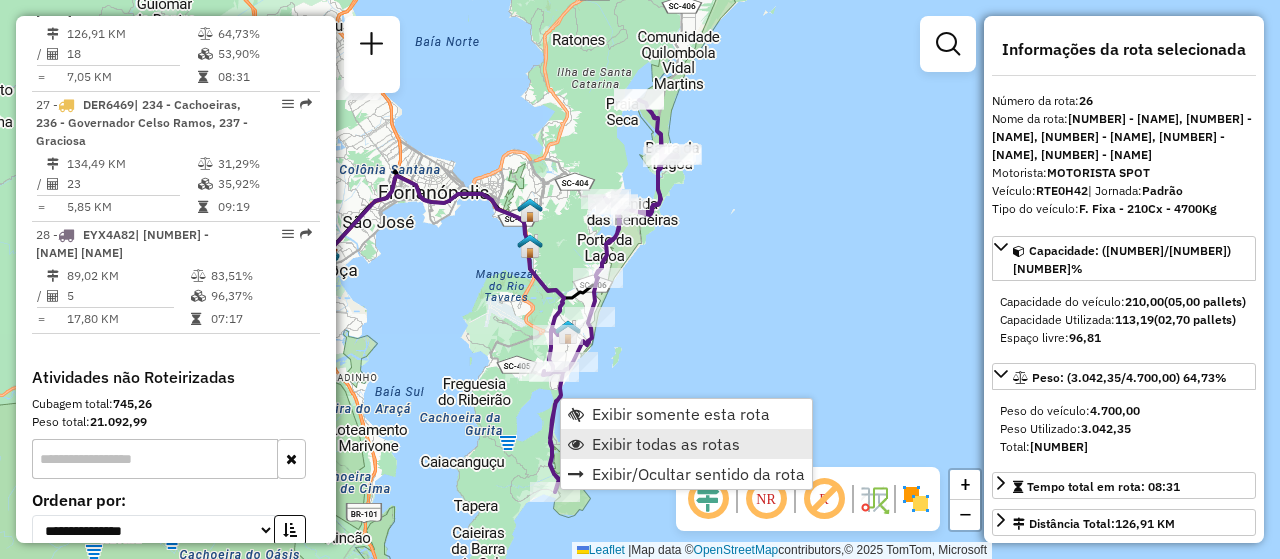 click on "Exibir todas as rotas" at bounding box center [666, 444] 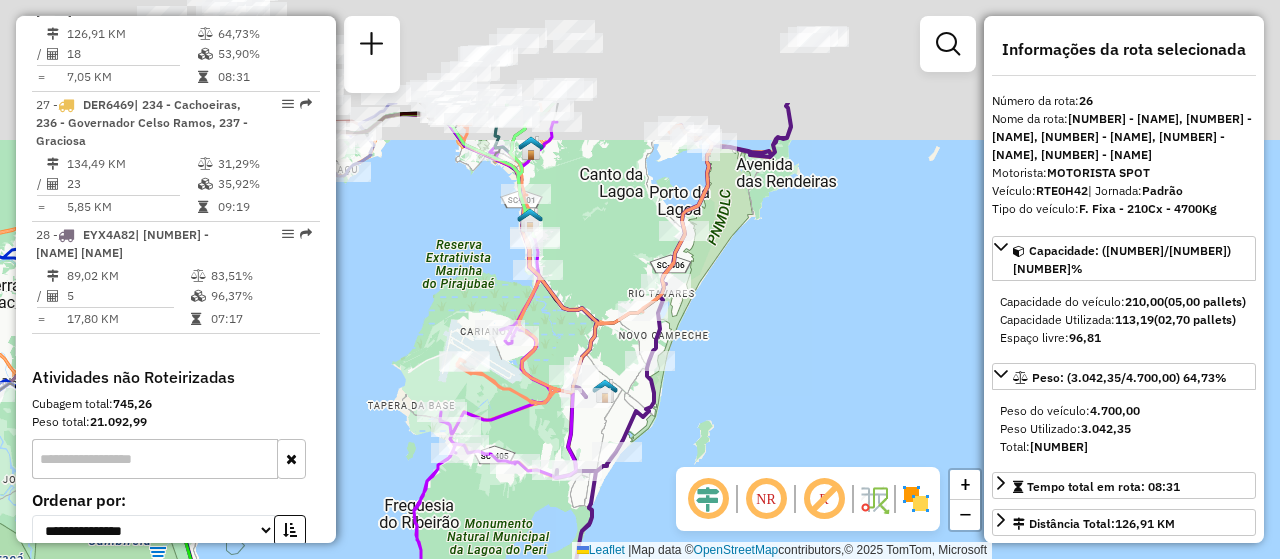 drag, startPoint x: 565, startPoint y: 294, endPoint x: 572, endPoint y: 458, distance: 164.14932 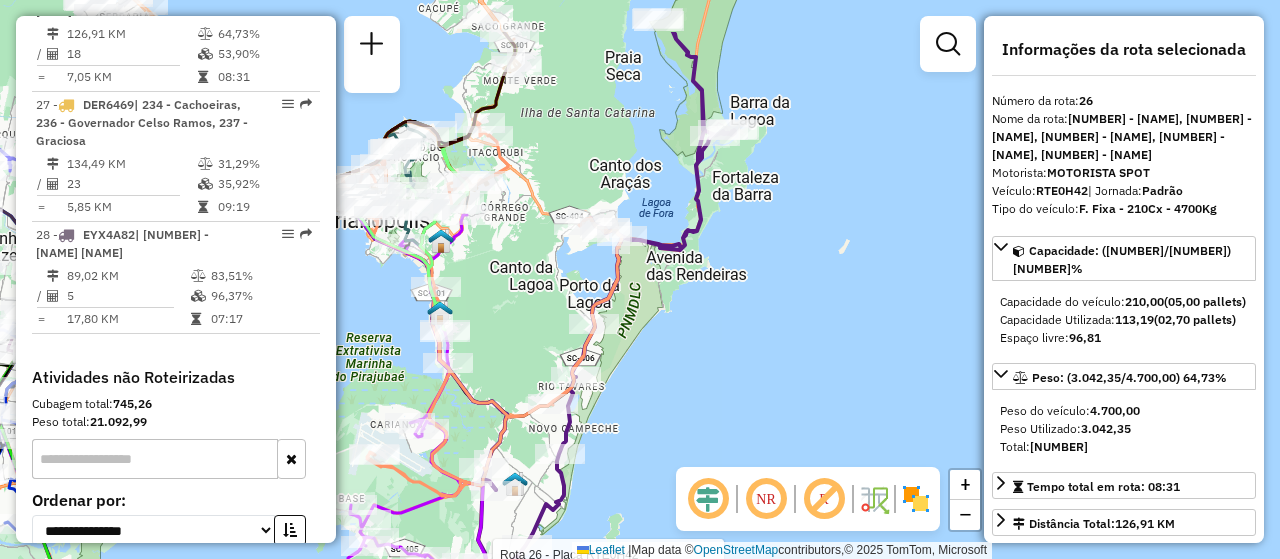 drag, startPoint x: 766, startPoint y: 311, endPoint x: 678, endPoint y: 398, distance: 123.745705 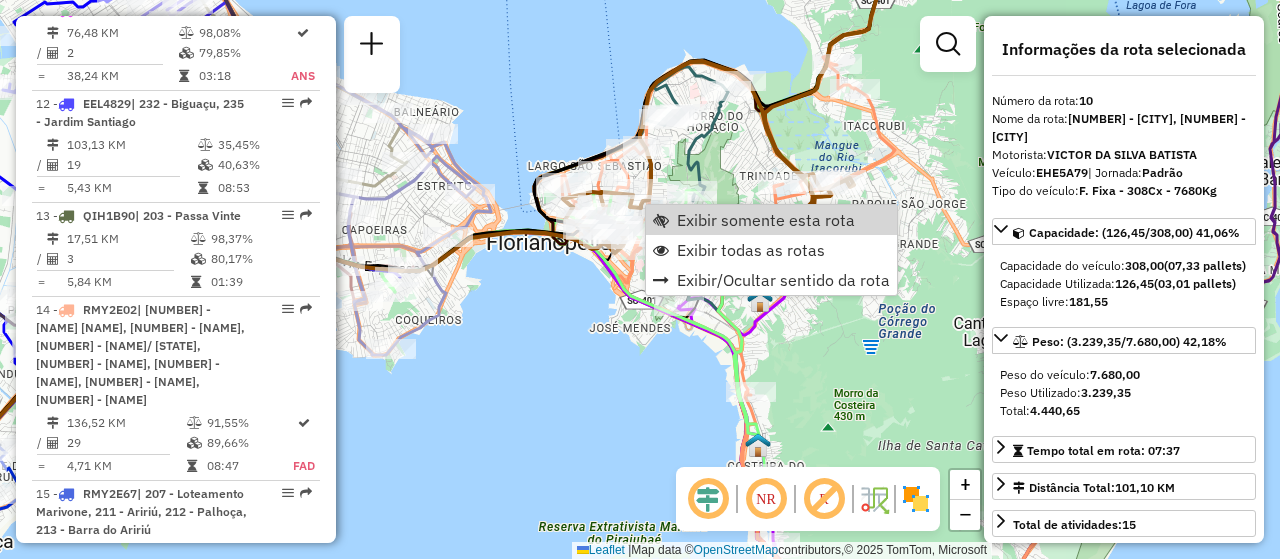scroll, scrollTop: 1803, scrollLeft: 0, axis: vertical 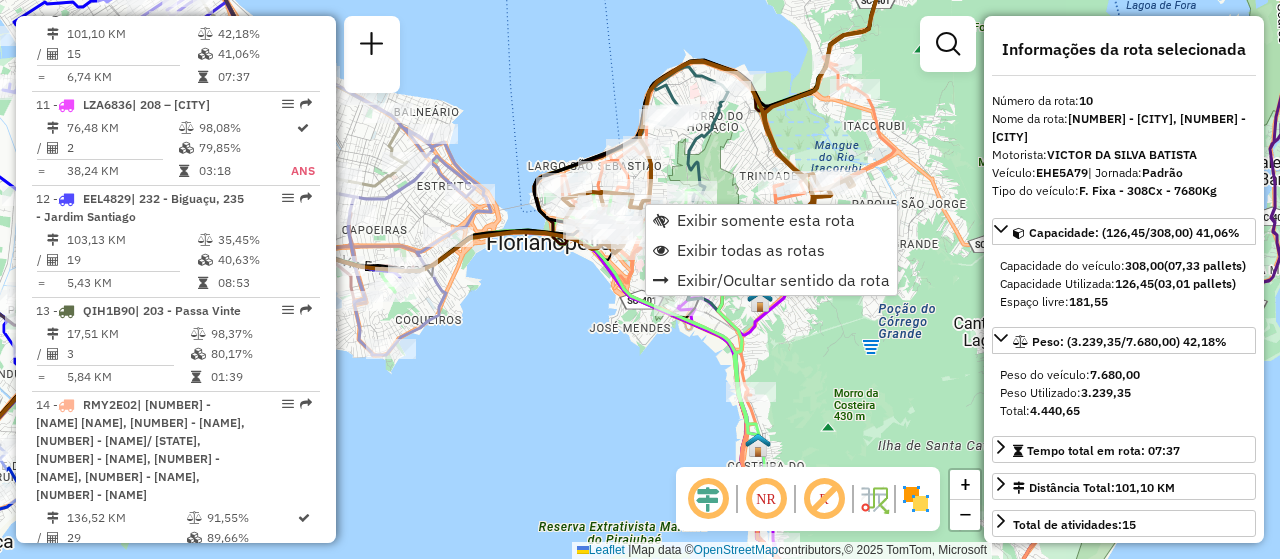 click on "Exibir somente esta rota" at bounding box center [771, 220] 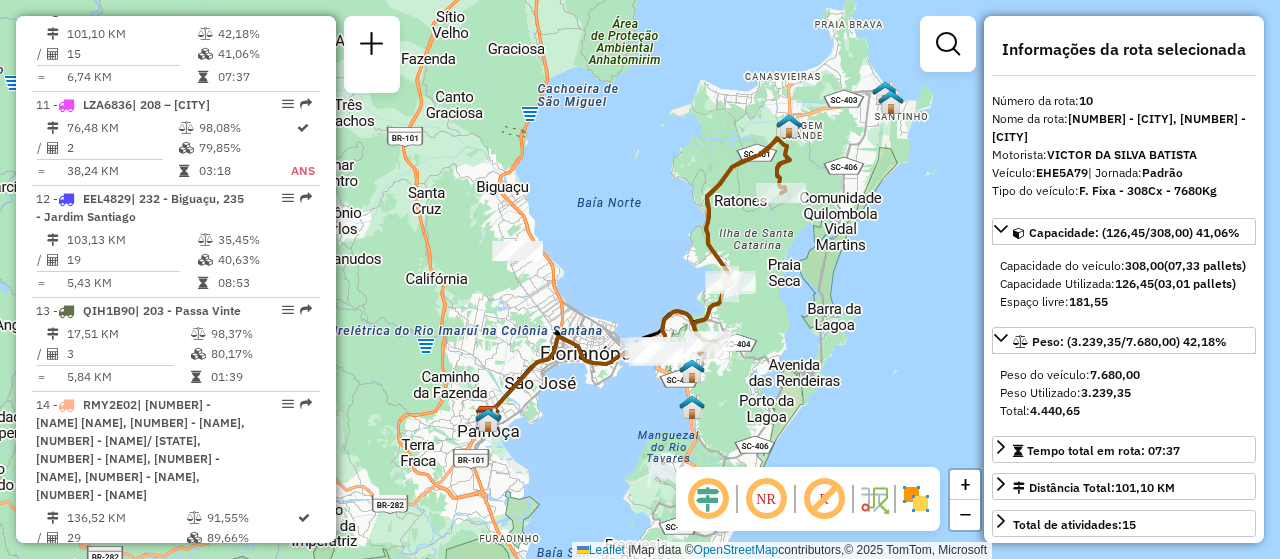 drag, startPoint x: 755, startPoint y: 333, endPoint x: 732, endPoint y: 344, distance: 25.495098 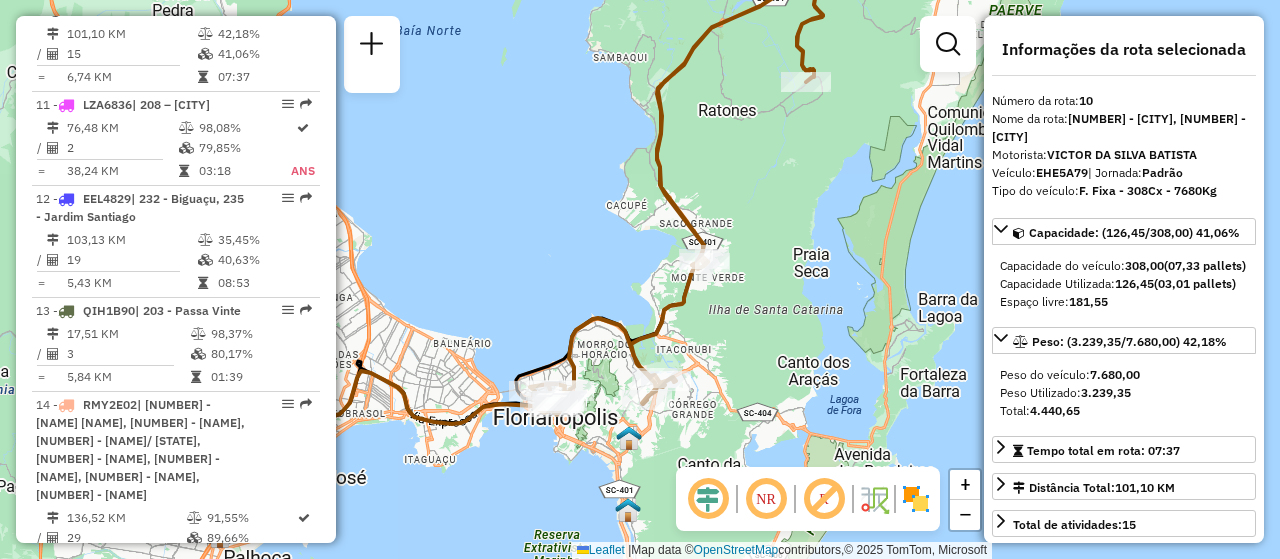 drag, startPoint x: 692, startPoint y: 332, endPoint x: 704, endPoint y: 356, distance: 26.832815 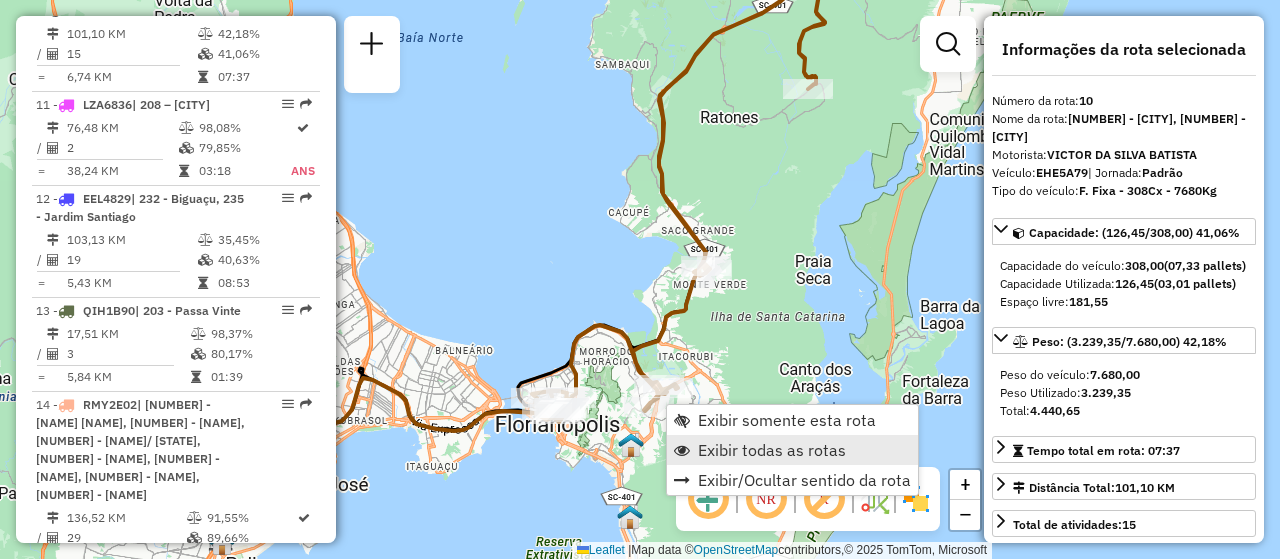 click on "Exibir todas as rotas" at bounding box center [772, 450] 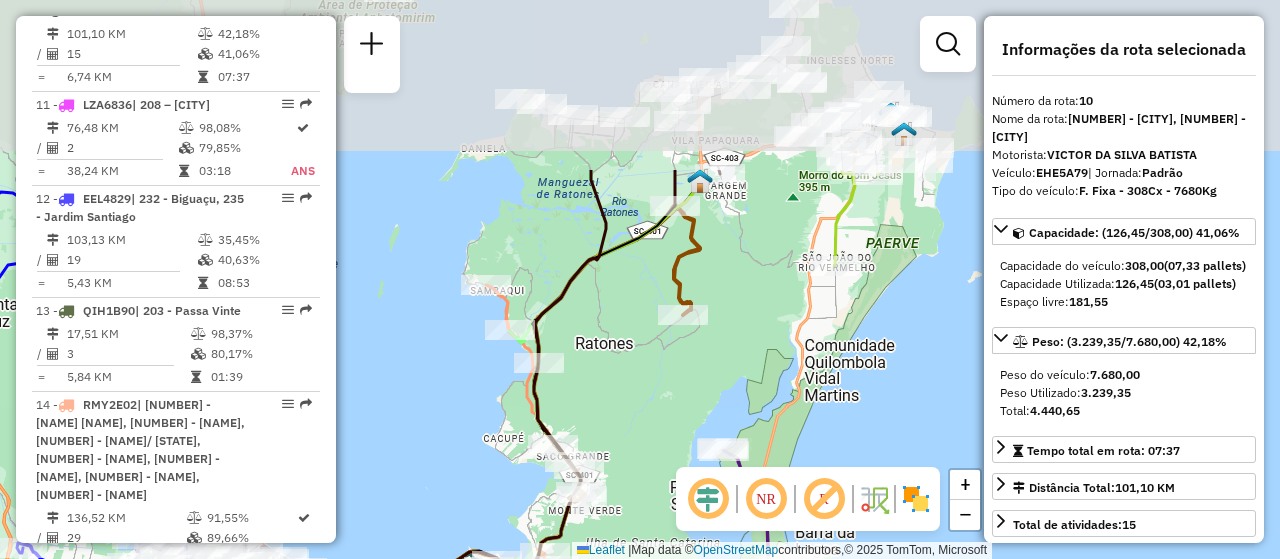 drag, startPoint x: 797, startPoint y: 199, endPoint x: 664, endPoint y: 438, distance: 273.51416 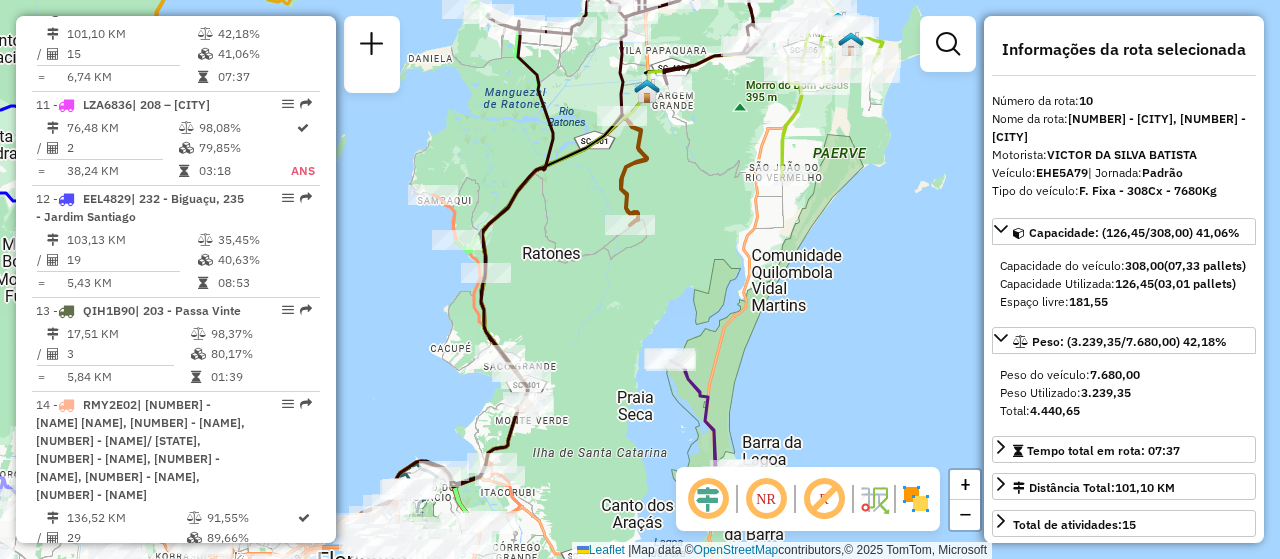 drag, startPoint x: 625, startPoint y: 409, endPoint x: 579, endPoint y: 307, distance: 111.89281 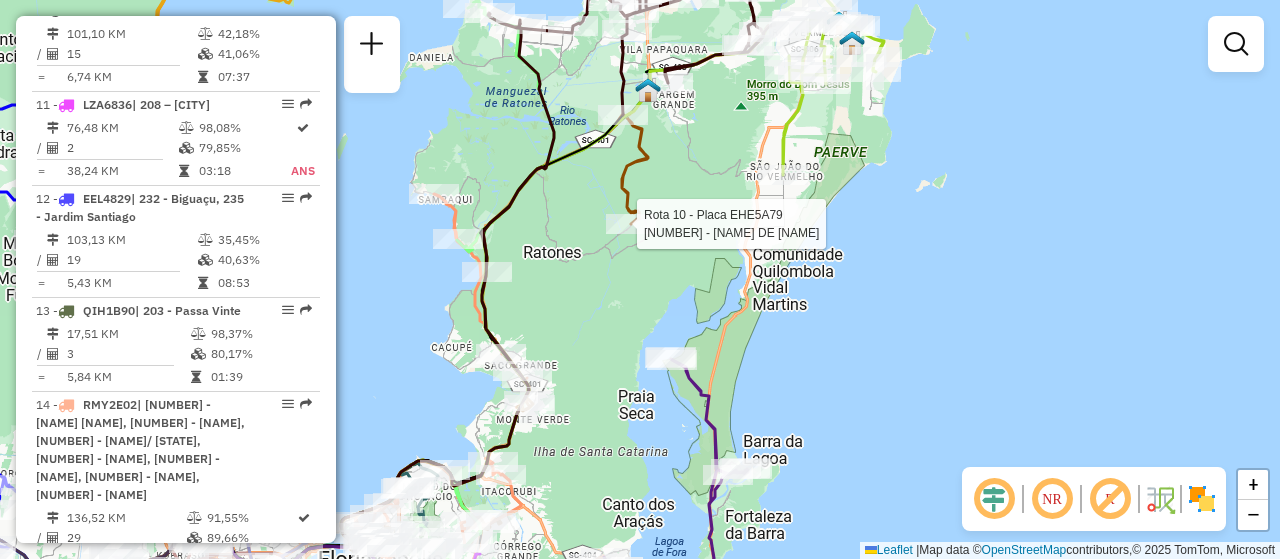 select on "**********" 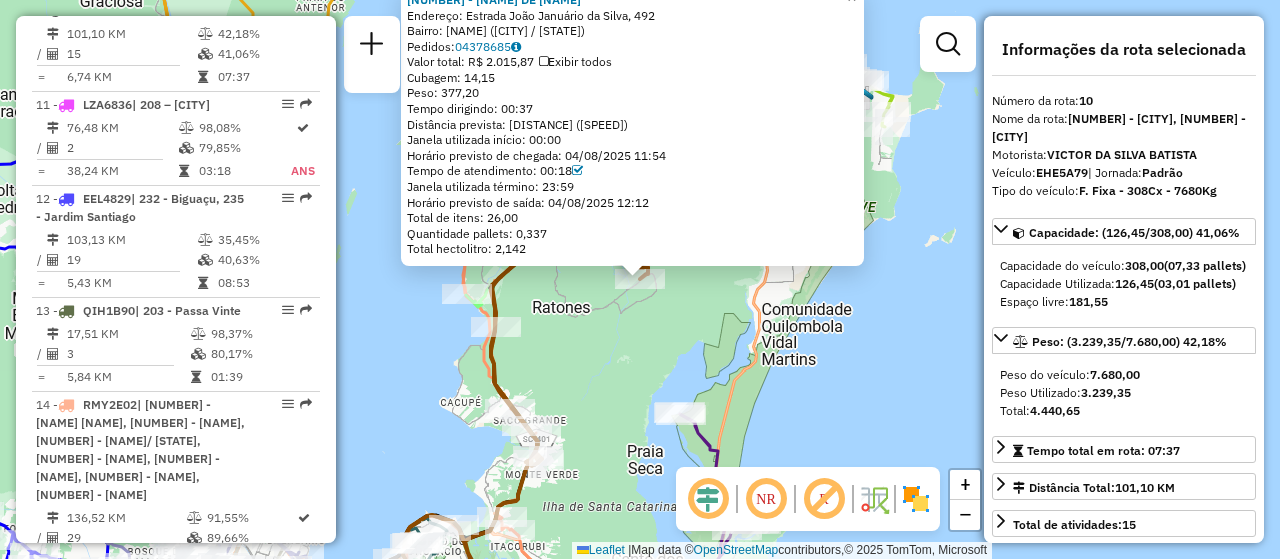 click on "[NUMBER] - [NAME]  Endereço: [NAME] [NAME], [NUMBER]   Bairro: [NAME] ([CITY] / [STATE])   Pedidos:  [NUMBER]   Valor total: R$ 2.015,87   Exibir todos   Cubagem: 14,15  Peso: 377,20  Tempo dirigindo: 00:37   Distância prevista: 18,856 km (30,58 km/h)   Janela utilizada início: 00:00   Horário previsto de chegada: 04/08/2025 11:54   Tempo de atendimento: 00:18   Janela utilizada término: 23:59   Horário previsto de saída: 04/08/2025 12:12   Total de itens: 26,00   Quantidade pallets: 0,337   Total hectolitro: 2,142  × Janela de atendimento Grade de atendimento Capacidade Transportadoras Veículos Cliente Pedidos  Rotas Selecione os dias de semana para filtrar as janelas de atendimento  Seg   Ter   Qua   Qui   Sex   Sáb   Dom  Informe o período da janela de atendimento: De: Até:  Filtrar exatamente a janela do cliente  Considerar janela de atendimento padrão  Selecione os dias de semana para filtrar as grades de atendimento  Seg   Ter   Qua   Qui   Sex   Sáb   Dom  De:" 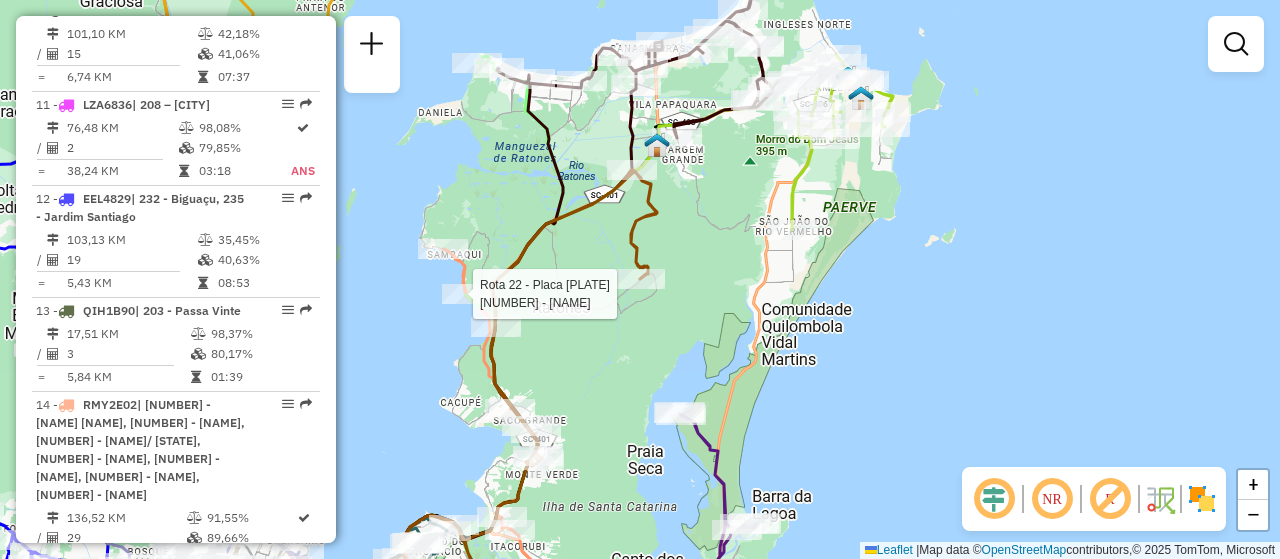 select on "**********" 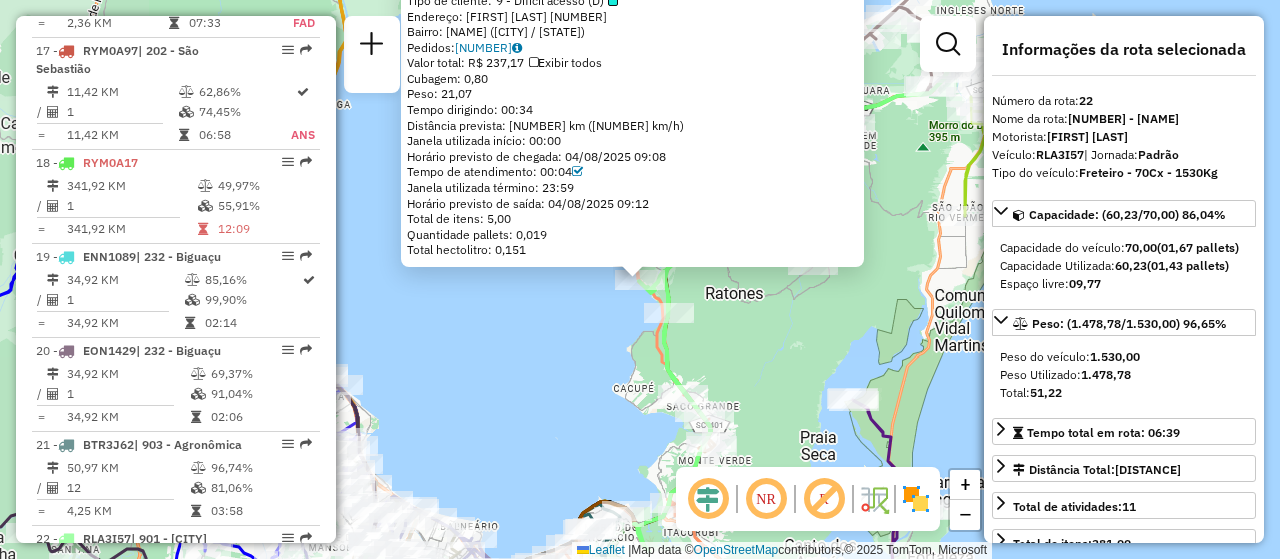 scroll, scrollTop: 3219, scrollLeft: 0, axis: vertical 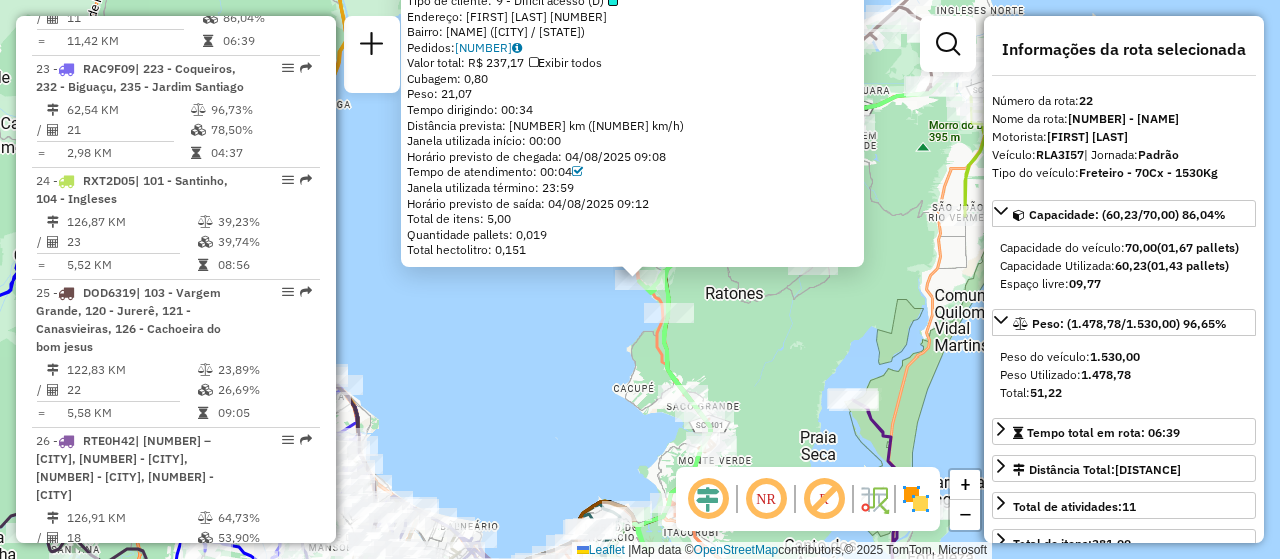 click on "[NUMBER] - [NAME]  Tipo de cliente:   9 - Difícil acesso (D)   Endereço:  [NAME] [NUMBER]   Bairro: [NAME] ([CITY] / [STATE])   Pedidos:  [NUMBER]   Valor total: R$ 237,17   Exibir todos   Cubagem: 0,80  Peso: 21,07  Tempo dirigindo: 00:34   Distância prevista: 15,814 km (27,91 km/h)   Janela utilizada início: 00:00   Horário previsto de chegada: 04/08/2025 09:08   Tempo de atendimento: 00:04   Janela utilizada término: 23:59   Horário previsto de saída: 04/08/2025 09:12   Total de itens: 5,00   Quantidade pallets: 0,019   Total hectolitro: 0,151  × Janela de atendimento Grade de atendimento Capacidade Transportadoras Veículos Cliente Pedidos  Rotas Selecione os dias de semana para filtrar as janelas de atendimento  Seg   Ter   Qua   Qui   Sex   Sáb   Dom  Informe o período da janela de atendimento: De: Até:  Filtrar exatamente a janela do cliente  Considerar janela de atendimento padrão  Selecione os dias de semana para filtrar as grades de atendimento  Seg   Ter   Qua   Qui   +" 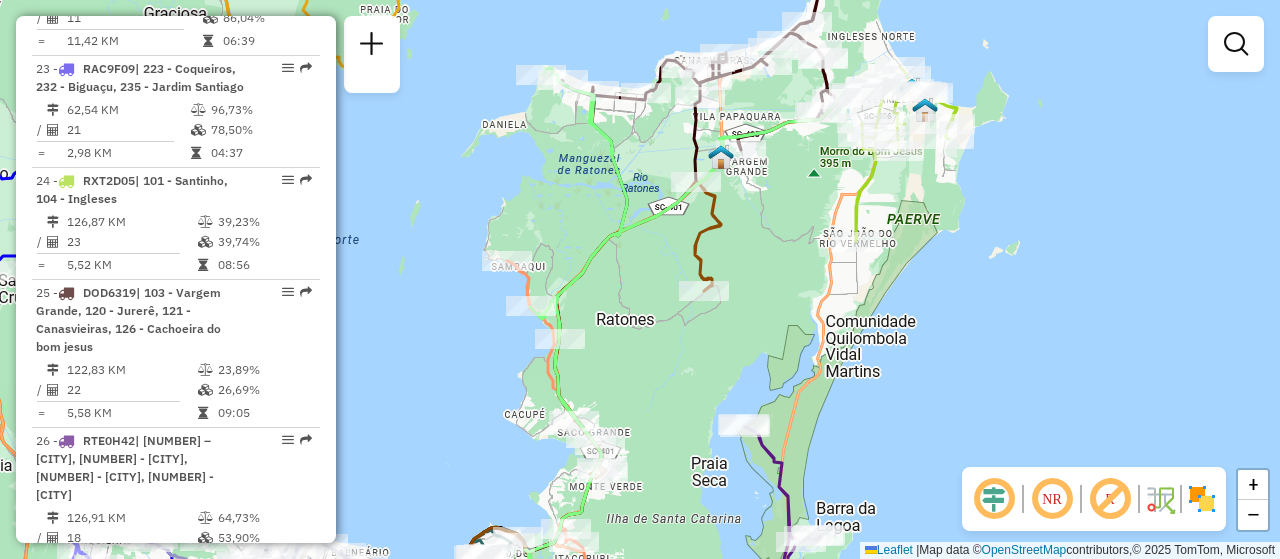 drag, startPoint x: 754, startPoint y: 371, endPoint x: 644, endPoint y: 398, distance: 113.265175 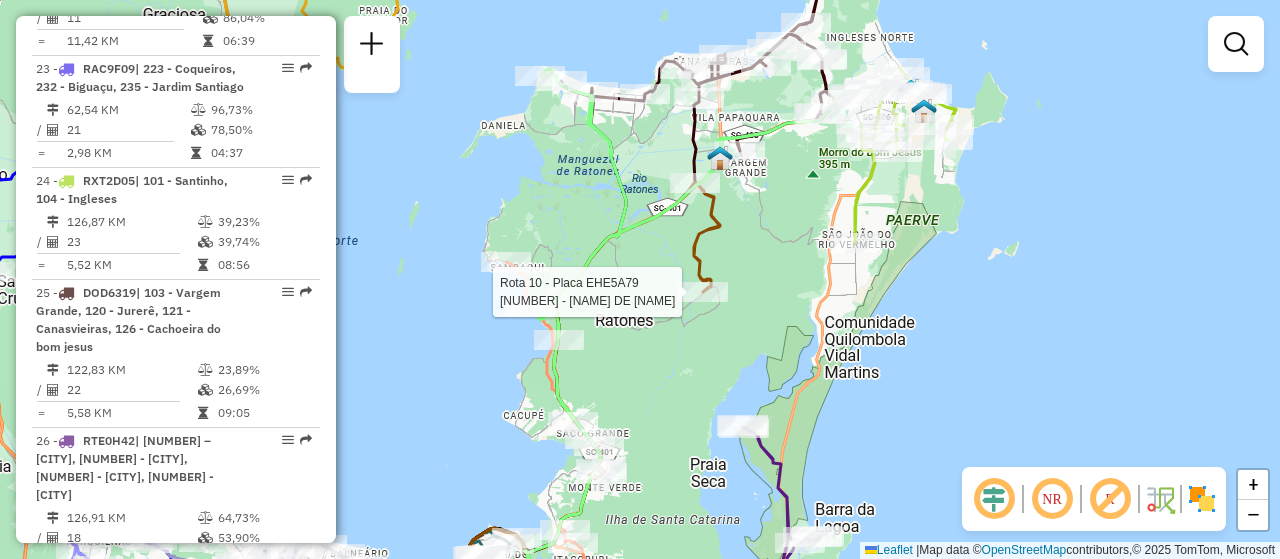 select on "**********" 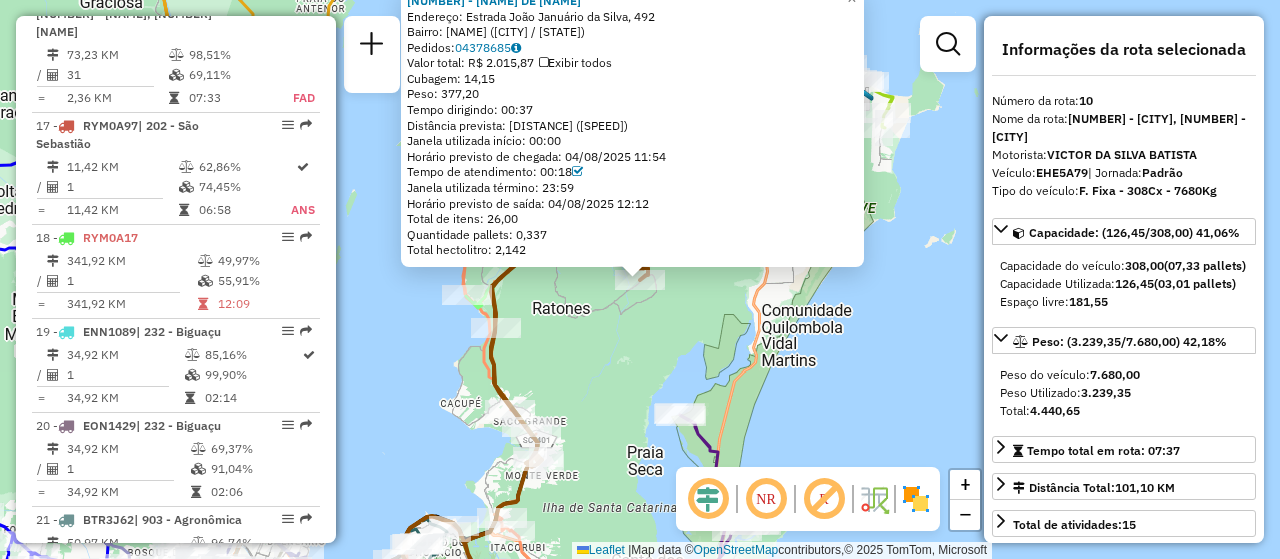 scroll, scrollTop: 1803, scrollLeft: 0, axis: vertical 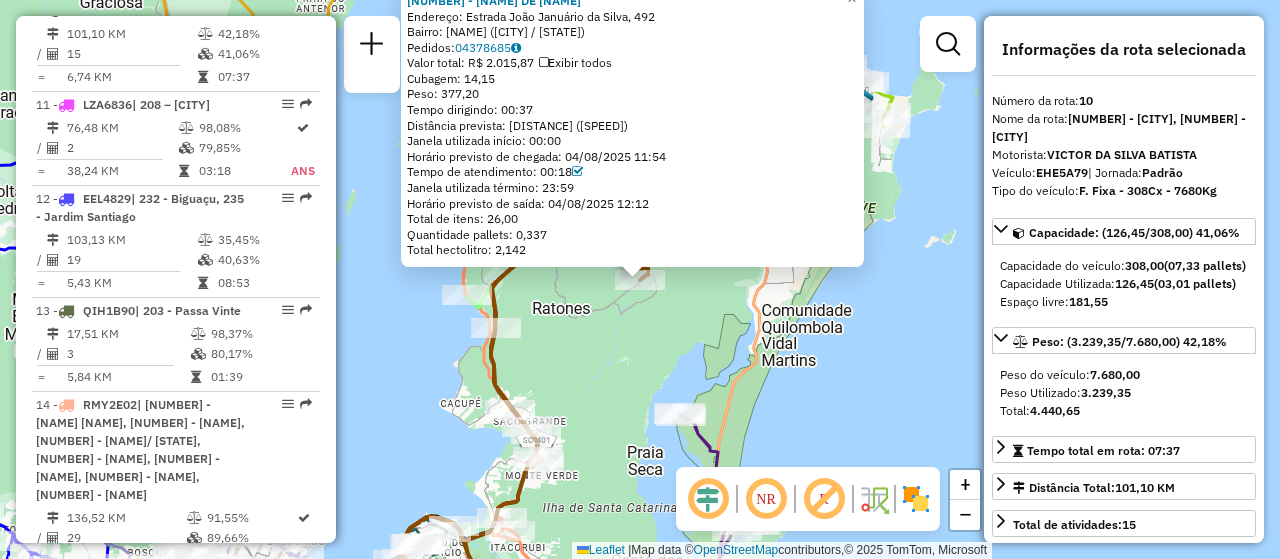 click on "[NUMBER] - [NAME]  Endereço: [NAME] [NAME], [NUMBER]   Bairro: [NAME] ([CITY] / [STATE])   Pedidos:  [NUMBER]   Valor total: R$ 2.015,87   Exibir todos   Cubagem: 14,15  Peso: 377,20  Tempo dirigindo: 00:37   Distância prevista: 18,856 km (30,58 km/h)   Janela utilizada início: 00:00   Horário previsto de chegada: 04/08/2025 11:54   Tempo de atendimento: 00:18   Janela utilizada término: 23:59   Horário previsto de saída: 04/08/2025 12:12   Total de itens: 26,00   Quantidade pallets: 0,337   Total hectolitro: 2,142  × Janela de atendimento Grade de atendimento Capacidade Transportadoras Veículos Cliente Pedidos  Rotas Selecione os dias de semana para filtrar as janelas de atendimento  Seg   Ter   Qua   Qui   Sex   Sáb   Dom  Informe o período da janela de atendimento: De: Até:  Filtrar exatamente a janela do cliente  Considerar janela de atendimento padrão  Selecione os dias de semana para filtrar as grades de atendimento  Seg   Ter   Qua   Qui   Sex   Sáb   Dom  De:" 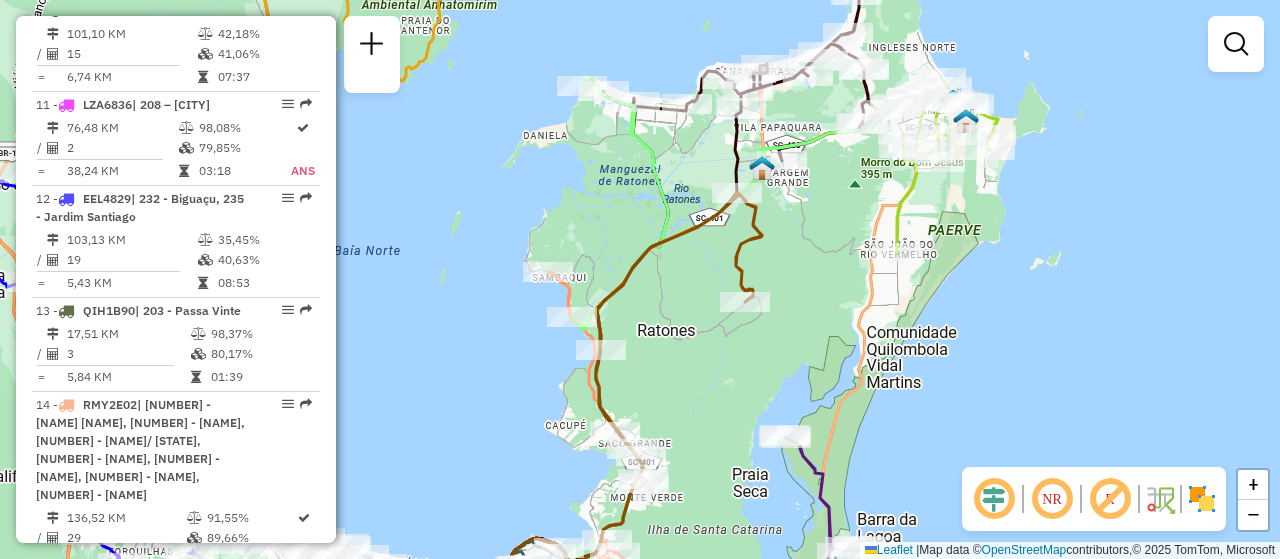 drag, startPoint x: 595, startPoint y: 337, endPoint x: 683, endPoint y: 379, distance: 97.50897 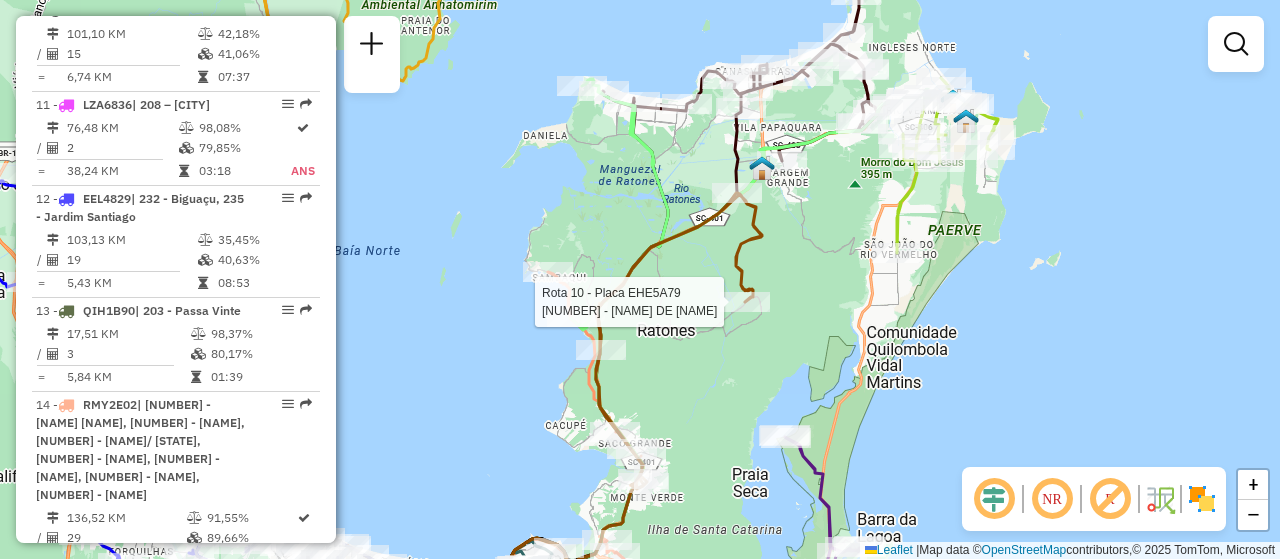 select on "**********" 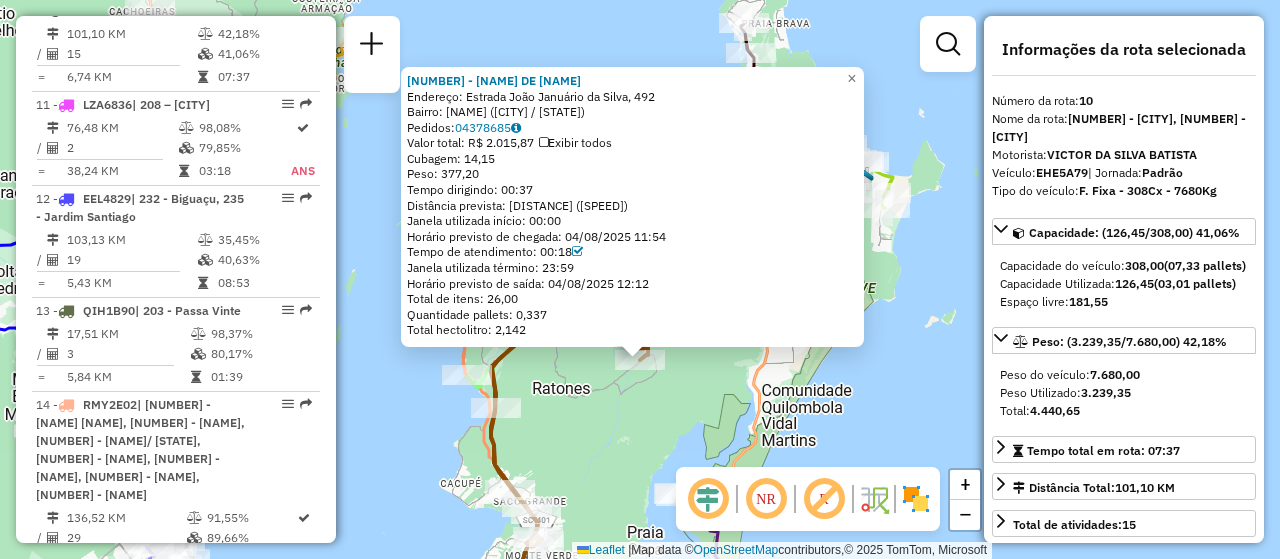drag, startPoint x: 606, startPoint y: 381, endPoint x: 606, endPoint y: 469, distance: 88 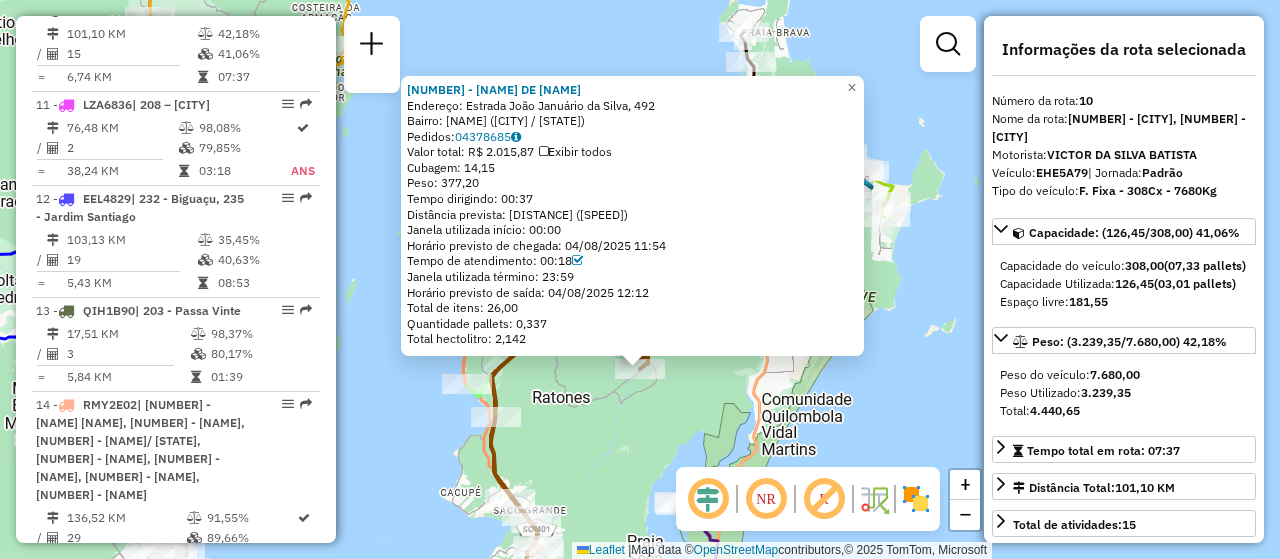 click on "[NUMBER] - [NAME]  Endereço: [NAME] [NAME], [NUMBER]   Bairro: [NAME] ([CITY] / [STATE])   Pedidos:  [NUMBER]   Valor total: R$ 2.015,87   Exibir todos   Cubagem: 14,15  Peso: 377,20  Tempo dirigindo: 00:37   Distância prevista: 18,856 km (30,58 km/h)   Janela utilizada início: 00:00   Horário previsto de chegada: 04/08/2025 11:54   Tempo de atendimento: 00:18   Janela utilizada término: 23:59   Horário previsto de saída: 04/08/2025 12:12   Total de itens: 26,00   Quantidade pallets: 0,337   Total hectolitro: 2,142  × Janela de atendimento Grade de atendimento Capacidade Transportadoras Veículos Cliente Pedidos  Rotas Selecione os dias de semana para filtrar as janelas de atendimento  Seg   Ter   Qua   Qui   Sex   Sáb   Dom  Informe o período da janela de atendimento: De: Até:  Filtrar exatamente a janela do cliente  Considerar janela de atendimento padrão  Selecione os dias de semana para filtrar as grades de atendimento  Seg   Ter   Qua   Qui   Sex   Sáb   Dom  De:" 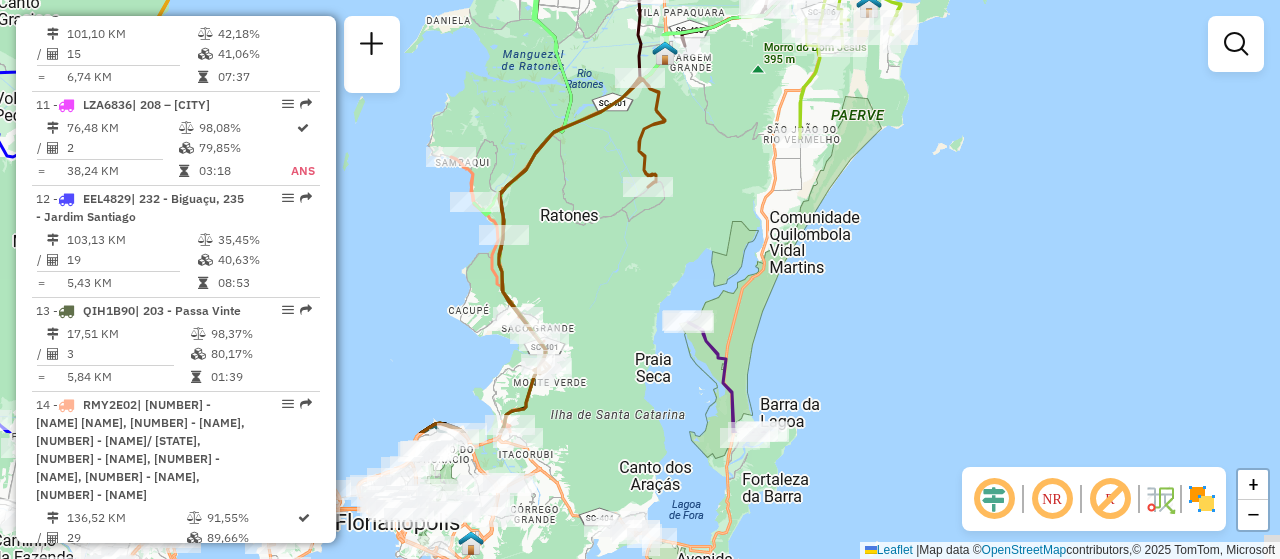 drag, startPoint x: 617, startPoint y: 396, endPoint x: 629, endPoint y: 246, distance: 150.47923 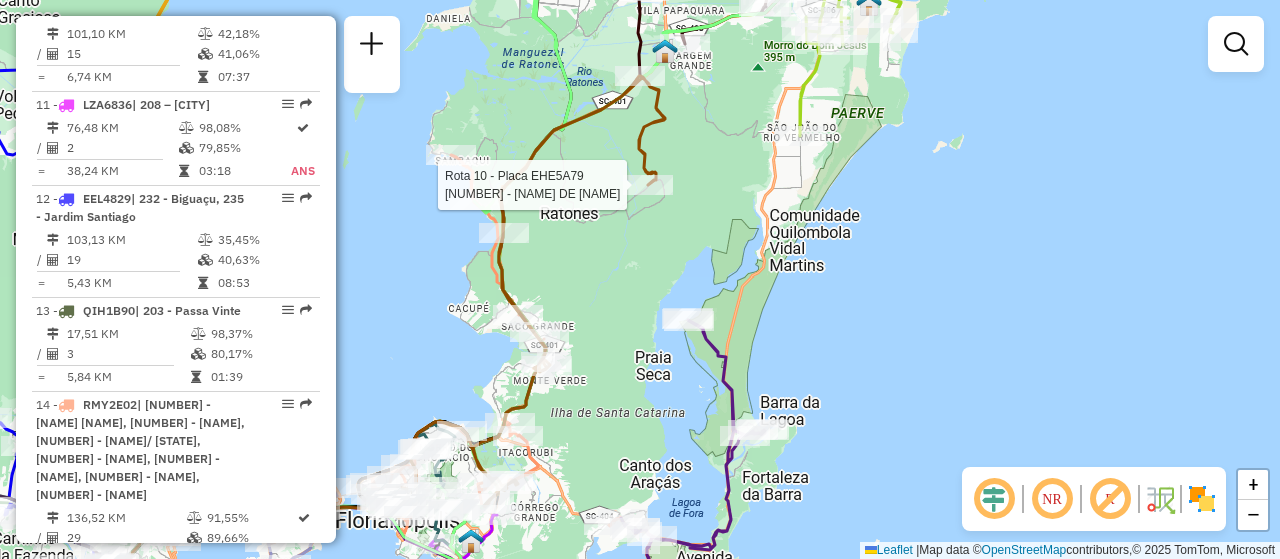 select on "**********" 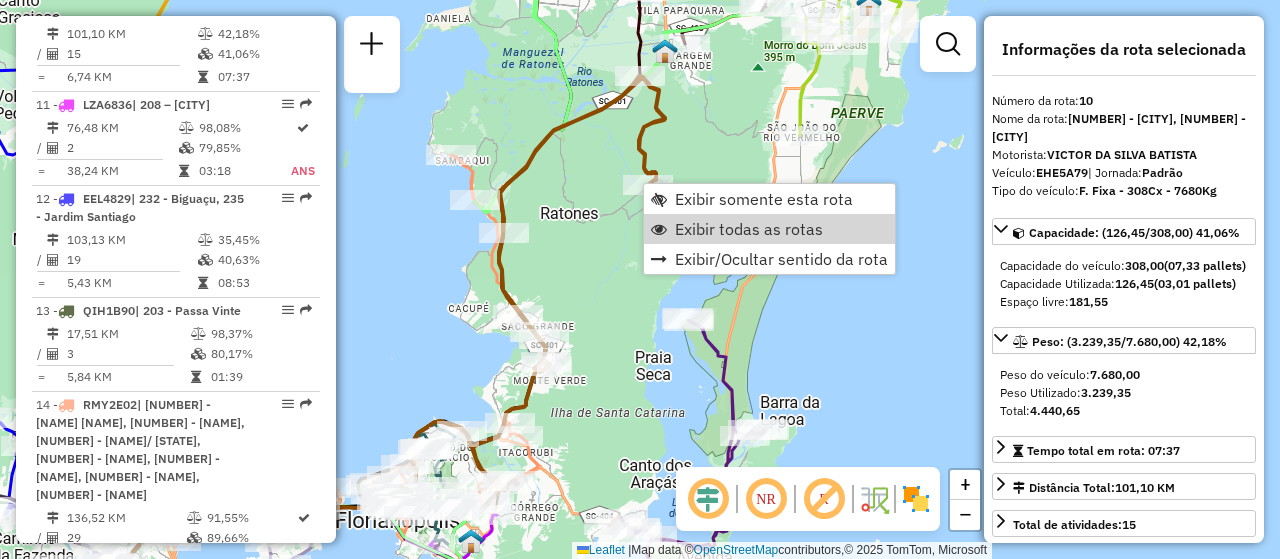 click on "Janela de atendimento Grade de atendimento Capacidade Transportadoras Veículos Cliente Pedidos  Rotas Selecione os dias de semana para filtrar as janelas de atendimento  Seg   Ter   Qua   Qui   Sex   Sáb   Dom  Informe o período da janela de atendimento: De: Até:  Filtrar exatamente a janela do cliente  Considerar janela de atendimento padrão  Selecione os dias de semana para filtrar as grades de atendimento  Seg   Ter   Qua   Qui   Sex   Sáb   Dom   Considerar clientes sem dia de atendimento cadastrado  Clientes fora do dia de atendimento selecionado Filtrar as atividades entre os valores definidos abaixo:  Peso mínimo:   Peso máximo:   Cubagem mínima:   Cubagem máxima:   De:   Até:  Filtrar as atividades entre o tempo de atendimento definido abaixo:  De:   Até:   Considerar capacidade total dos clientes não roteirizados Transportadora: Selecione um ou mais itens Tipo de veículo: Selecione um ou mais itens Veículo: Selecione um ou mais itens Motorista: Selecione um ou mais itens Nome: Rótulo:" 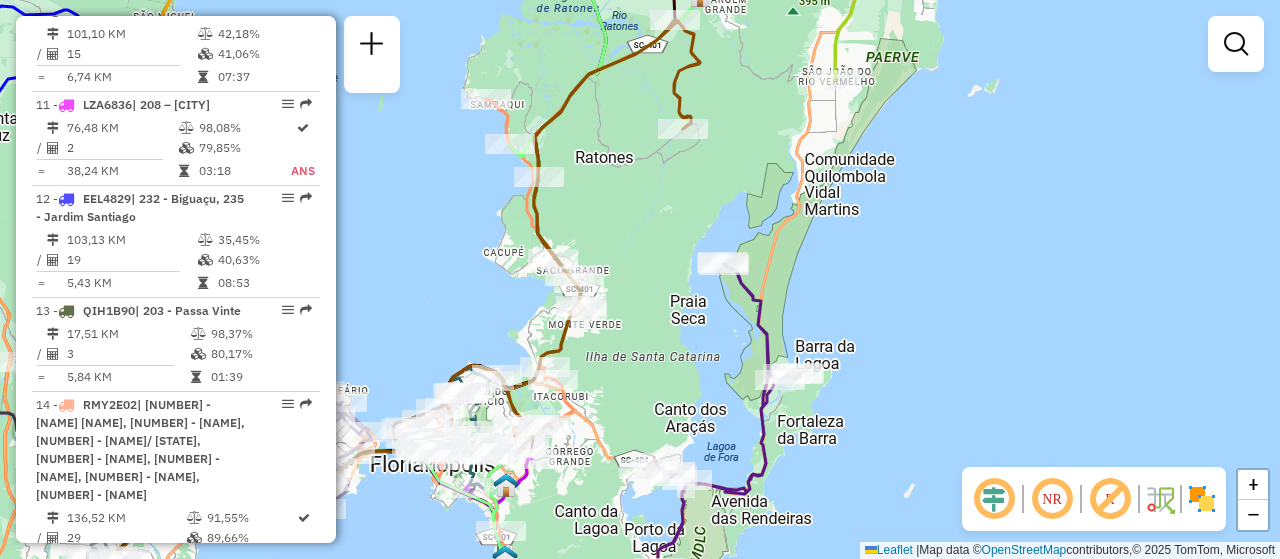 drag, startPoint x: 896, startPoint y: 403, endPoint x: 932, endPoint y: 346, distance: 67.41662 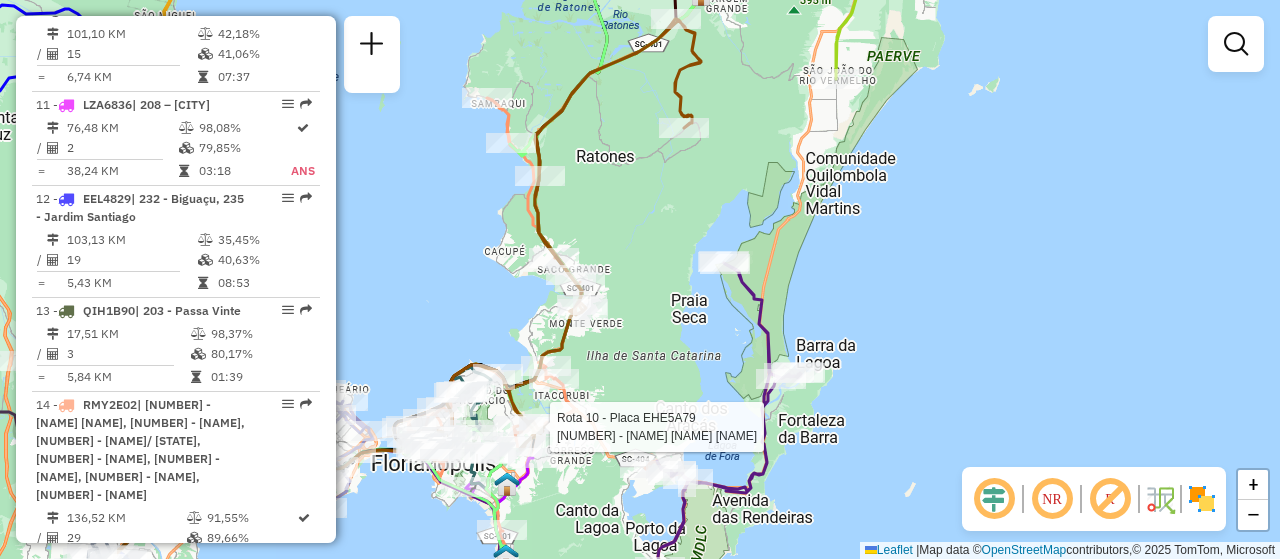 select on "**********" 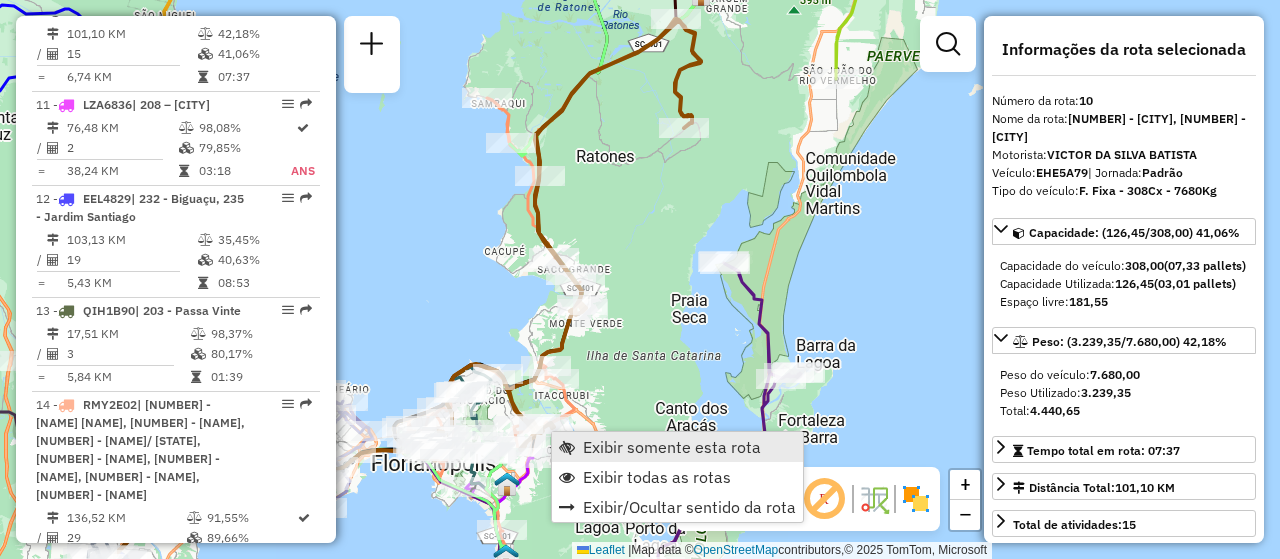 click on "Exibir somente esta rota" at bounding box center (672, 447) 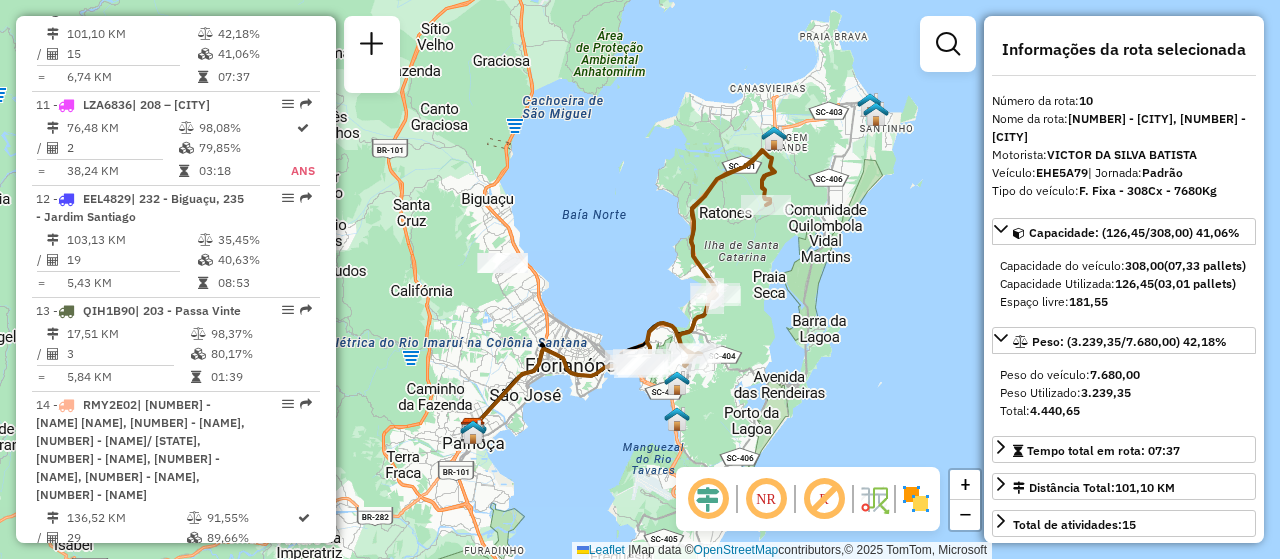 drag, startPoint x: 737, startPoint y: 414, endPoint x: 719, endPoint y: 427, distance: 22.203604 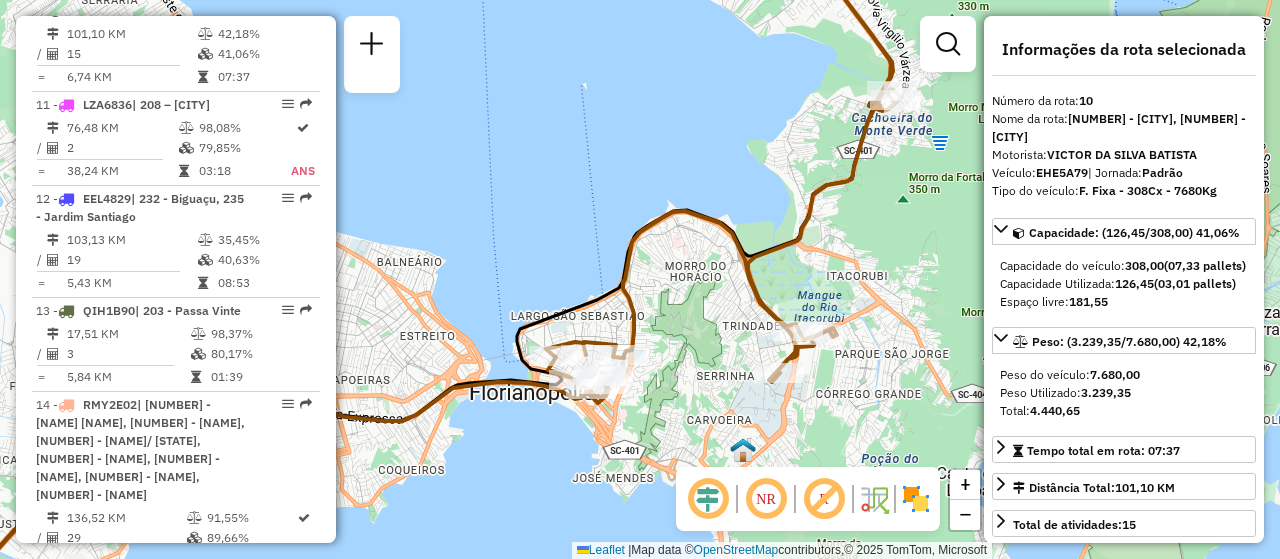 drag, startPoint x: 705, startPoint y: 425, endPoint x: 543, endPoint y: 476, distance: 169.83817 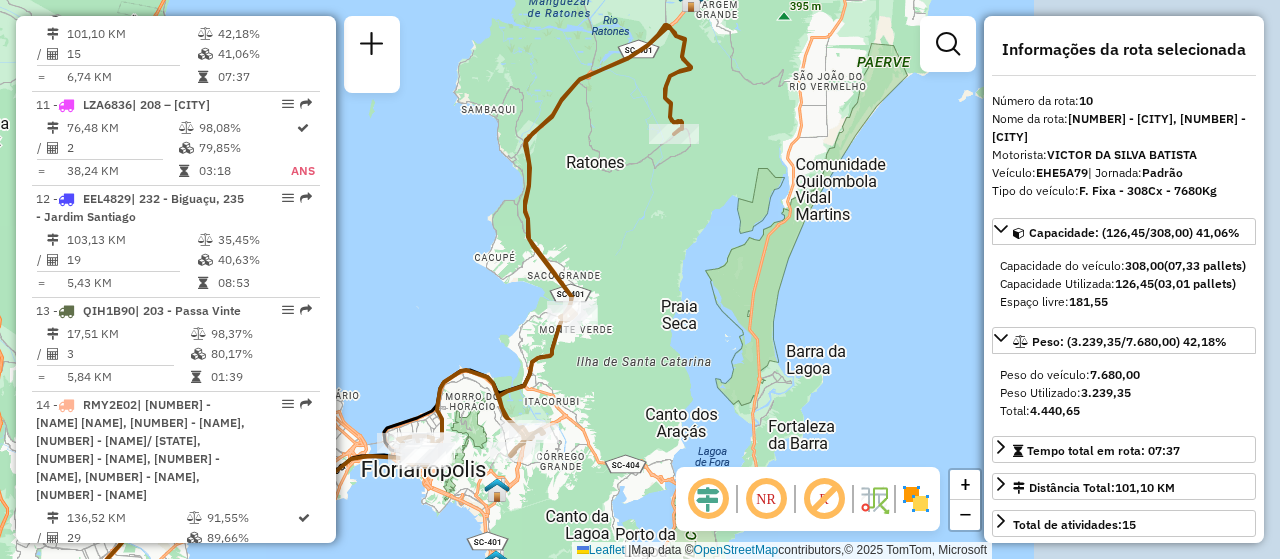 drag, startPoint x: 858, startPoint y: 344, endPoint x: 576, endPoint y: 408, distance: 289.17123 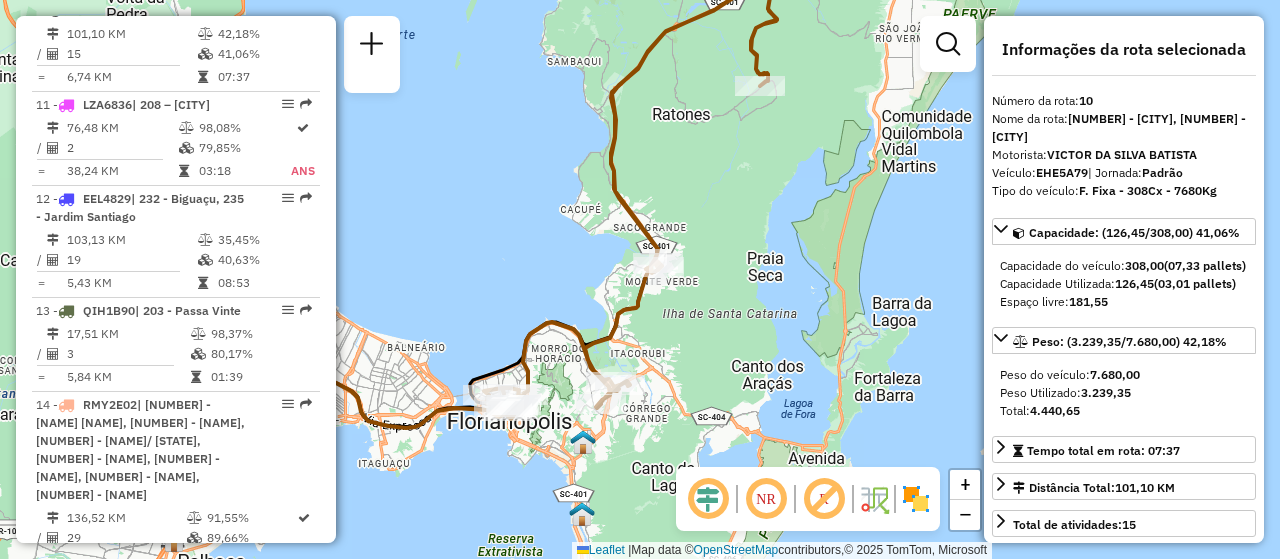 drag, startPoint x: 590, startPoint y: 390, endPoint x: 700, endPoint y: 331, distance: 124.823875 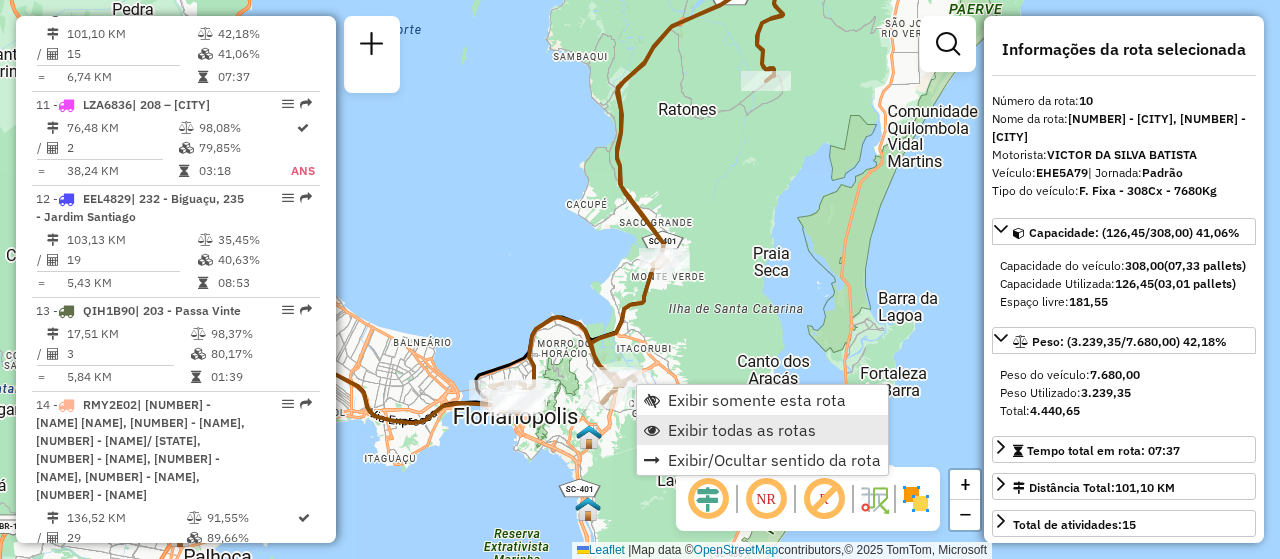 click on "Exibir todas as rotas" at bounding box center (742, 430) 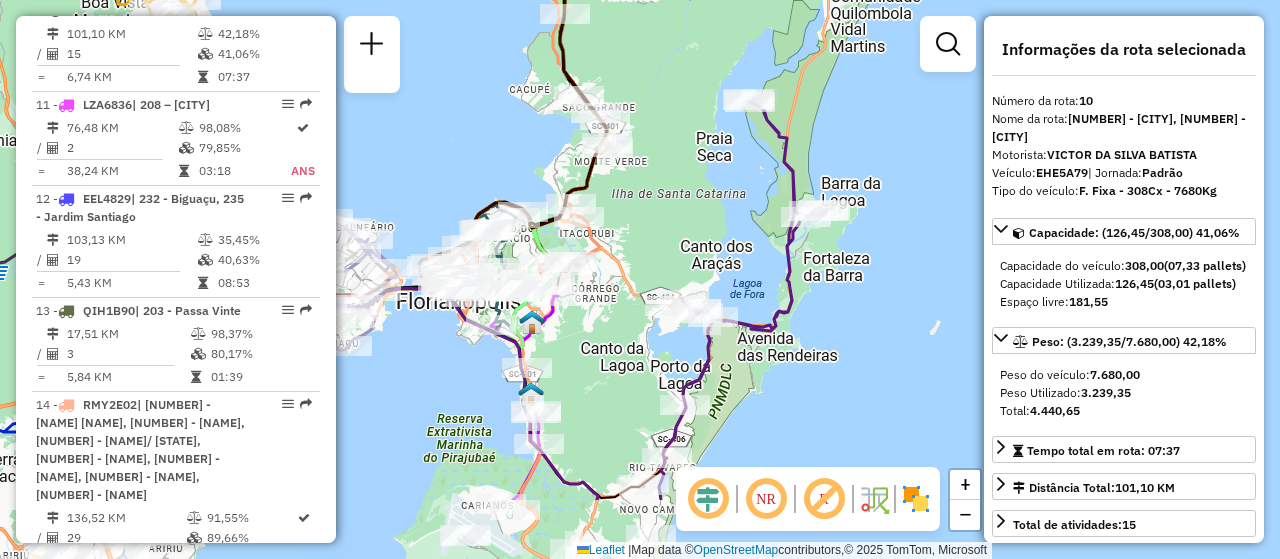 drag, startPoint x: 884, startPoint y: 413, endPoint x: 822, endPoint y: 289, distance: 138.63622 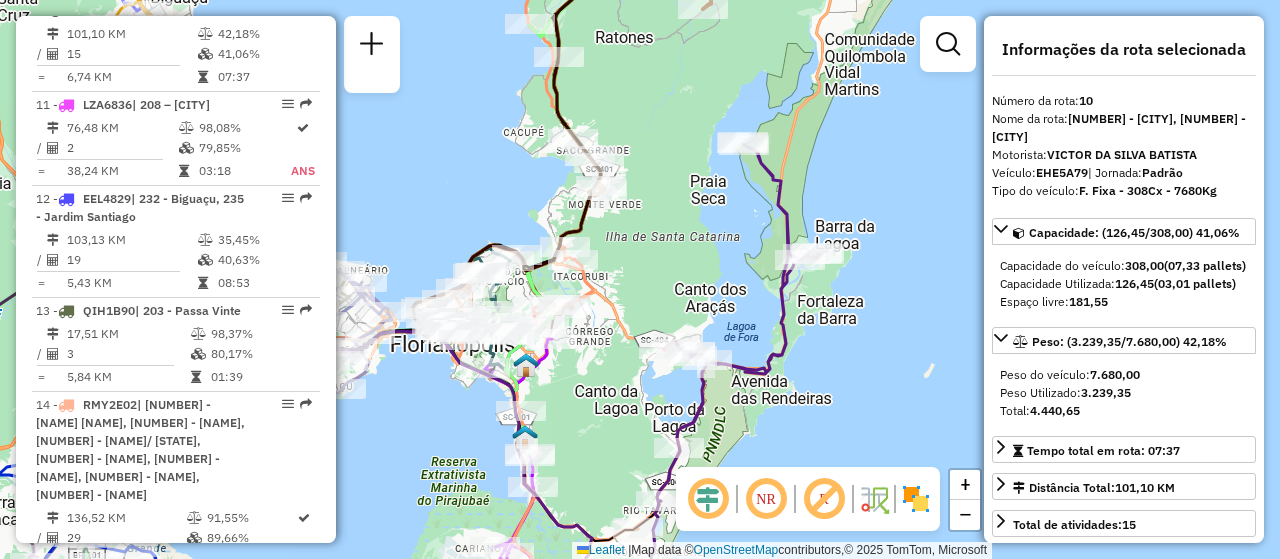 drag, startPoint x: 784, startPoint y: 248, endPoint x: 779, endPoint y: 413, distance: 165.07574 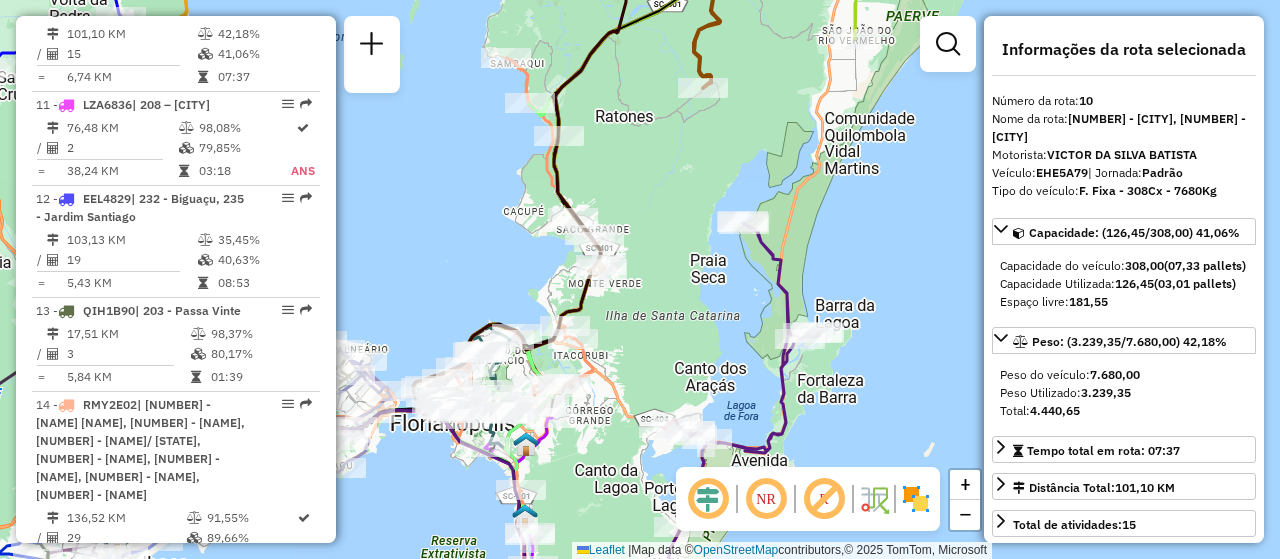 drag, startPoint x: 690, startPoint y: 185, endPoint x: 694, endPoint y: 151, distance: 34.234486 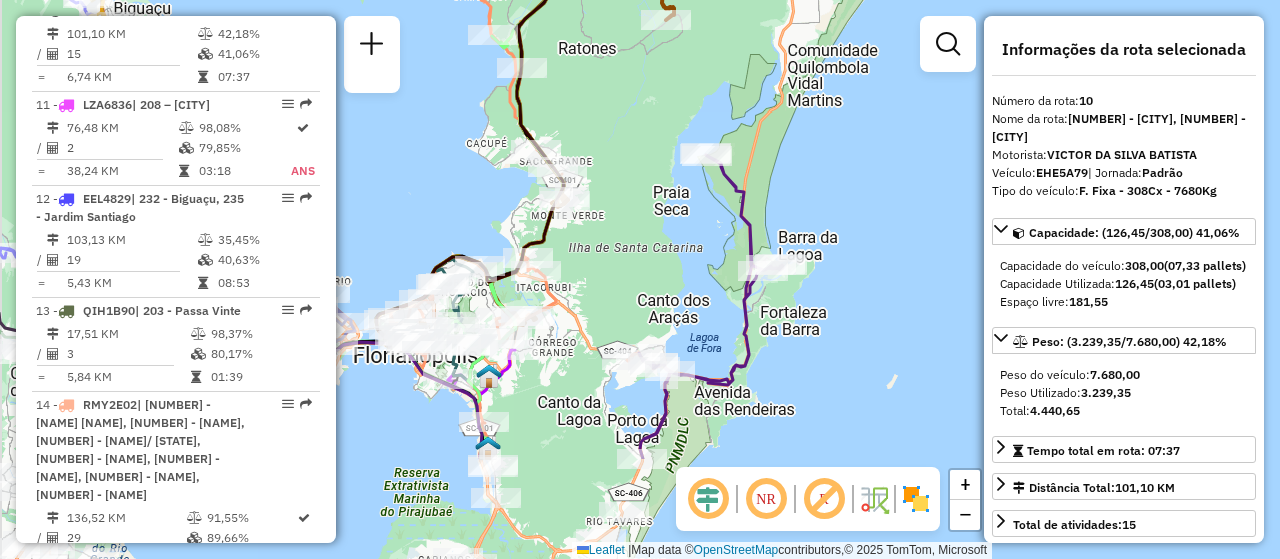 drag, startPoint x: 538, startPoint y: 479, endPoint x: 630, endPoint y: 264, distance: 233.8568 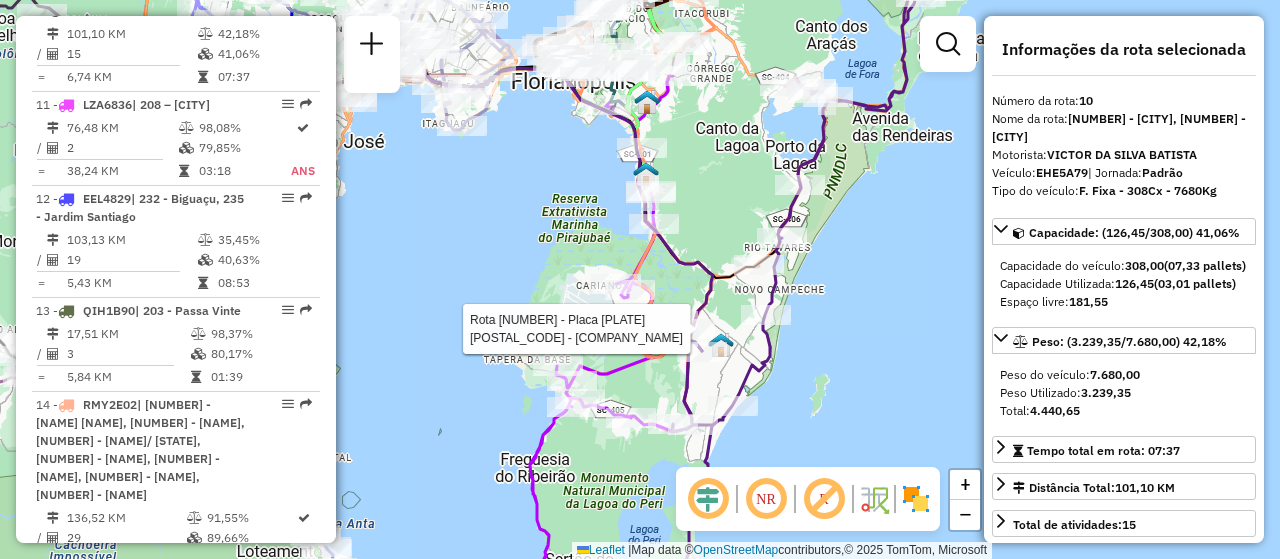 drag, startPoint x: 866, startPoint y: 313, endPoint x: 863, endPoint y: 293, distance: 20.22375 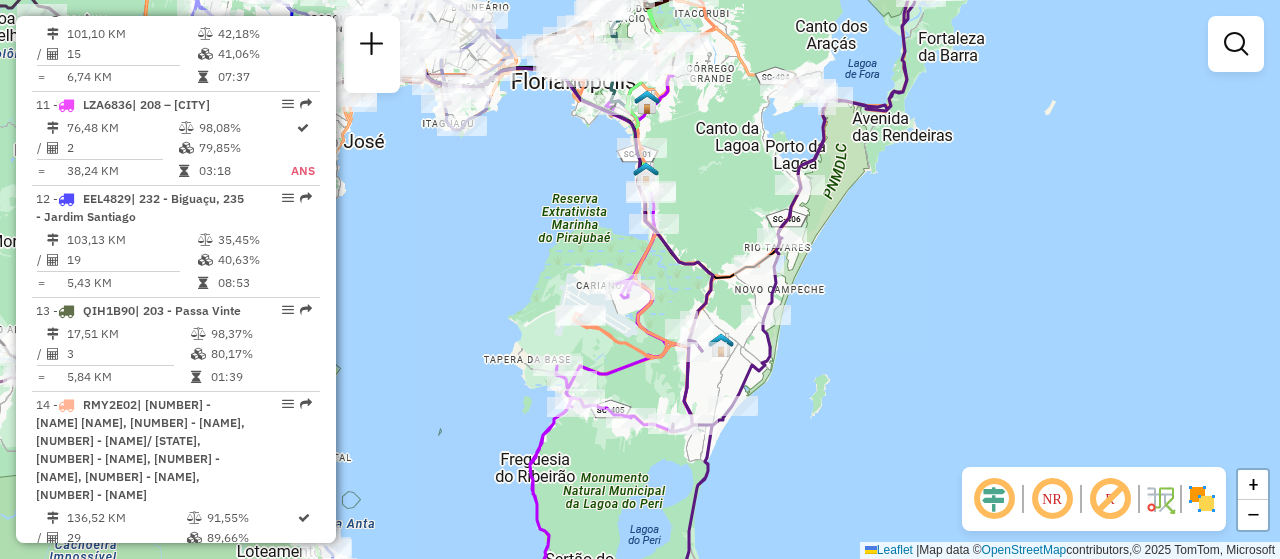 select on "**********" 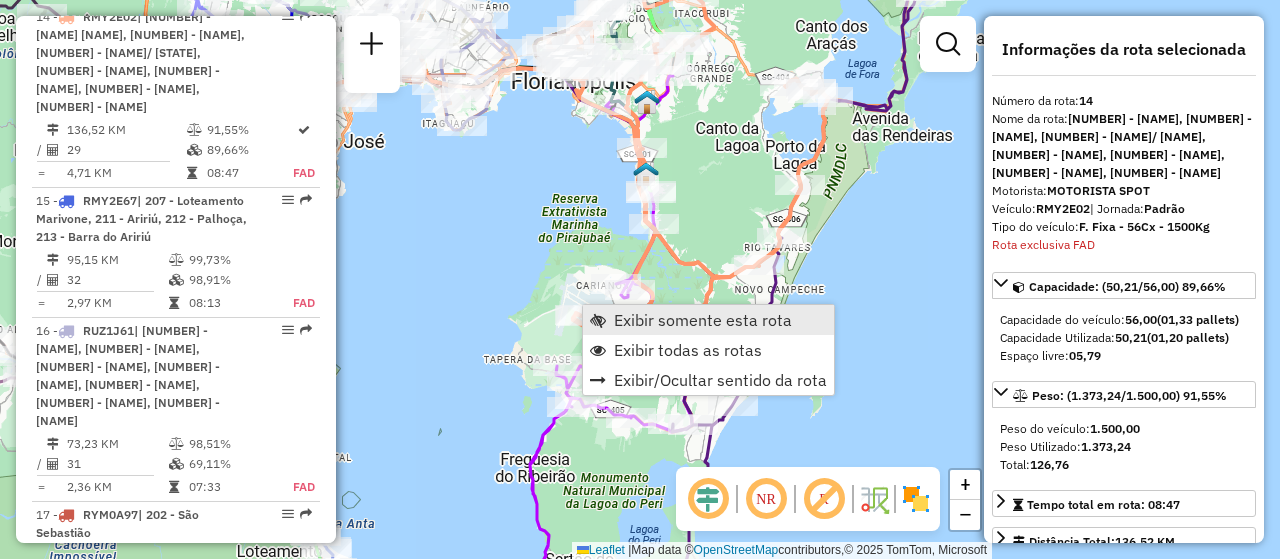 scroll, scrollTop: 2251, scrollLeft: 0, axis: vertical 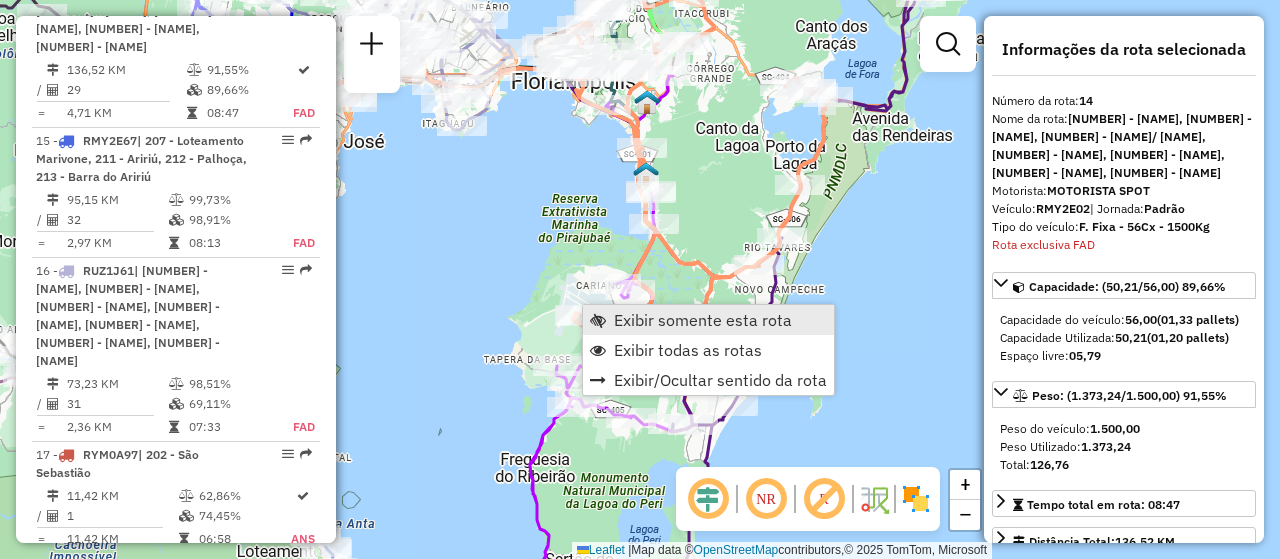 drag, startPoint x: 584, startPoint y: 309, endPoint x: 689, endPoint y: 327, distance: 106.531685 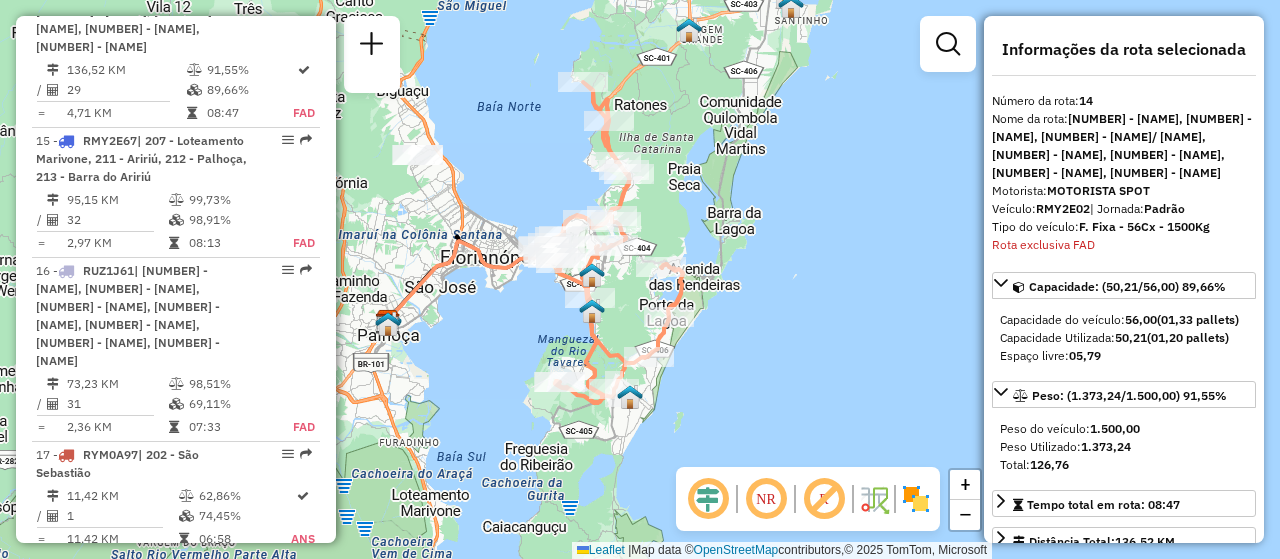 click on "Janela de atendimento Grade de atendimento Capacidade Transportadoras Veículos Cliente Pedidos  Rotas Selecione os dias de semana para filtrar as janelas de atendimento  Seg   Ter   Qua   Qui   Sex   Sáb   Dom  Informe o período da janela de atendimento: De: Até:  Filtrar exatamente a janela do cliente  Considerar janela de atendimento padrão  Selecione os dias de semana para filtrar as grades de atendimento  Seg   Ter   Qua   Qui   Sex   Sáb   Dom   Considerar clientes sem dia de atendimento cadastrado  Clientes fora do dia de atendimento selecionado Filtrar as atividades entre os valores definidos abaixo:  Peso mínimo:   Peso máximo:   Cubagem mínima:   Cubagem máxima:   De:   Até:  Filtrar as atividades entre o tempo de atendimento definido abaixo:  De:   Até:   Considerar capacidade total dos clientes não roteirizados Transportadora: Selecione um ou mais itens Tipo de veículo: Selecione um ou mais itens Veículo: Selecione um ou mais itens Motorista: Selecione um ou mais itens Nome: Rótulo:" 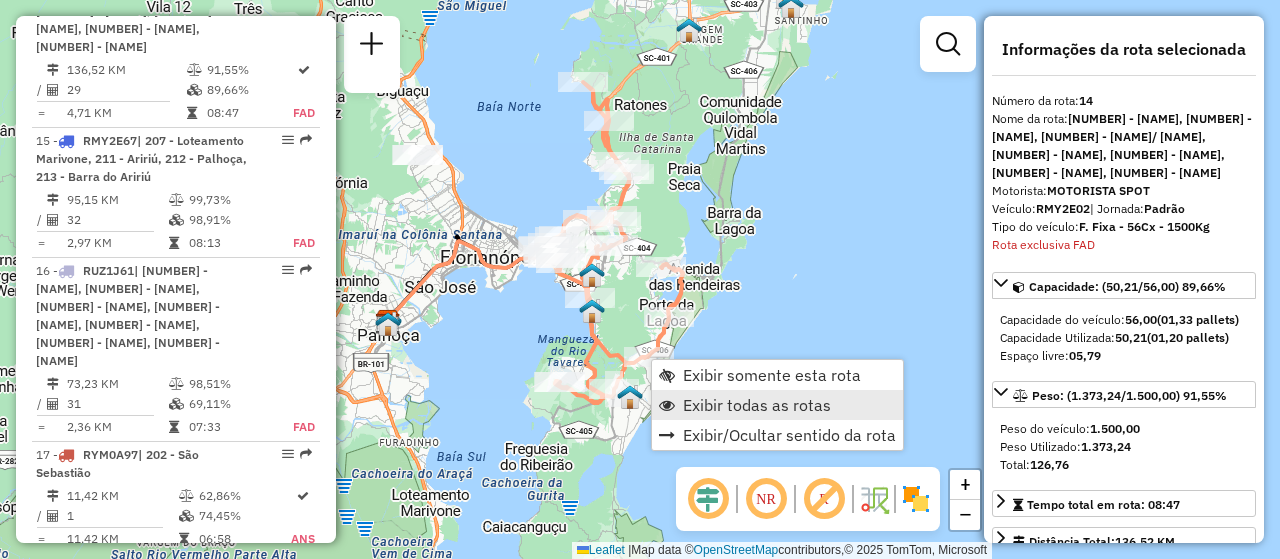 click on "Exibir todas as rotas" at bounding box center [757, 405] 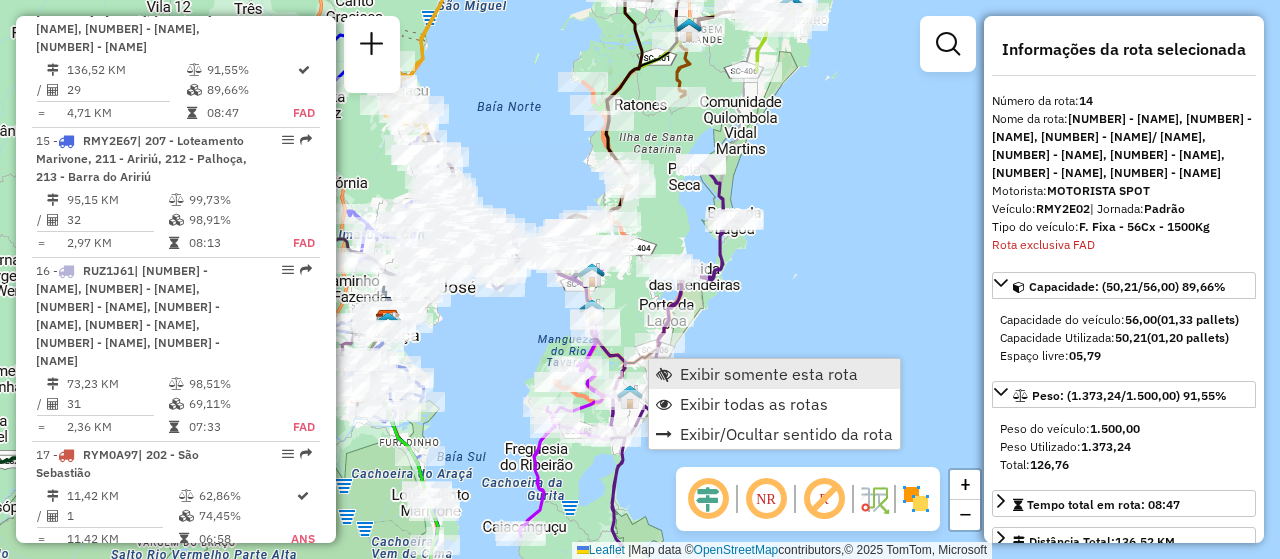 click on "Exibir somente esta rota" at bounding box center [769, 374] 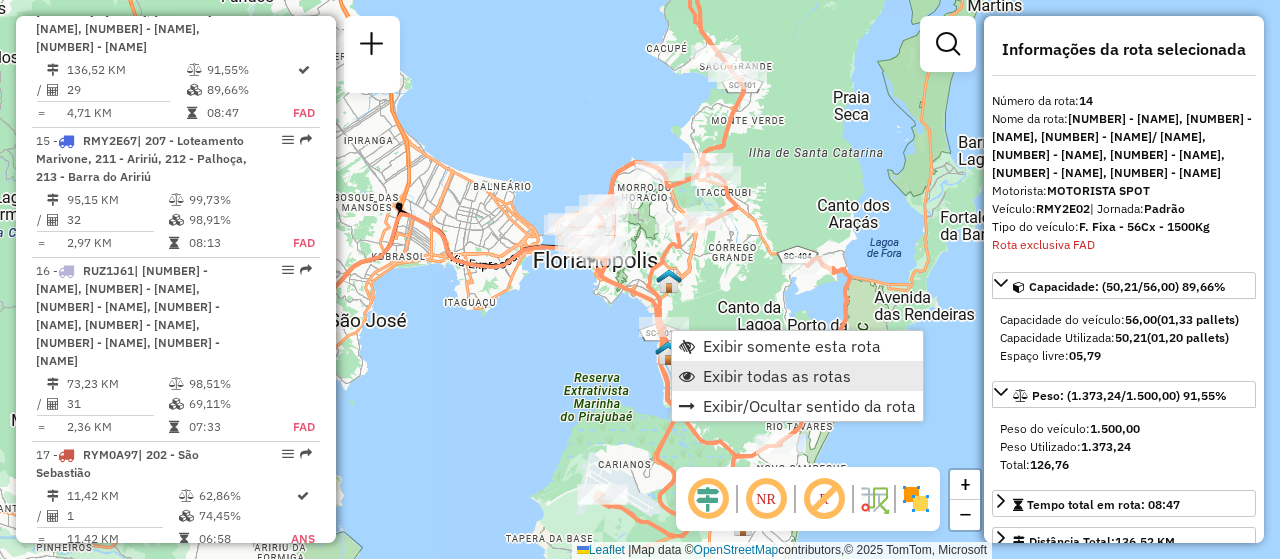 click on "Exibir todas as rotas" at bounding box center [777, 376] 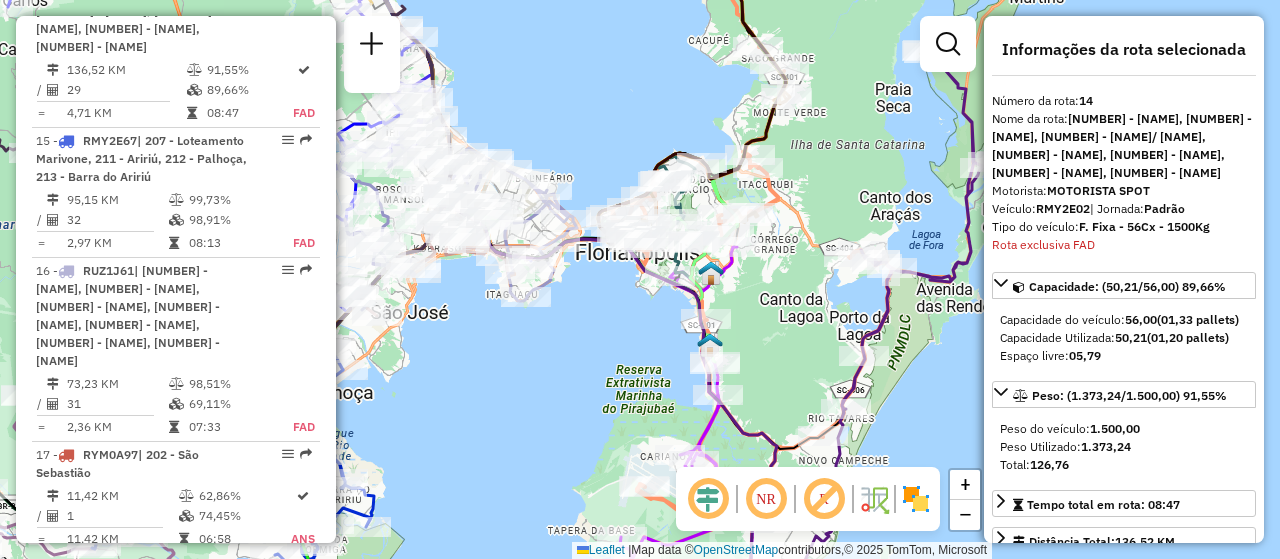 drag, startPoint x: 611, startPoint y: 366, endPoint x: 907, endPoint y: 353, distance: 296.28534 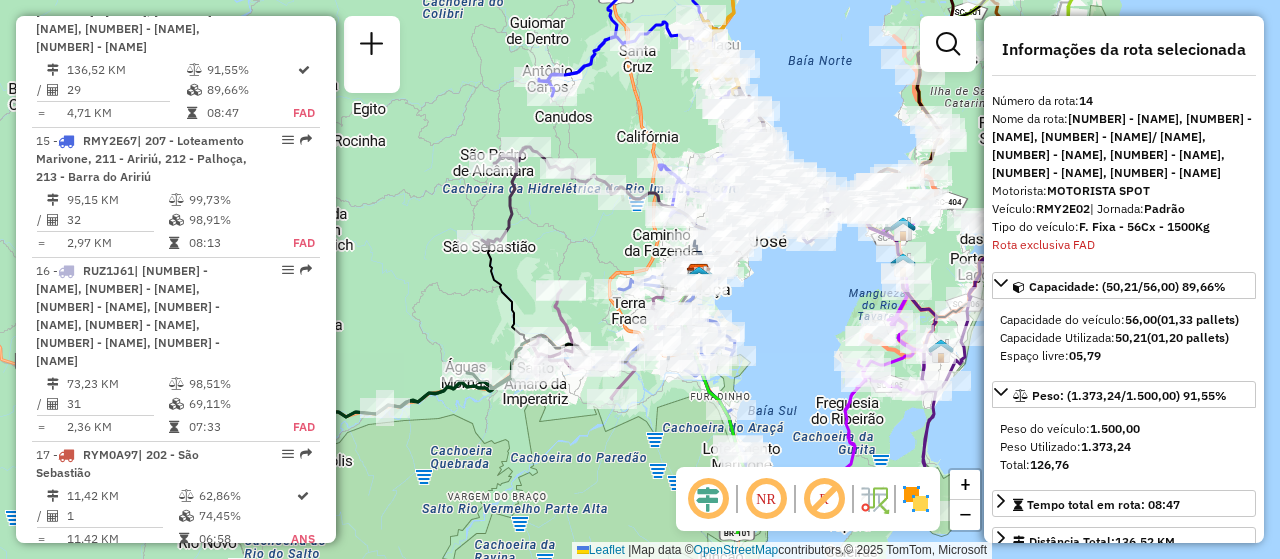 drag, startPoint x: 840, startPoint y: 389, endPoint x: 826, endPoint y: 307, distance: 83.18654 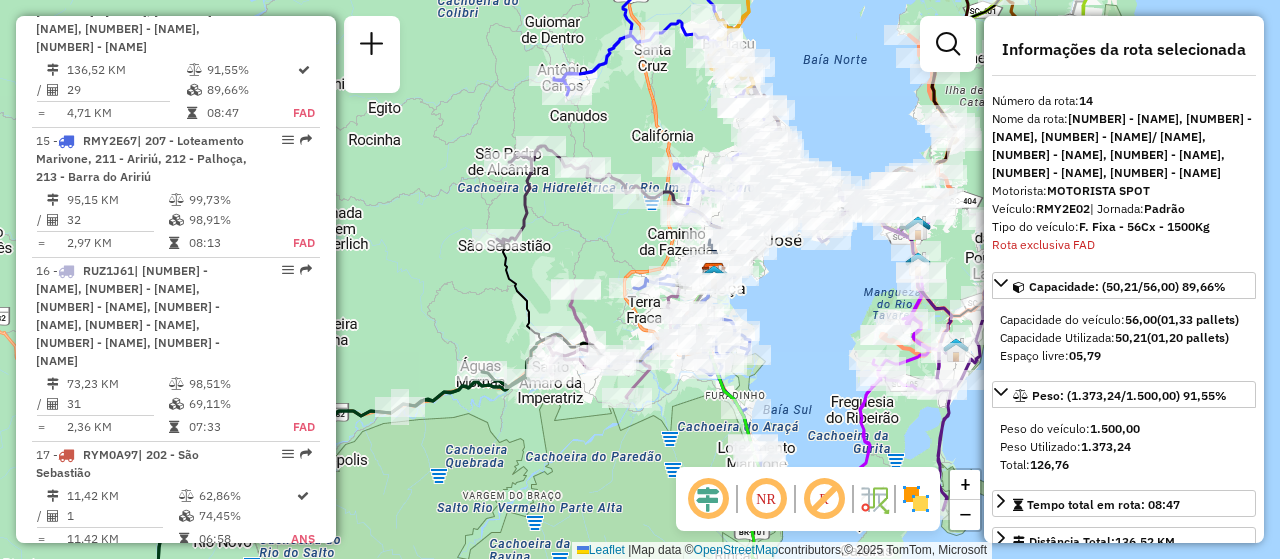drag, startPoint x: 821, startPoint y: 333, endPoint x: 839, endPoint y: 332, distance: 18.027756 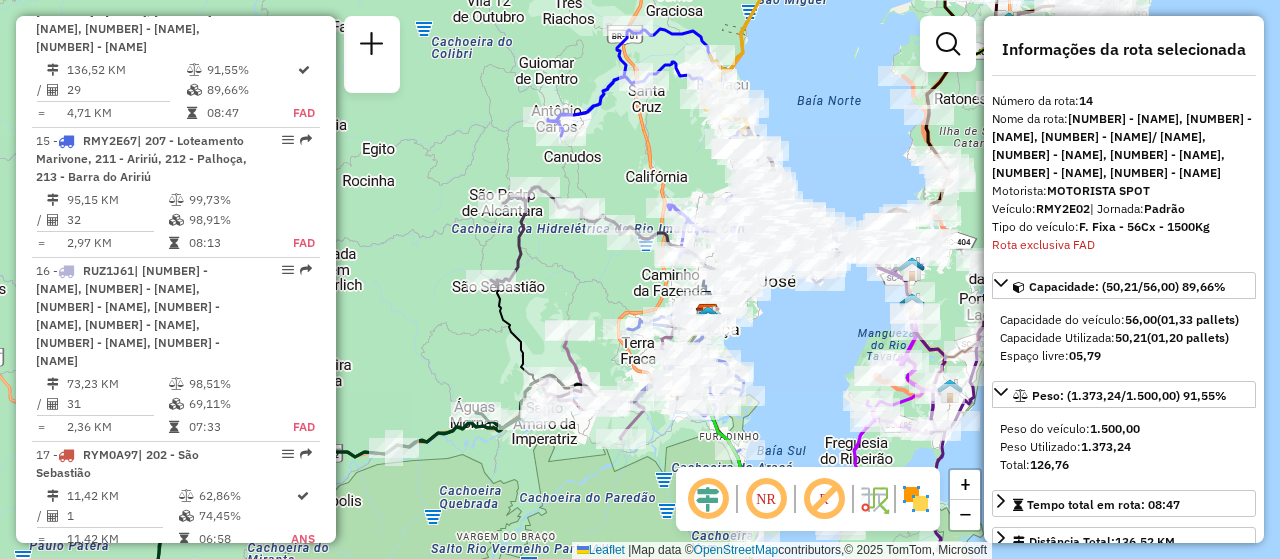 drag, startPoint x: 824, startPoint y: 286, endPoint x: 776, endPoint y: 544, distance: 262.42712 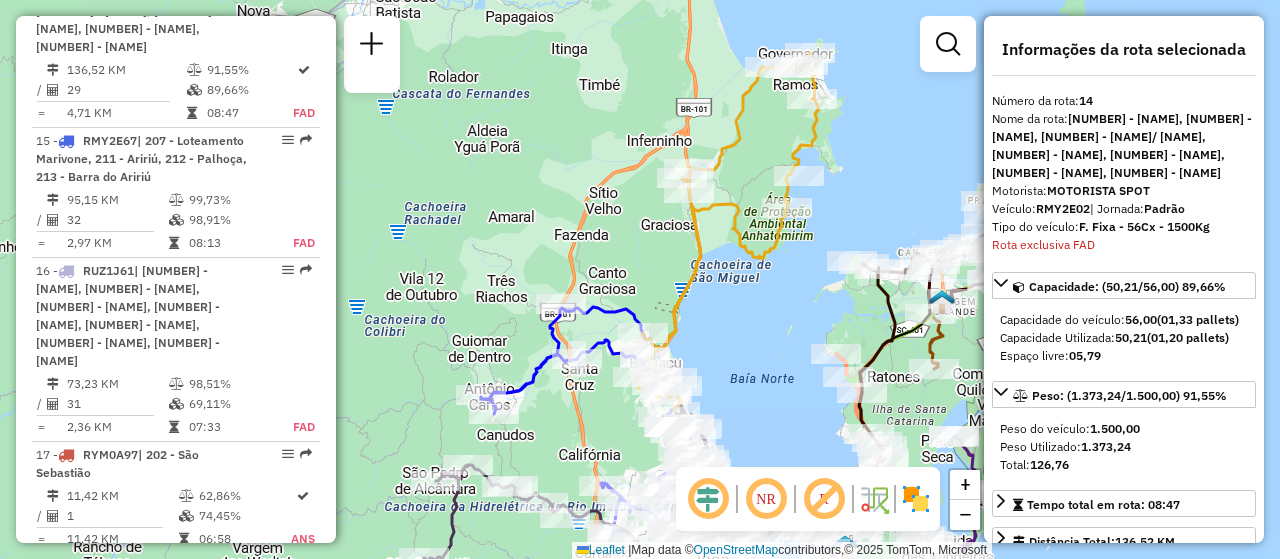 drag, startPoint x: 757, startPoint y: 337, endPoint x: 696, endPoint y: 457, distance: 134.61426 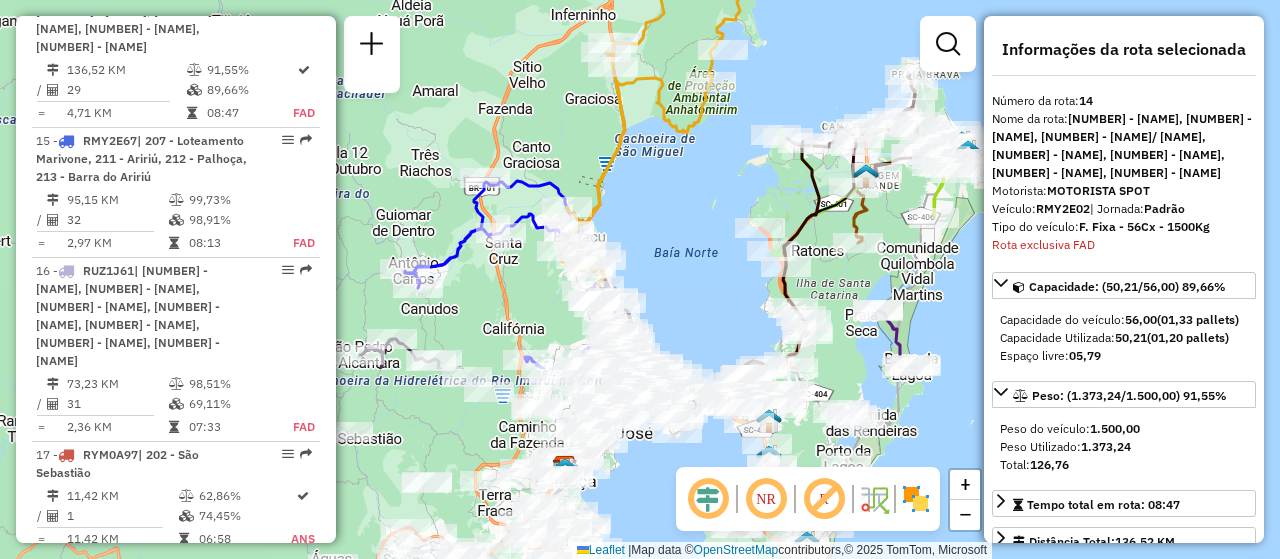 drag, startPoint x: 689, startPoint y: 445, endPoint x: 669, endPoint y: 156, distance: 289.69122 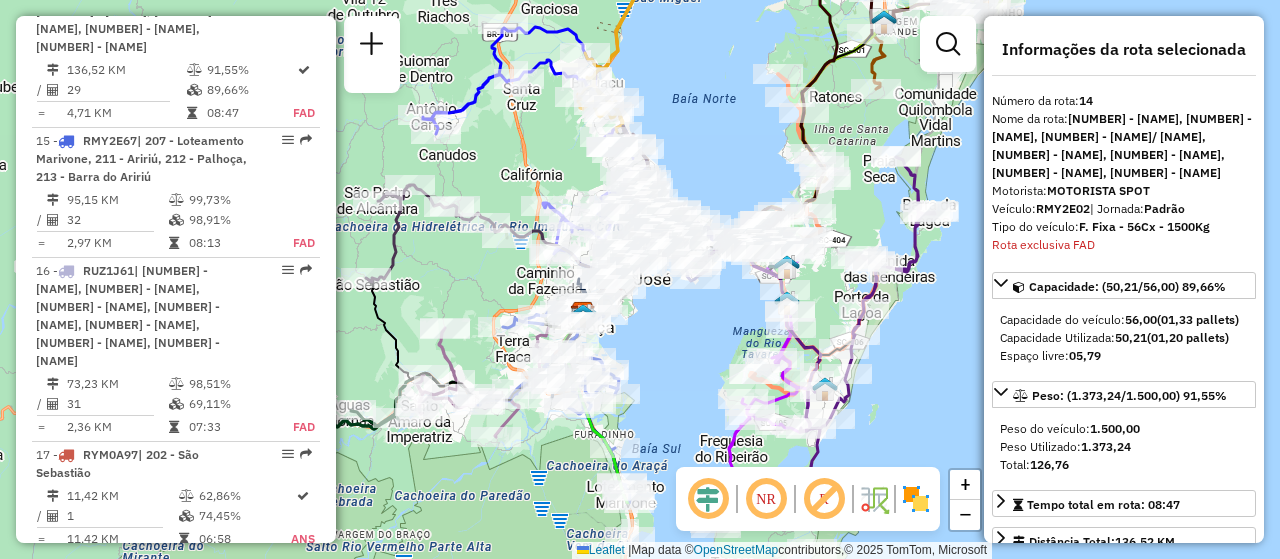 drag, startPoint x: 673, startPoint y: 223, endPoint x: 698, endPoint y: 108, distance: 117.68602 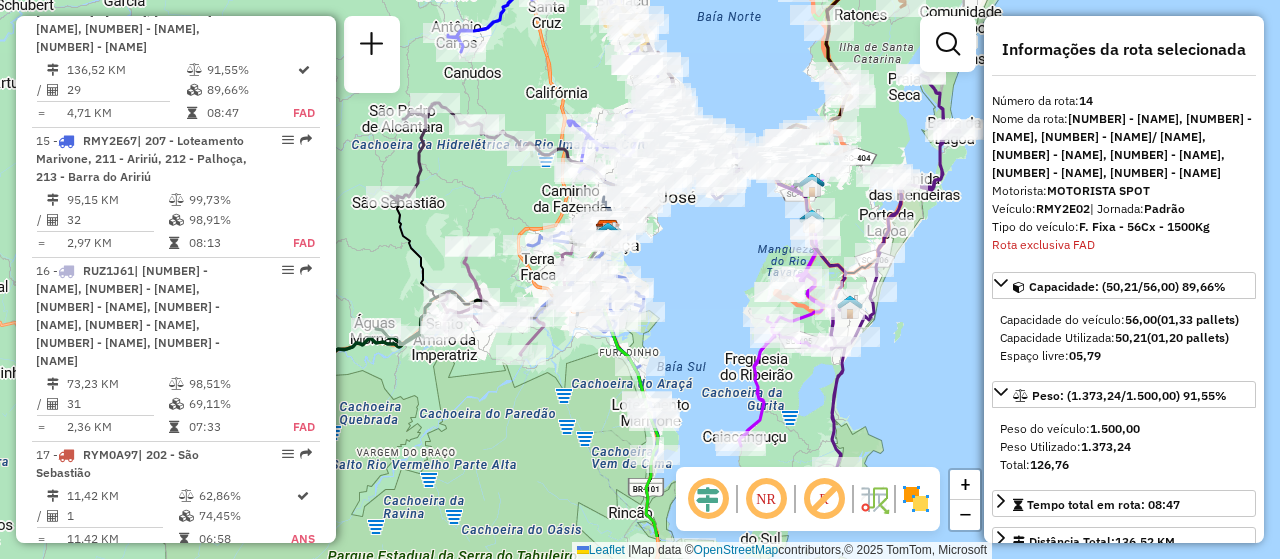 drag, startPoint x: 711, startPoint y: 315, endPoint x: 734, endPoint y: 238, distance: 80.36168 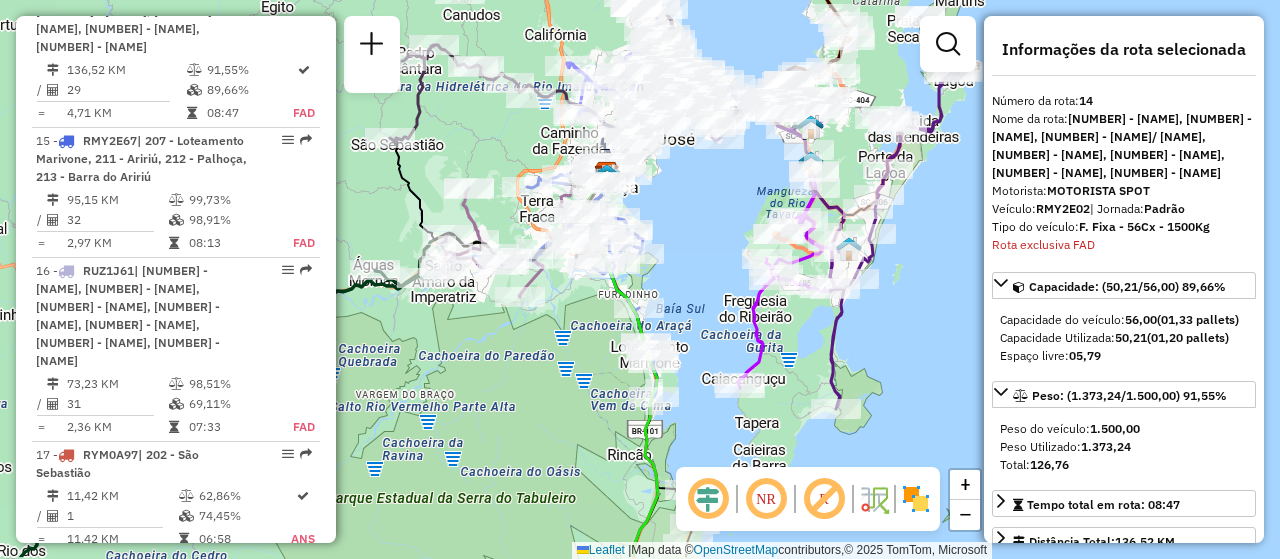 drag, startPoint x: 720, startPoint y: 287, endPoint x: 719, endPoint y: 229, distance: 58.00862 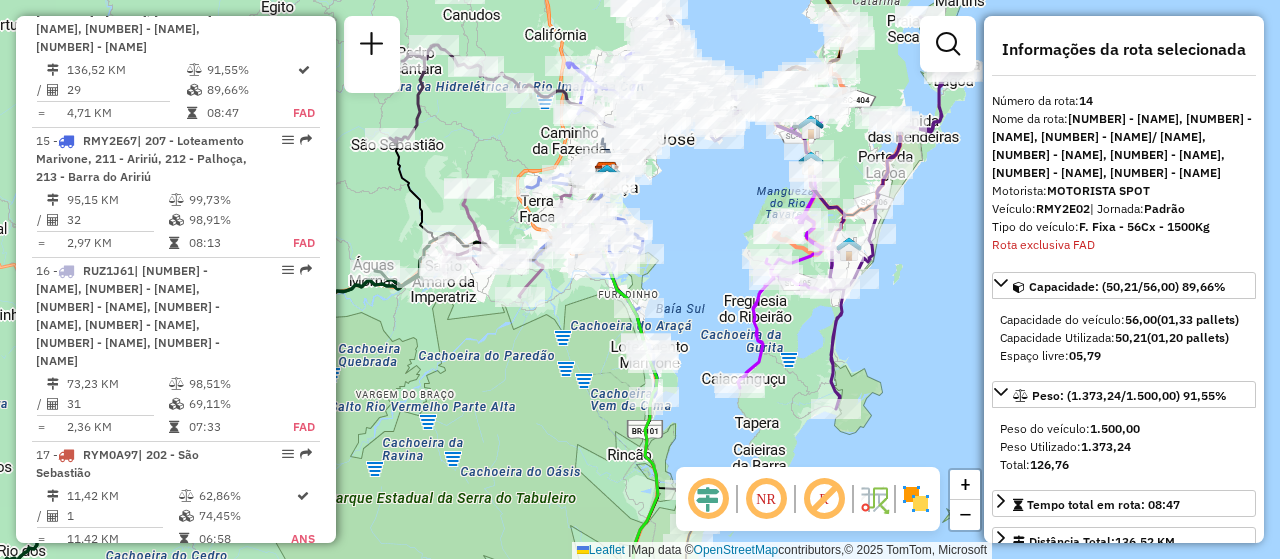 scroll, scrollTop: 1441, scrollLeft: 0, axis: vertical 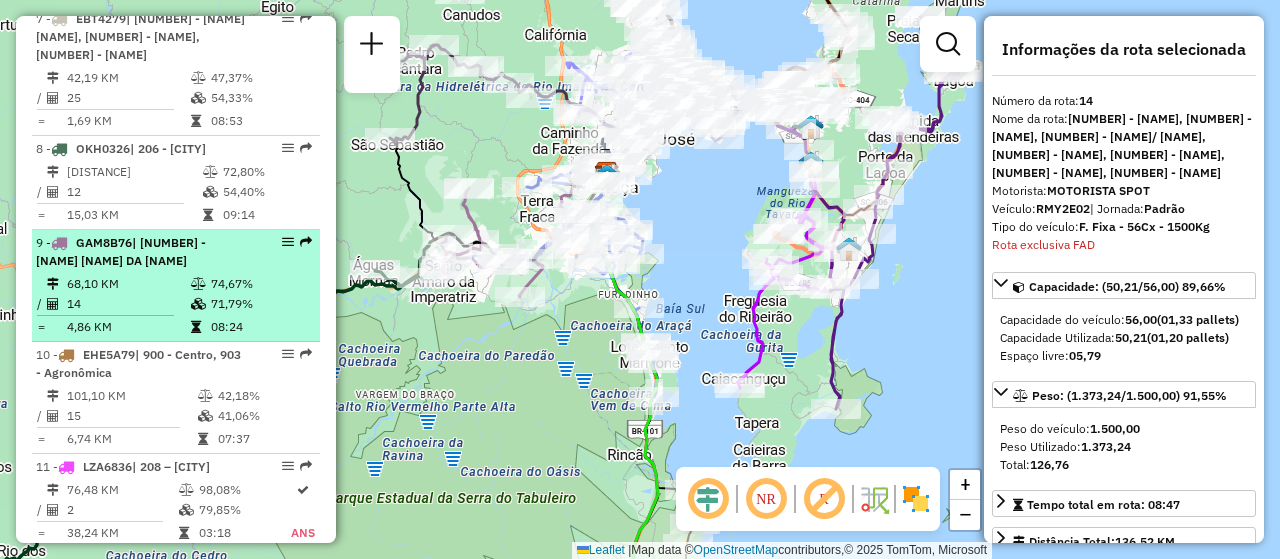 click at bounding box center [288, 242] 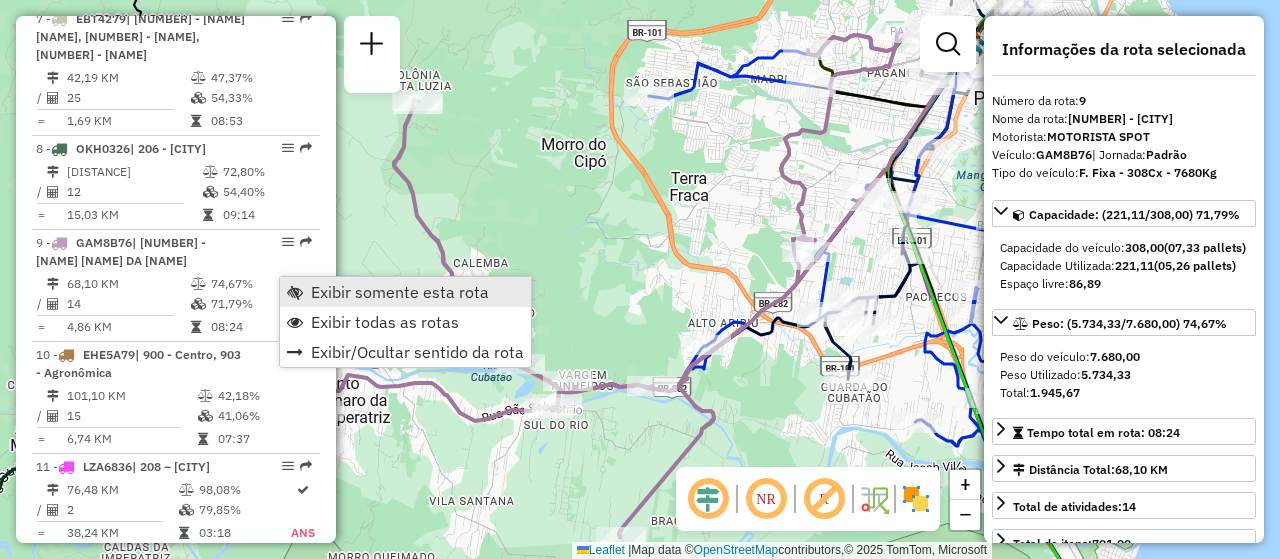 click on "Exibir somente esta rota" at bounding box center [400, 292] 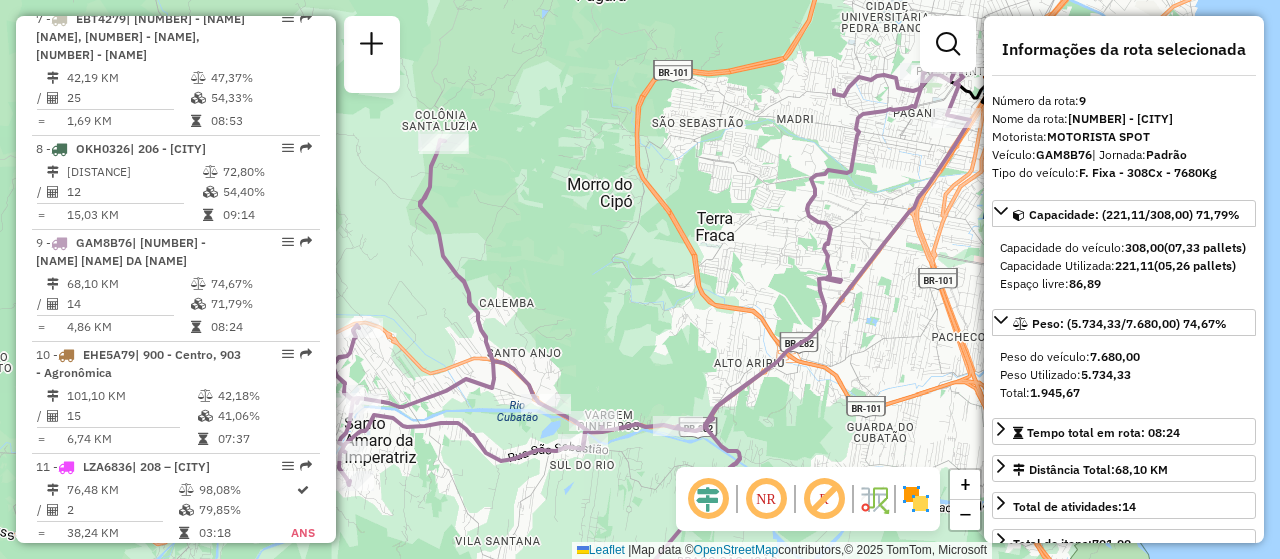 drag, startPoint x: 593, startPoint y: 331, endPoint x: 602, endPoint y: 349, distance: 20.12461 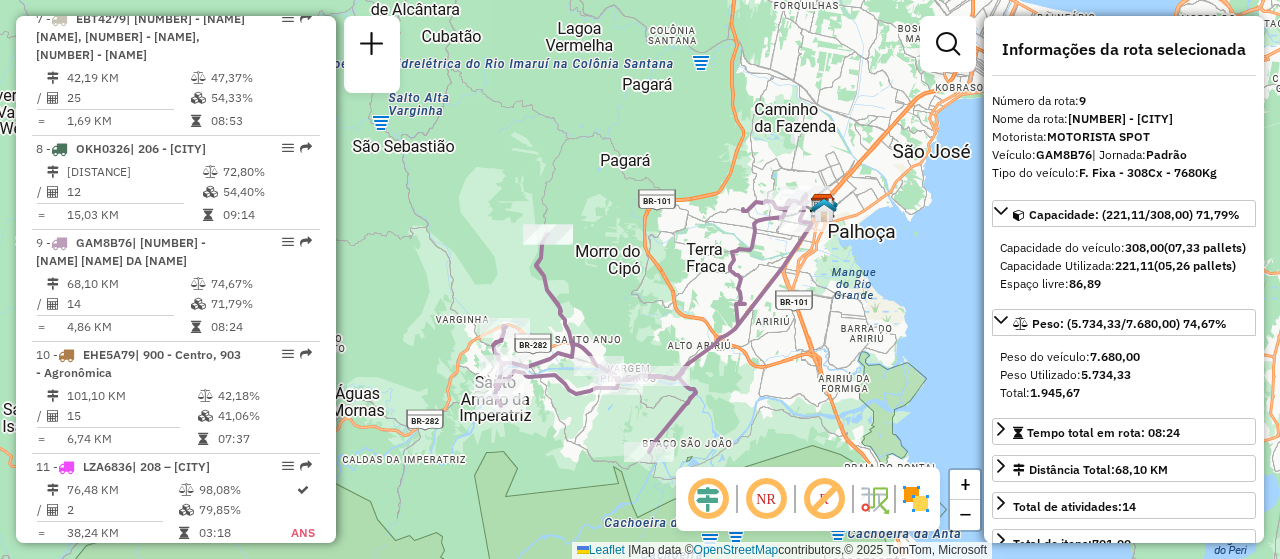 drag, startPoint x: 625, startPoint y: 346, endPoint x: 646, endPoint y: 326, distance: 29 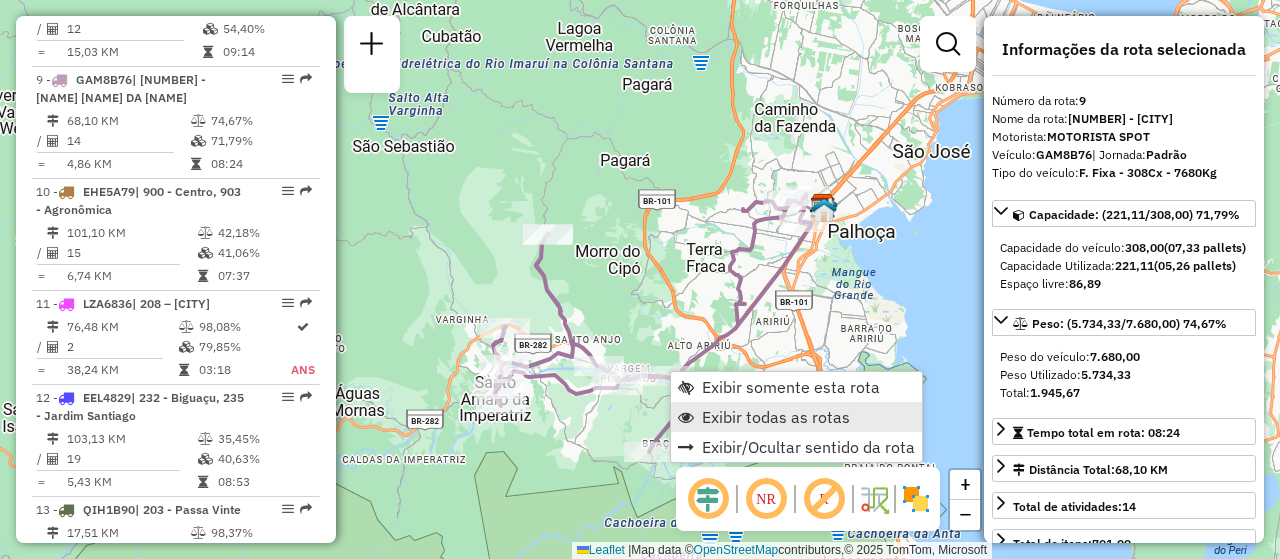 scroll, scrollTop: 1691, scrollLeft: 0, axis: vertical 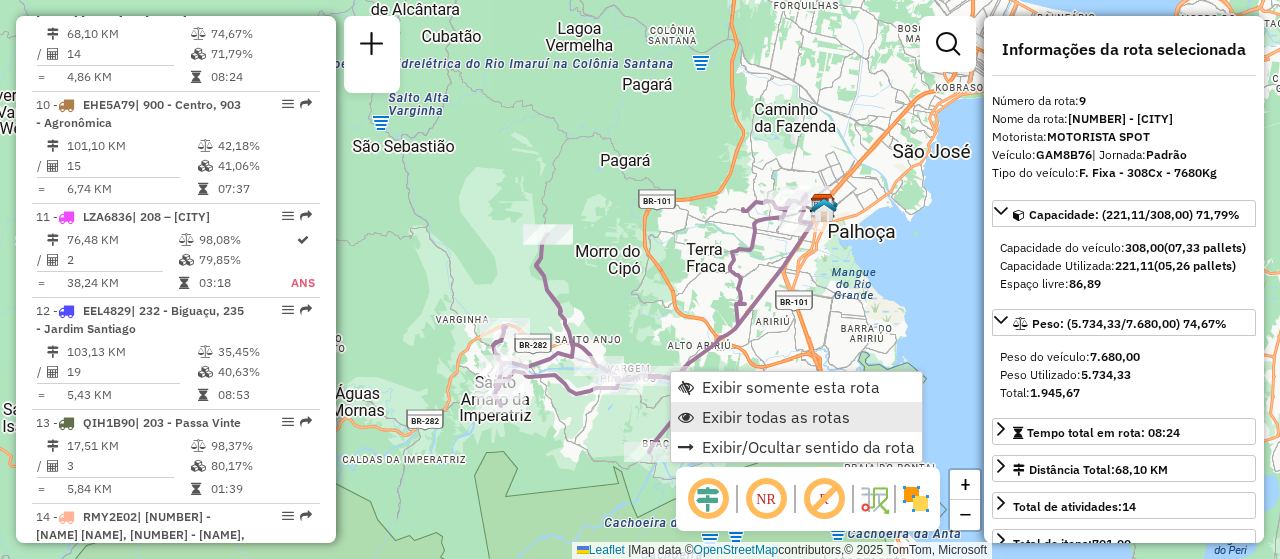 click on "Exibir todas as rotas" at bounding box center (796, 417) 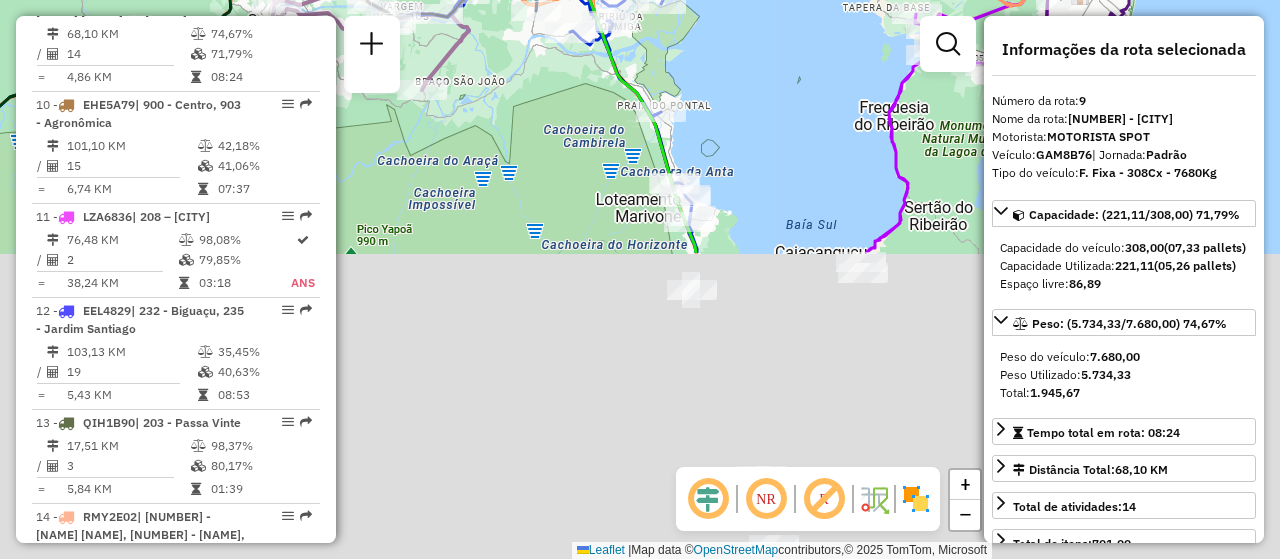 drag, startPoint x: 854, startPoint y: 408, endPoint x: 627, endPoint y: 28, distance: 442.63867 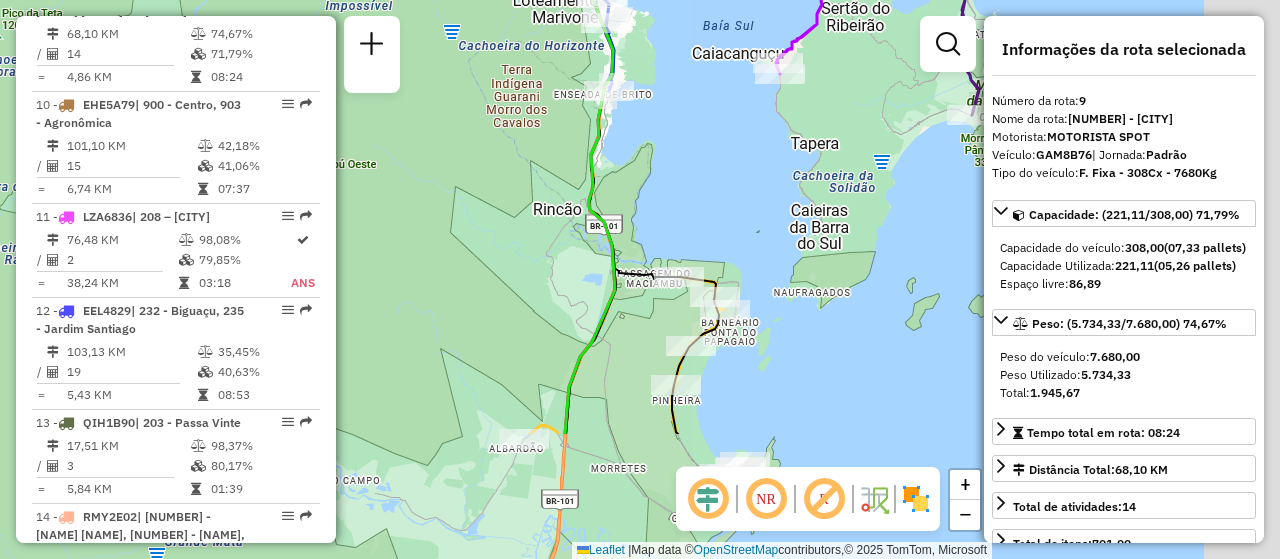 drag, startPoint x: 727, startPoint y: 305, endPoint x: 630, endPoint y: 79, distance: 245.93698 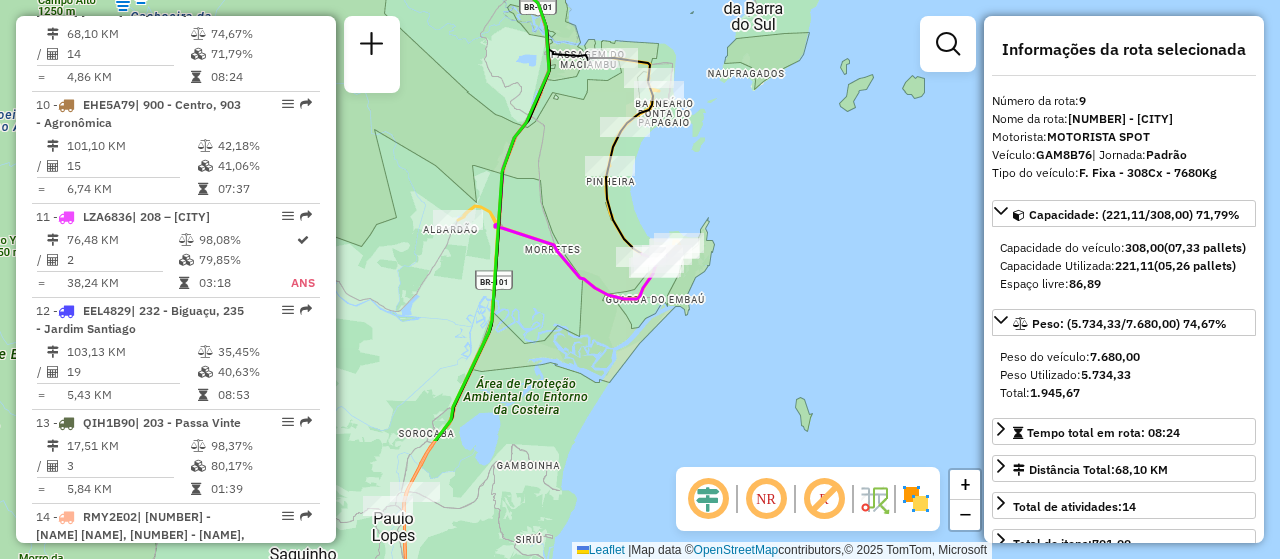 drag, startPoint x: 679, startPoint y: 396, endPoint x: 630, endPoint y: 234, distance: 169.24834 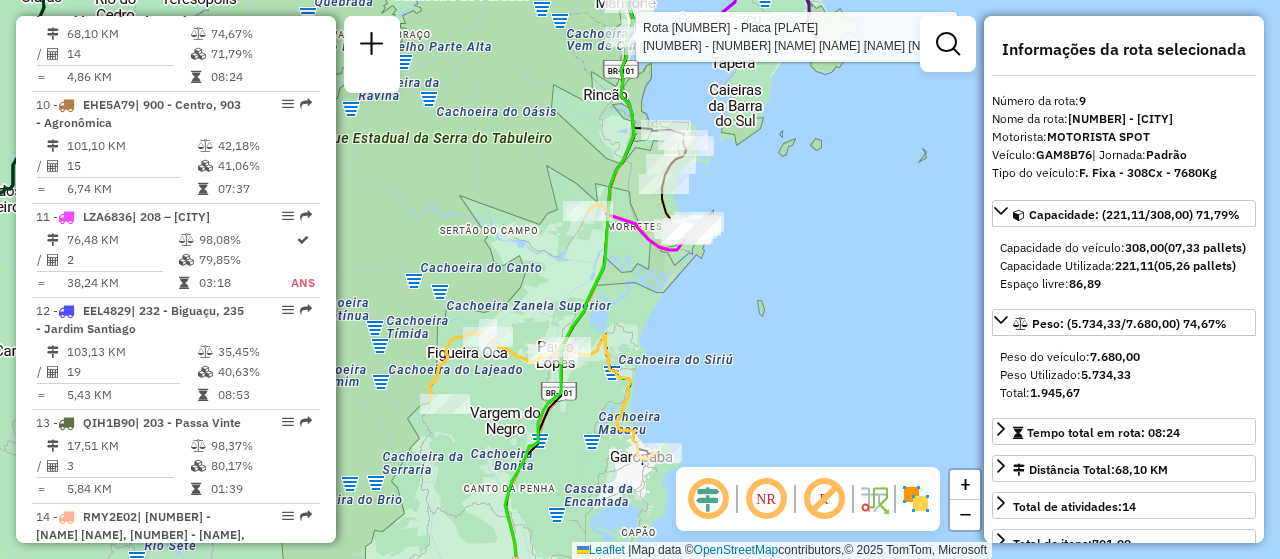 drag, startPoint x: 814, startPoint y: 421, endPoint x: 817, endPoint y: 309, distance: 112.04017 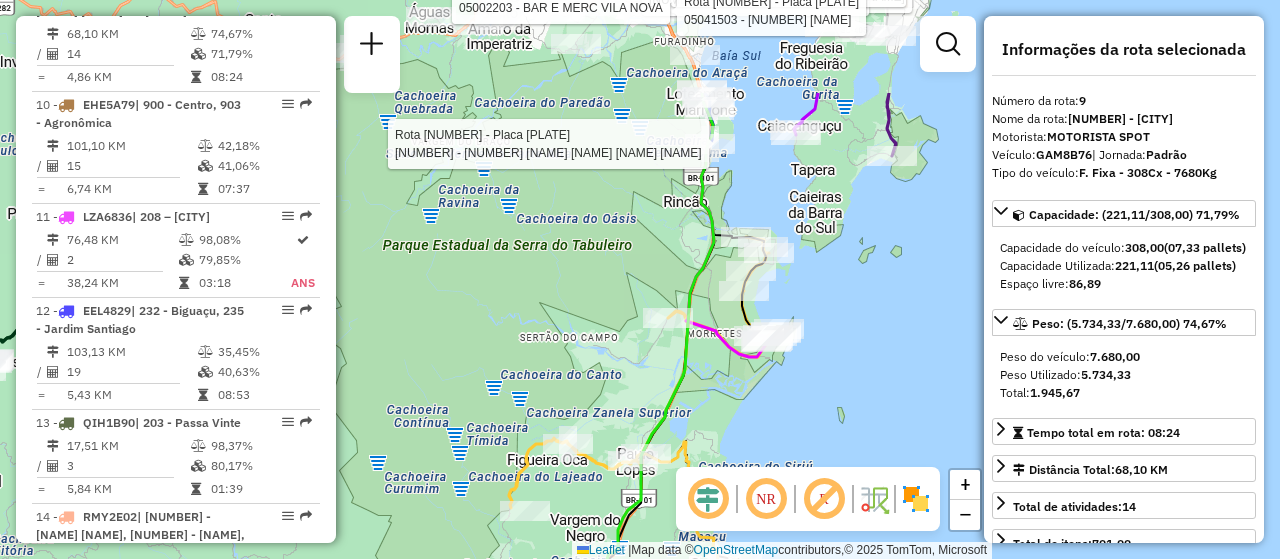 drag, startPoint x: 744, startPoint y: 262, endPoint x: 777, endPoint y: 424, distance: 165.32695 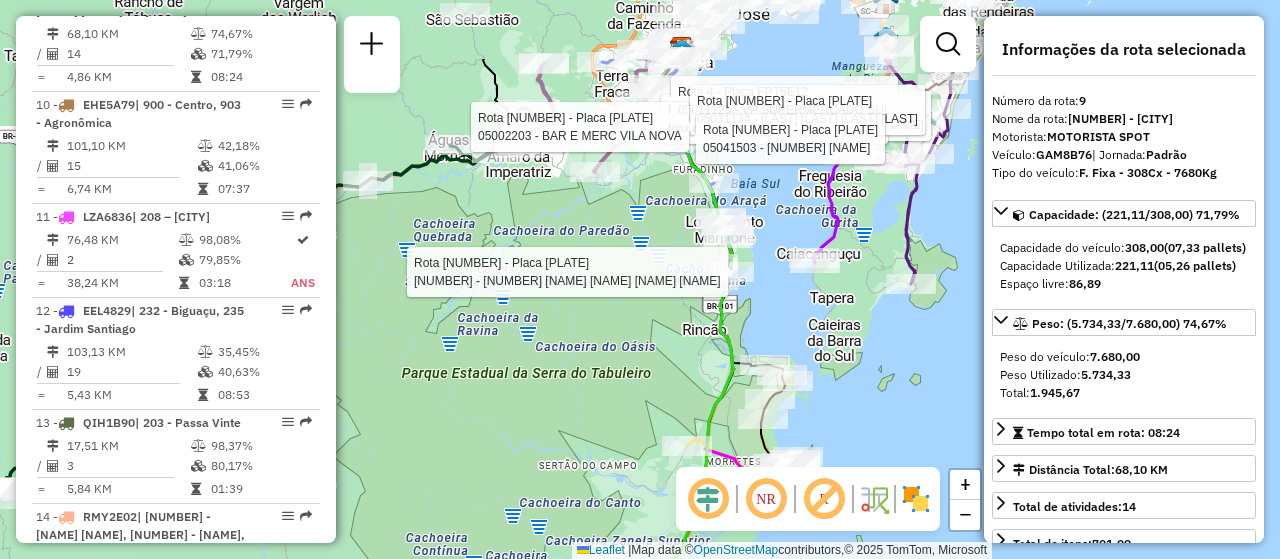 drag, startPoint x: 757, startPoint y: 196, endPoint x: 780, endPoint y: 400, distance: 205.29248 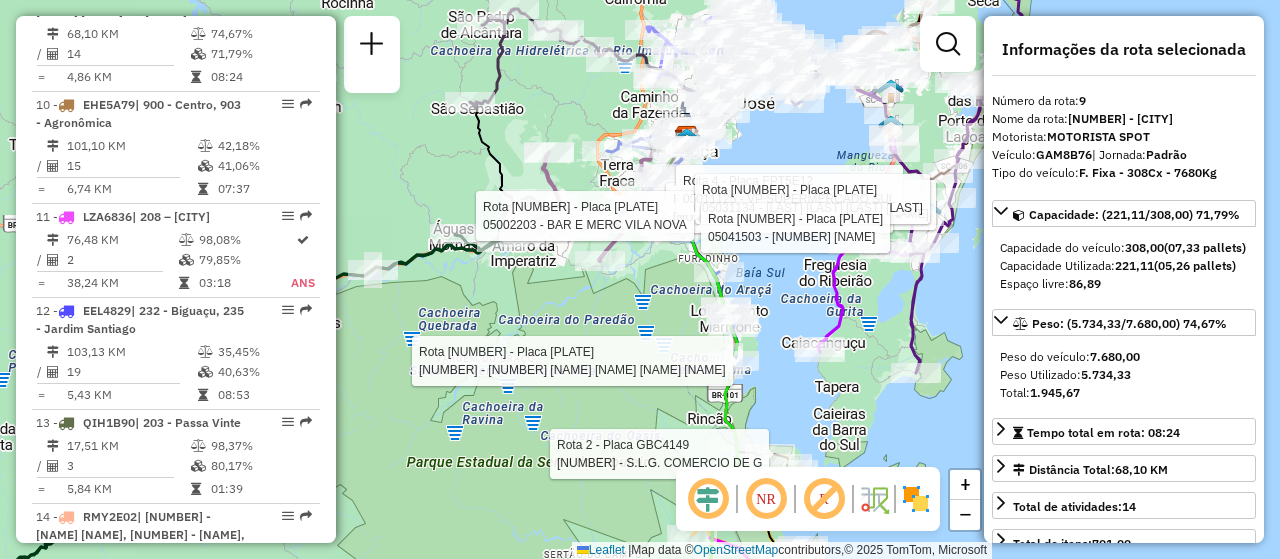 click on "Rota 15 - Placa RMY2E67  05090874 - [NAME] Rota 4 - Placa FPT5E12  05040172 - [NUMBER] [NAME] Rota 4 - Placa FPT5E12  05011125 - VP SUPERMERCADO SUL Rota 15 - Placa RMY2E67  05031134 - AGROFRUTI COMERCIO V Rota 15 - Placa RMY2E67  05002203 - BAR E MERC VILA NOVA Rota 15 - Placa RMY2E67  05041503 - [NUMBER] [NAME] Rota 15 - Placa RMY2E67  05041486 - [NUMBER] [NAME] Rota 2 - Placa GBC4149  05089549 - S.L.G. COMERCIO DE G Janela de atendimento Grade de atendimento Capacidade Transportadoras Veículos Cliente Pedidos  Rotas Selecione os dias de semana para filtrar as janelas de atendimento  Seg   Ter   Qua   Qui   Sex   Sáb   Dom  Informe o período da janela de atendimento: De: Até:  Filtrar exatamente a janela do cliente  Considerar janela de atendimento padrão  Selecione os dias de semana para filtrar as grades de atendimento  Seg   Ter   Qua   Qui   Sex   Sáb   Dom   Considerar clientes sem dia de atendimento cadastrado  Peso mínimo:   De:   De:" 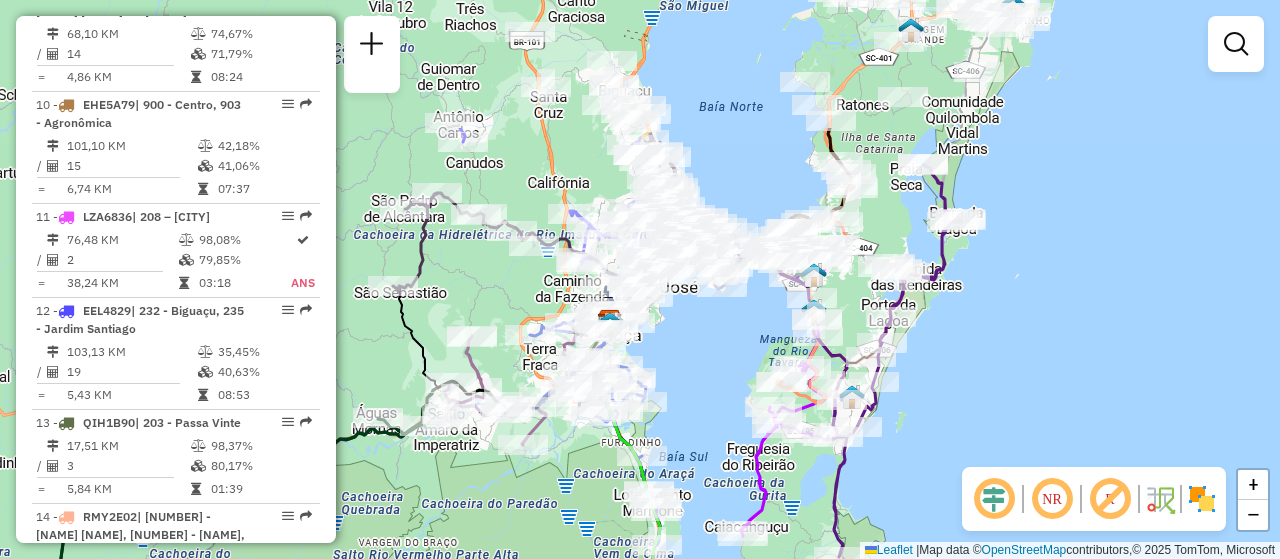 drag, startPoint x: 765, startPoint y: 239, endPoint x: 729, endPoint y: 335, distance: 102.528046 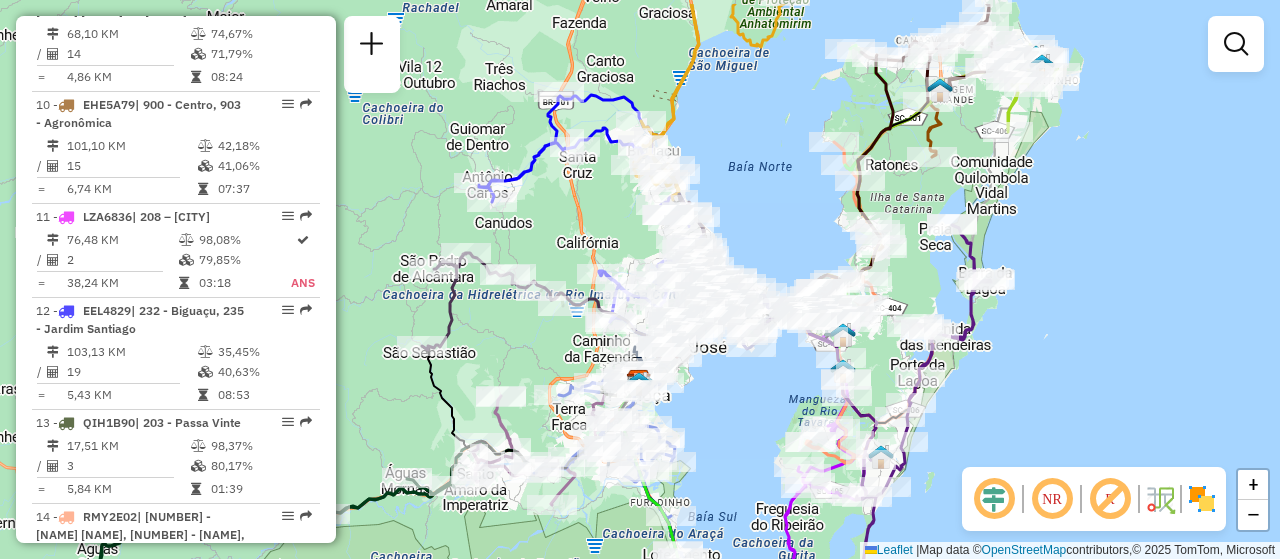 drag, startPoint x: 729, startPoint y: 322, endPoint x: 764, endPoint y: 397, distance: 82.764725 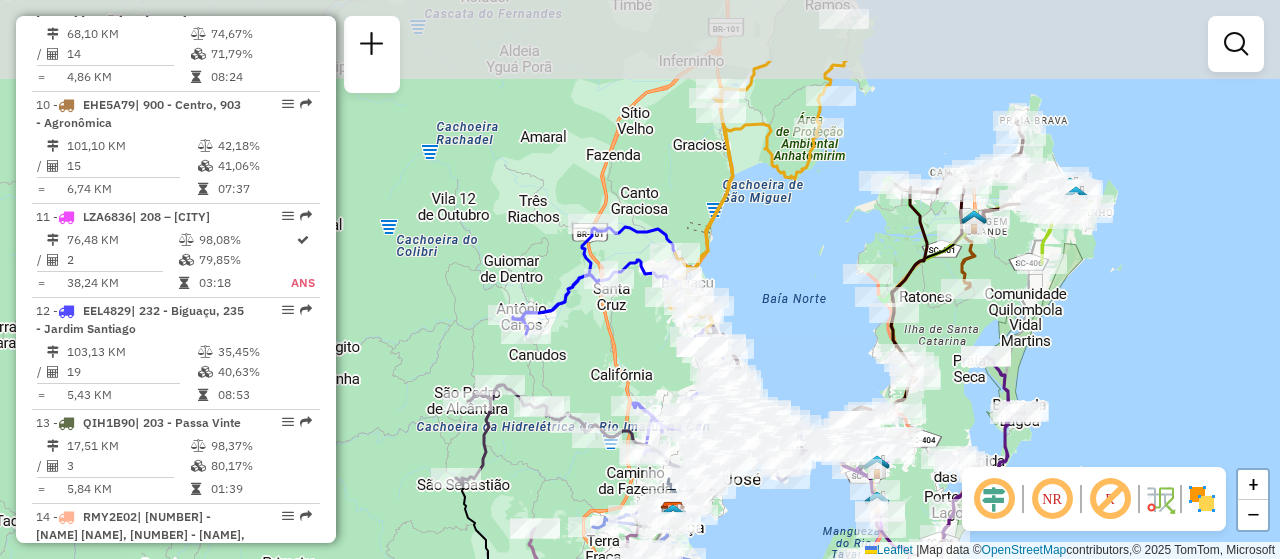 drag, startPoint x: 790, startPoint y: 156, endPoint x: 808, endPoint y: 253, distance: 98.65597 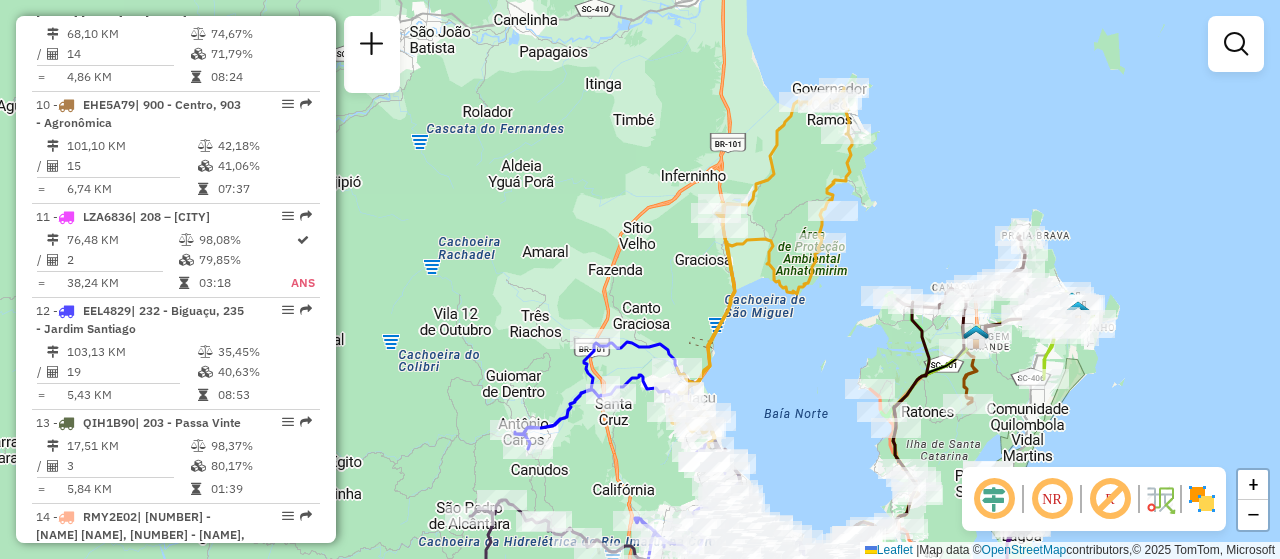 drag, startPoint x: 800, startPoint y: 274, endPoint x: 799, endPoint y: 381, distance: 107.00467 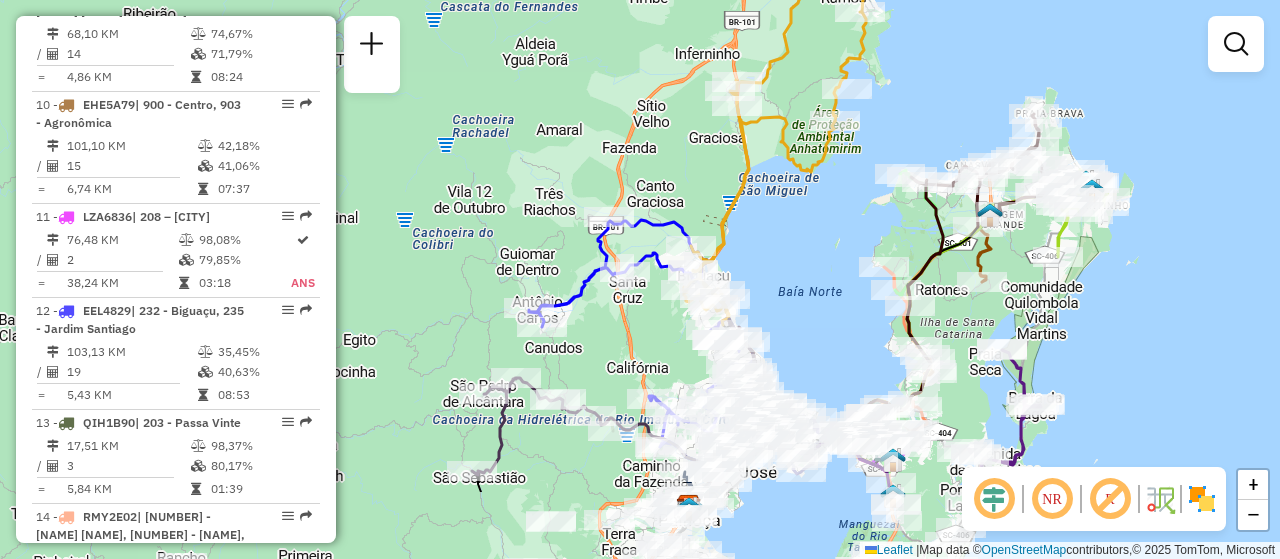 drag, startPoint x: 794, startPoint y: 413, endPoint x: 807, endPoint y: 275, distance: 138.61096 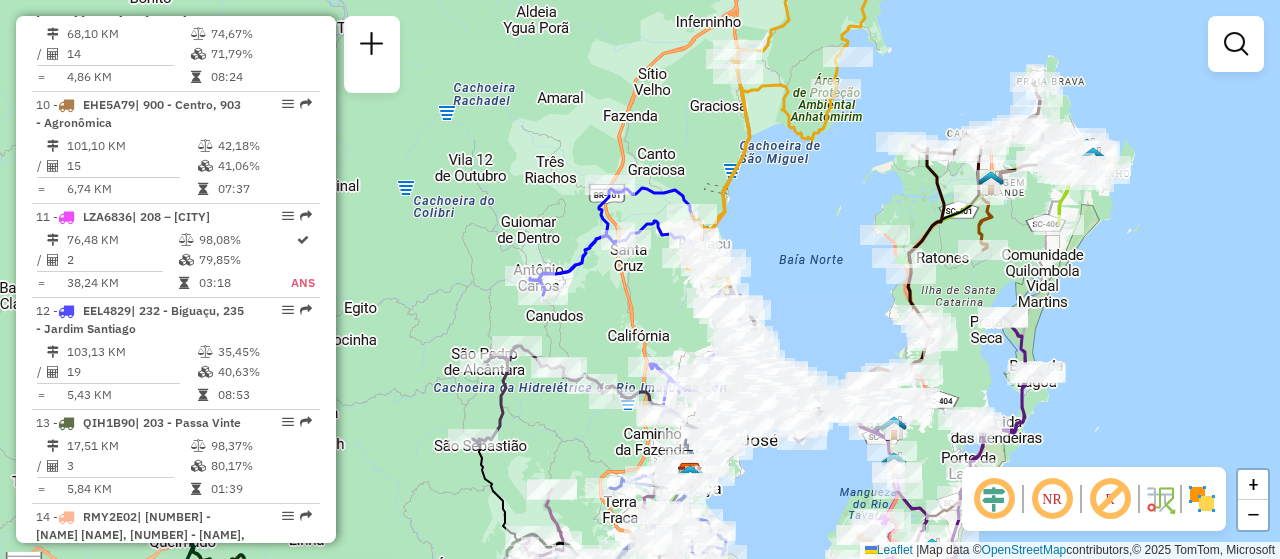 drag, startPoint x: 810, startPoint y: 356, endPoint x: 800, endPoint y: 233, distance: 123.40584 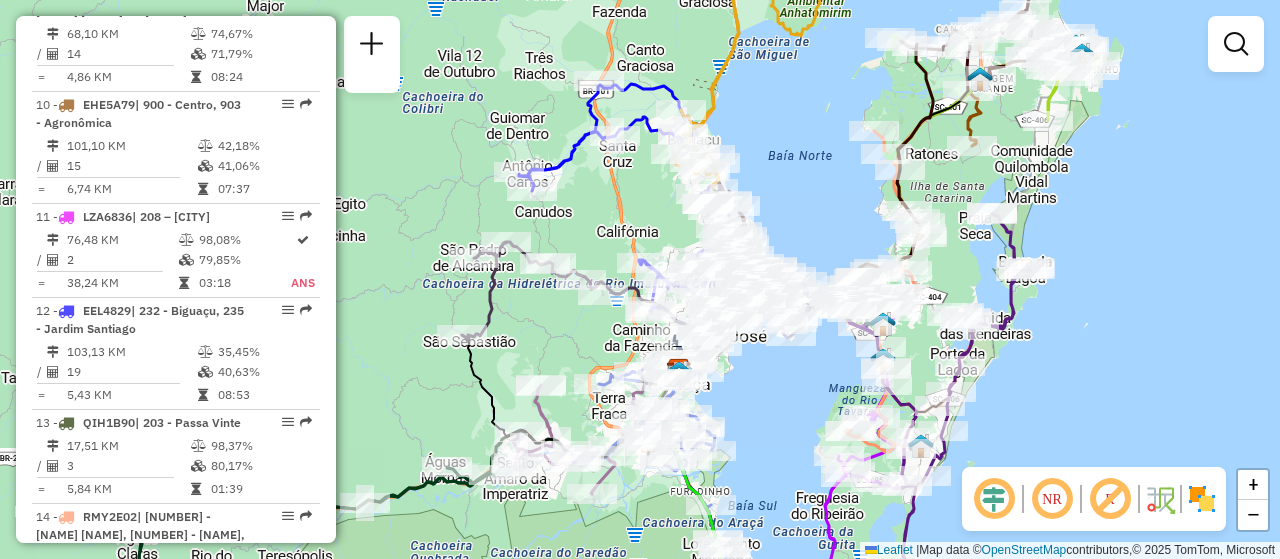 scroll, scrollTop: 787, scrollLeft: 0, axis: vertical 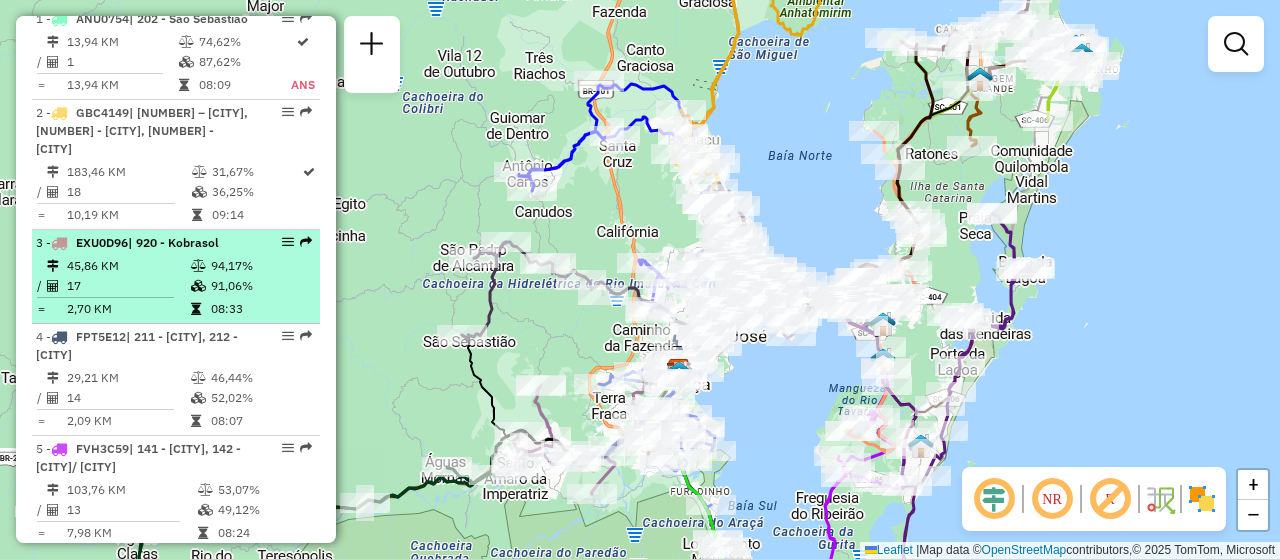 click at bounding box center [282, 242] 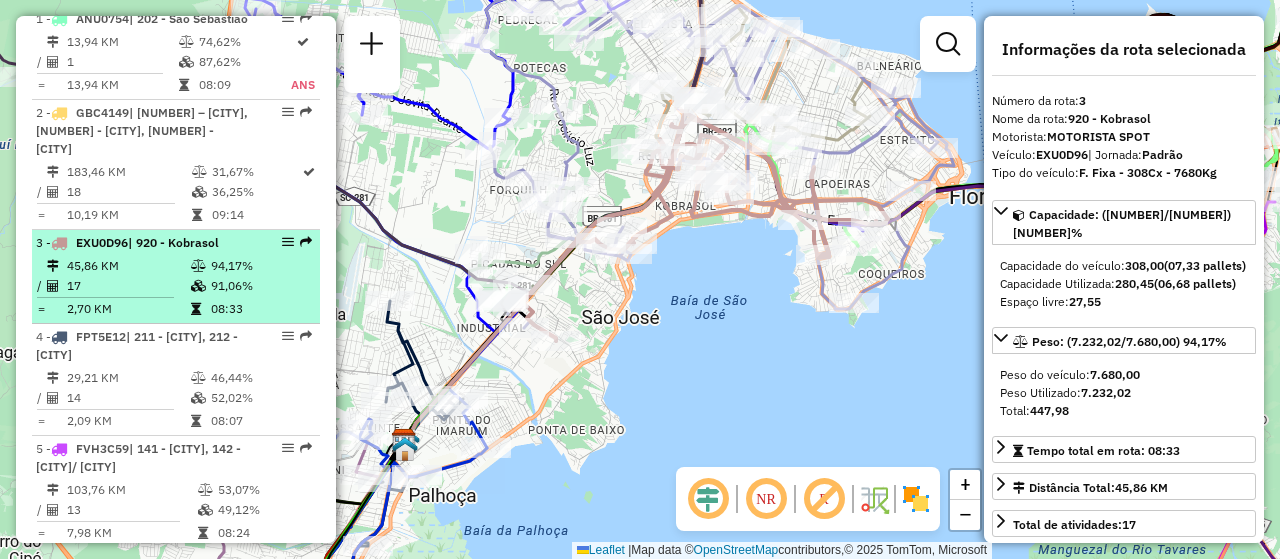 drag, startPoint x: 275, startPoint y: 278, endPoint x: 291, endPoint y: 288, distance: 18.867962 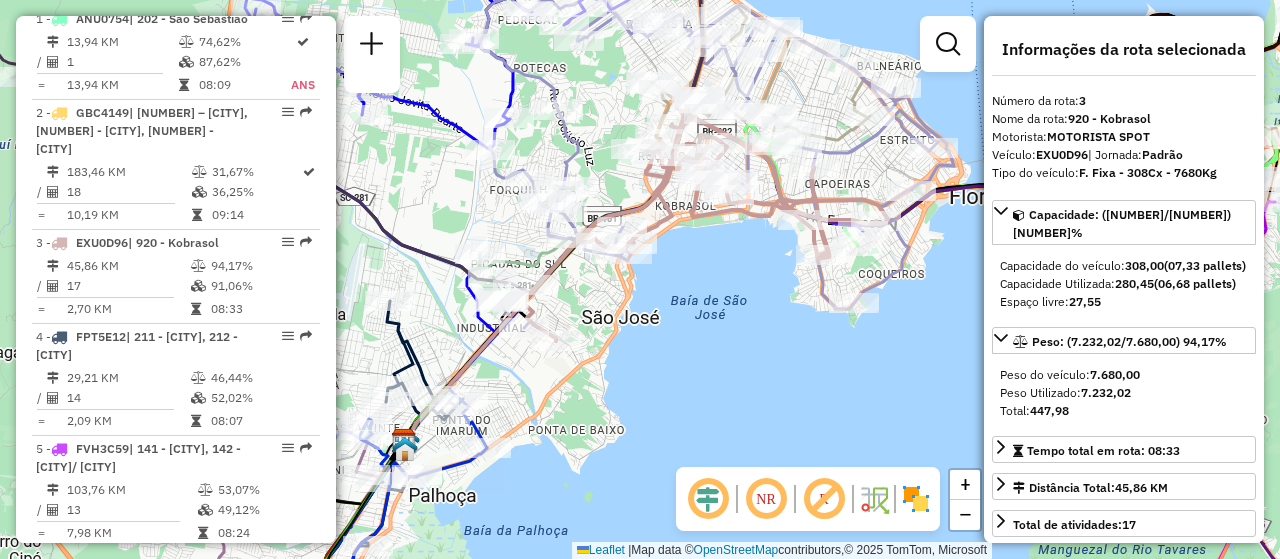 drag, startPoint x: 281, startPoint y: 270, endPoint x: 314, endPoint y: 305, distance: 48.104053 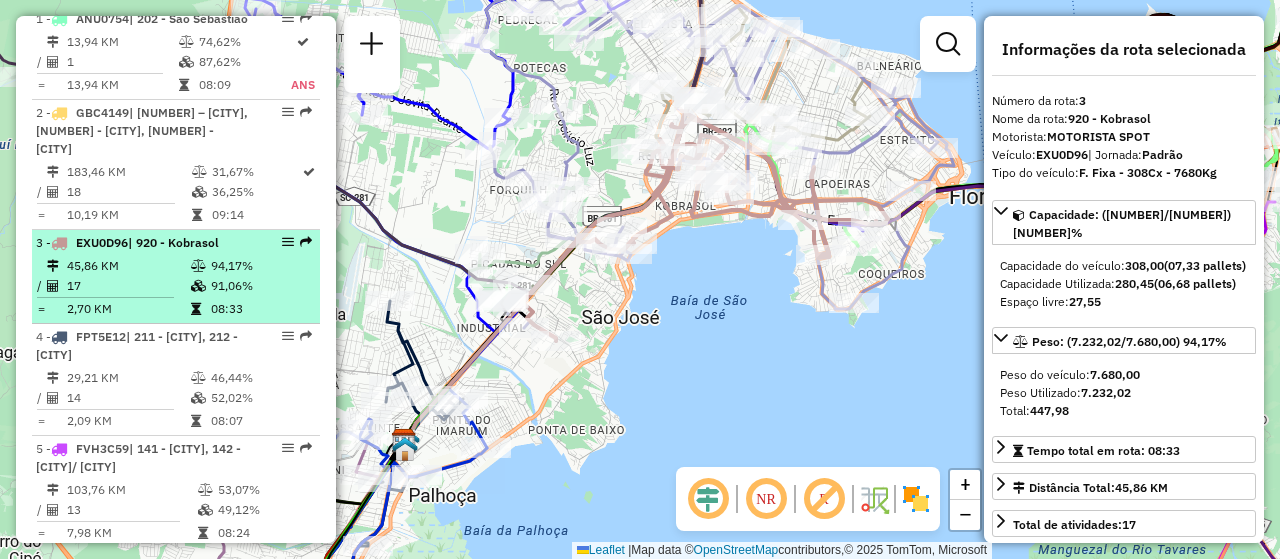 drag, startPoint x: 275, startPoint y: 280, endPoint x: 278, endPoint y: 293, distance: 13.341664 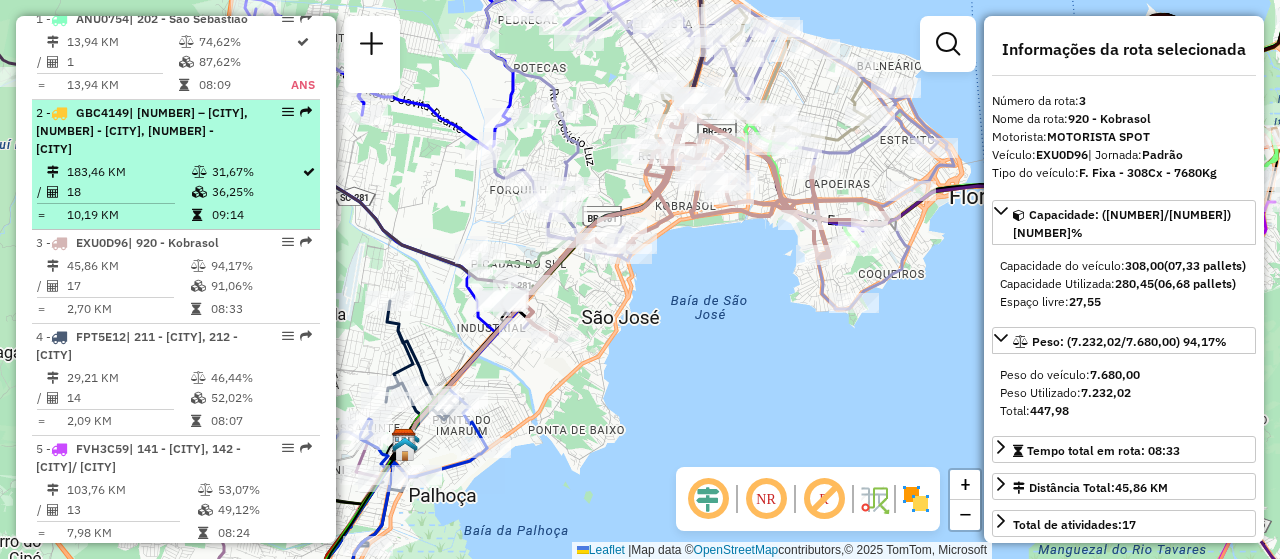 drag, startPoint x: 282, startPoint y: 266, endPoint x: 271, endPoint y: 279, distance: 17.029387 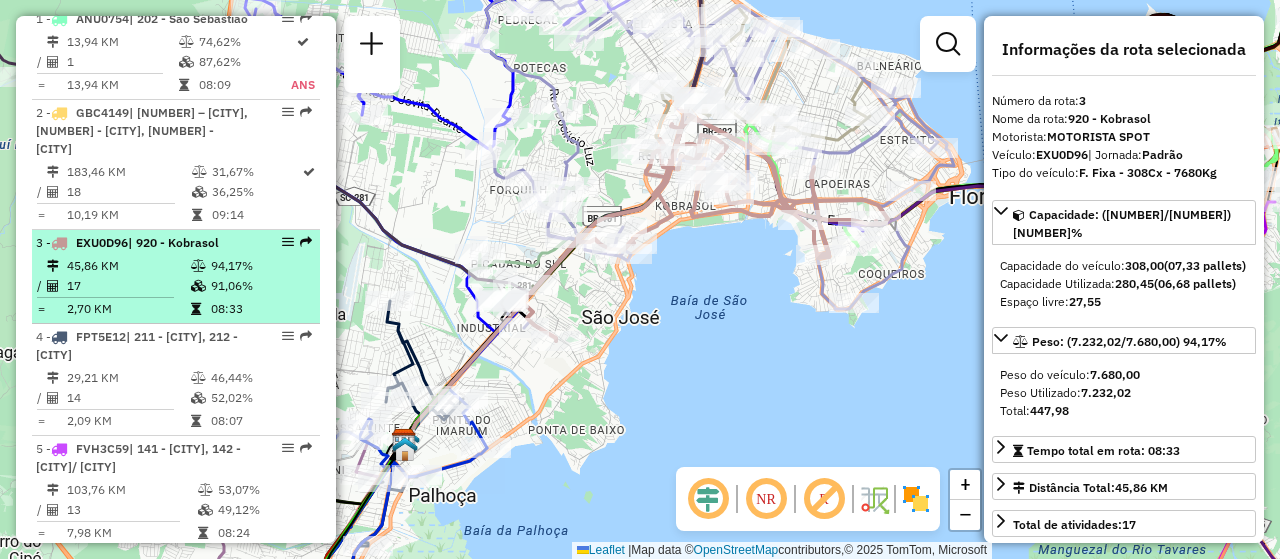 click at bounding box center [282, 242] 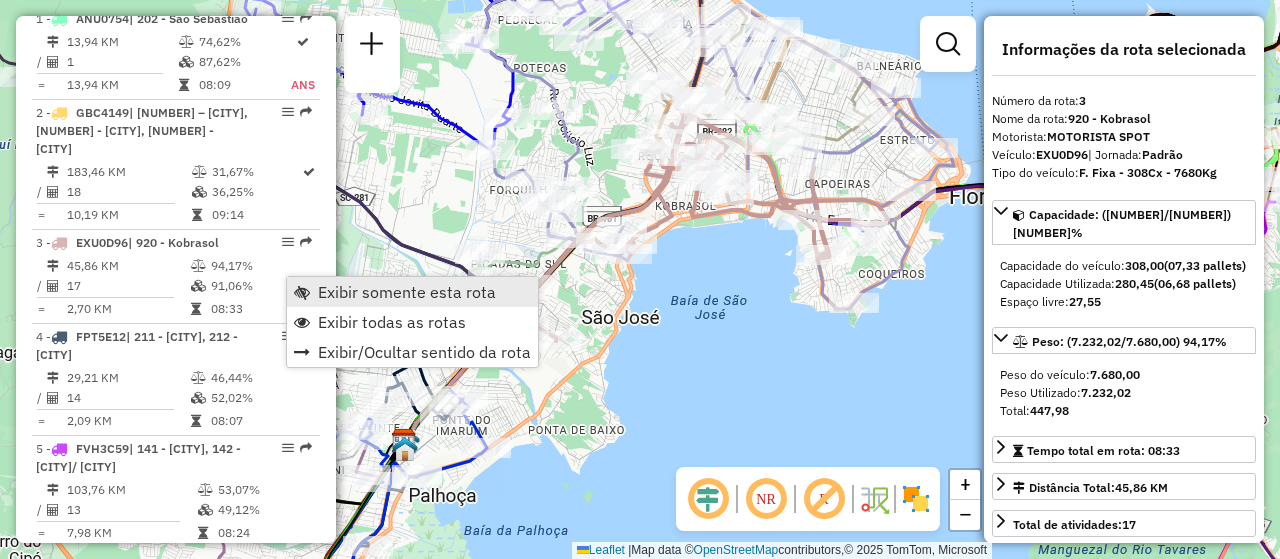 click on "Exibir somente esta rota" at bounding box center [407, 292] 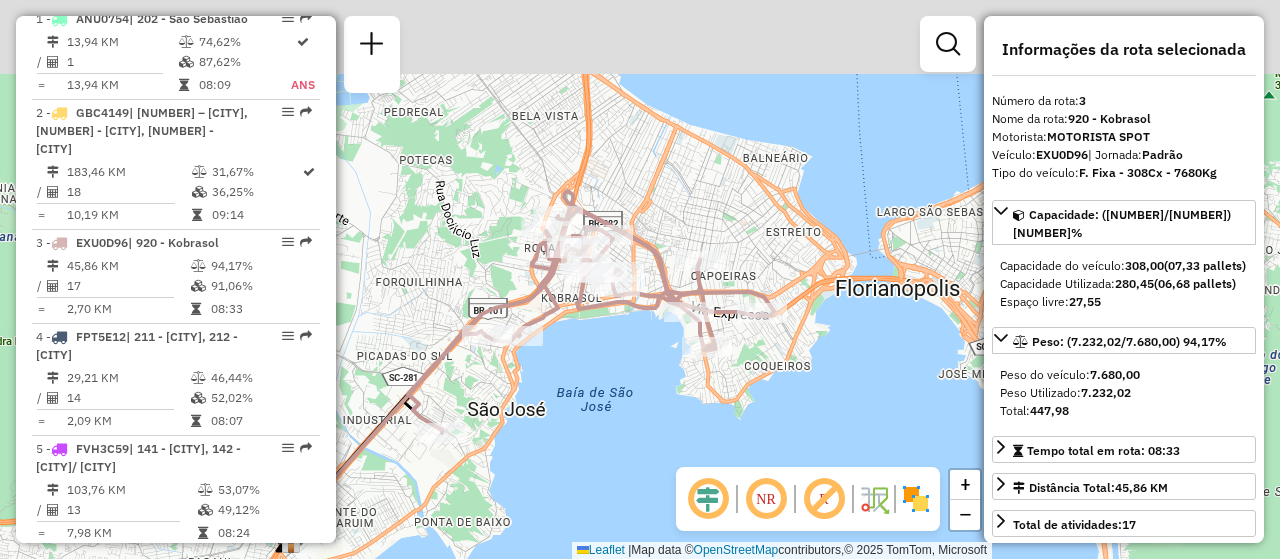 drag, startPoint x: 734, startPoint y: 273, endPoint x: 620, endPoint y: 365, distance: 146.49232 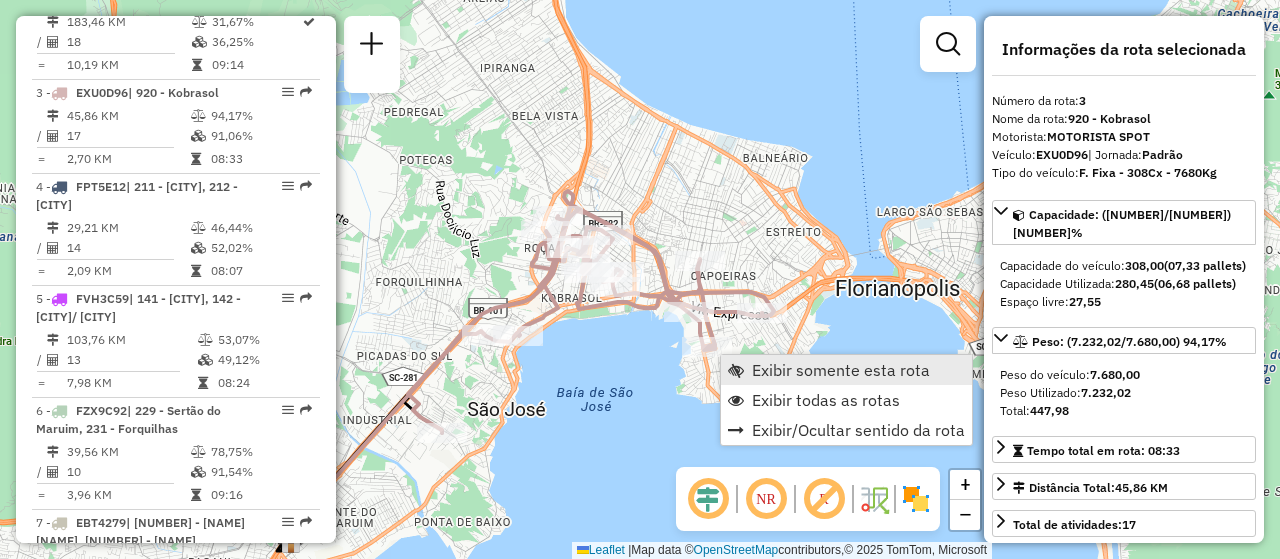 scroll, scrollTop: 1037, scrollLeft: 0, axis: vertical 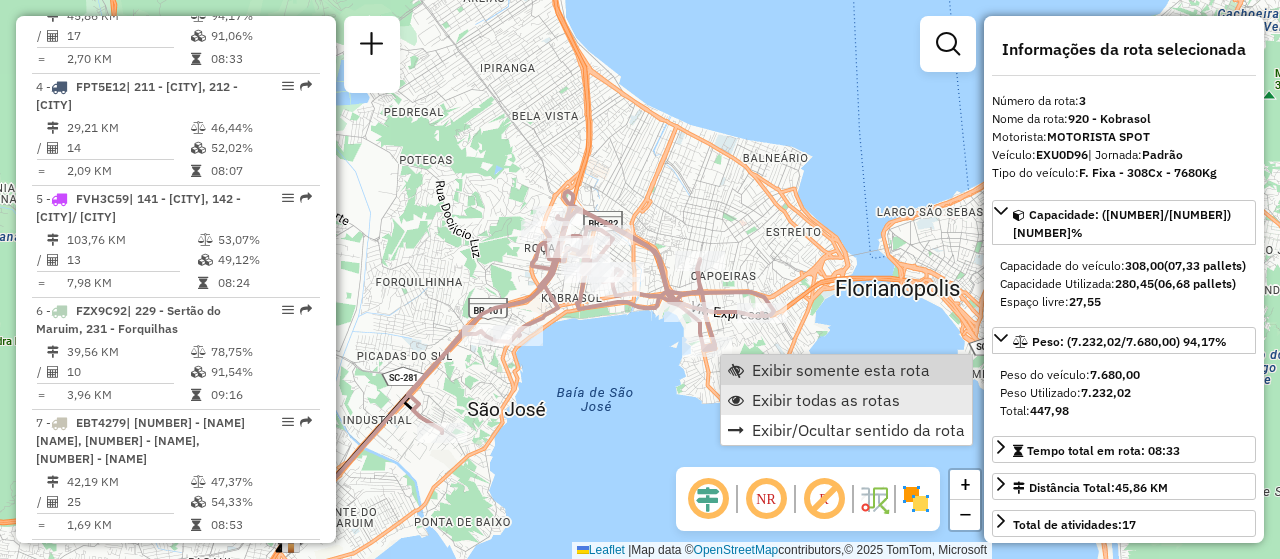 click on "Exibir todas as rotas" at bounding box center [846, 400] 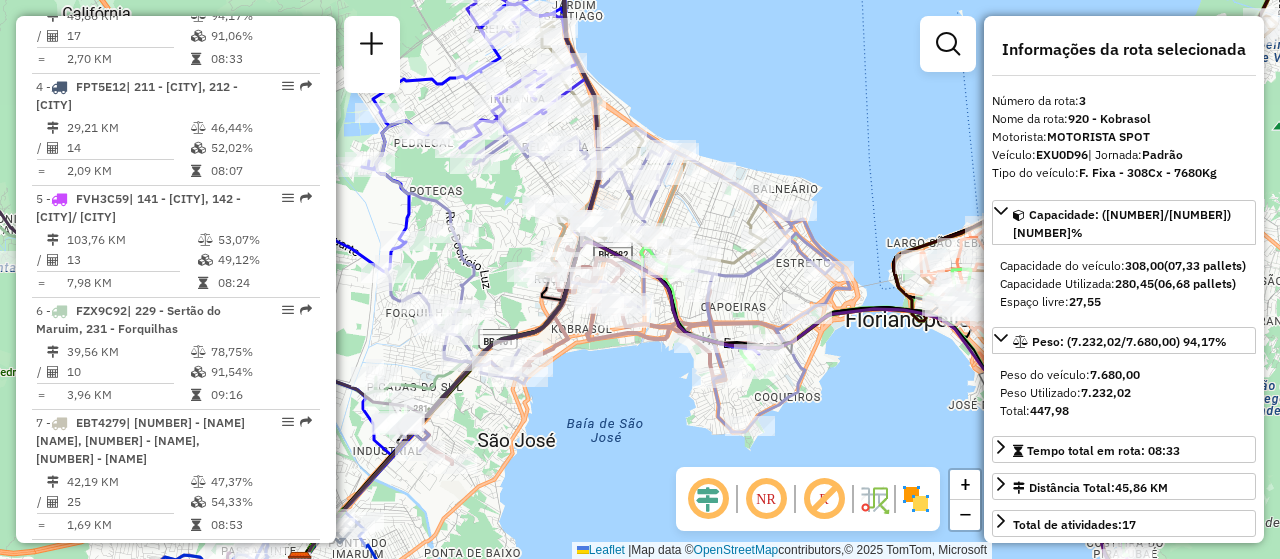 drag, startPoint x: 766, startPoint y: 278, endPoint x: 776, endPoint y: 309, distance: 32.572994 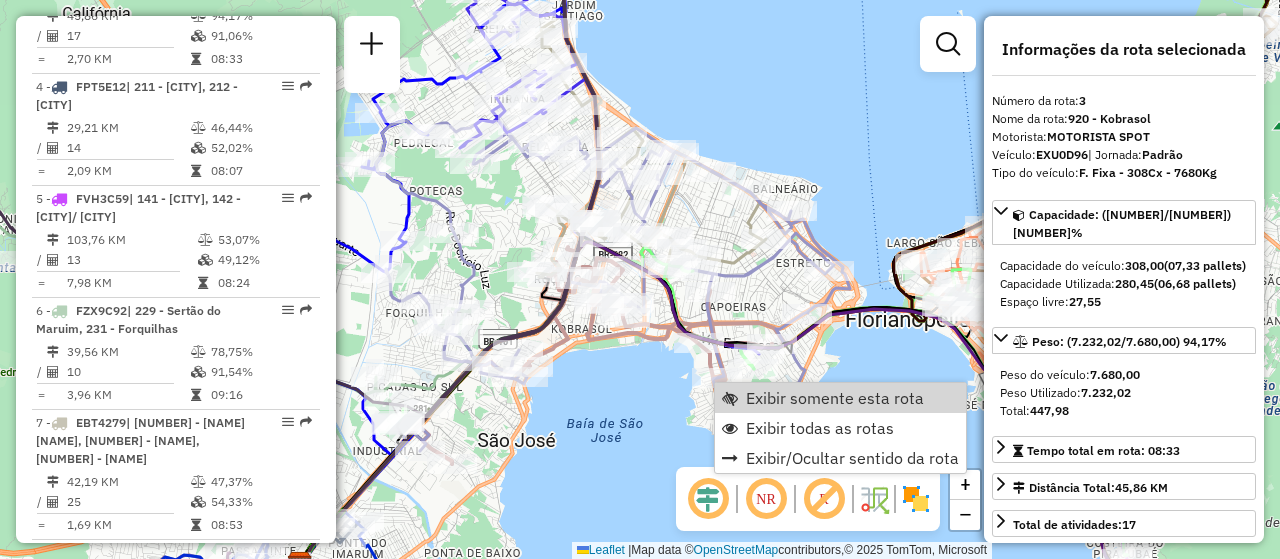 click on "Exibir somente esta rota" at bounding box center [835, 398] 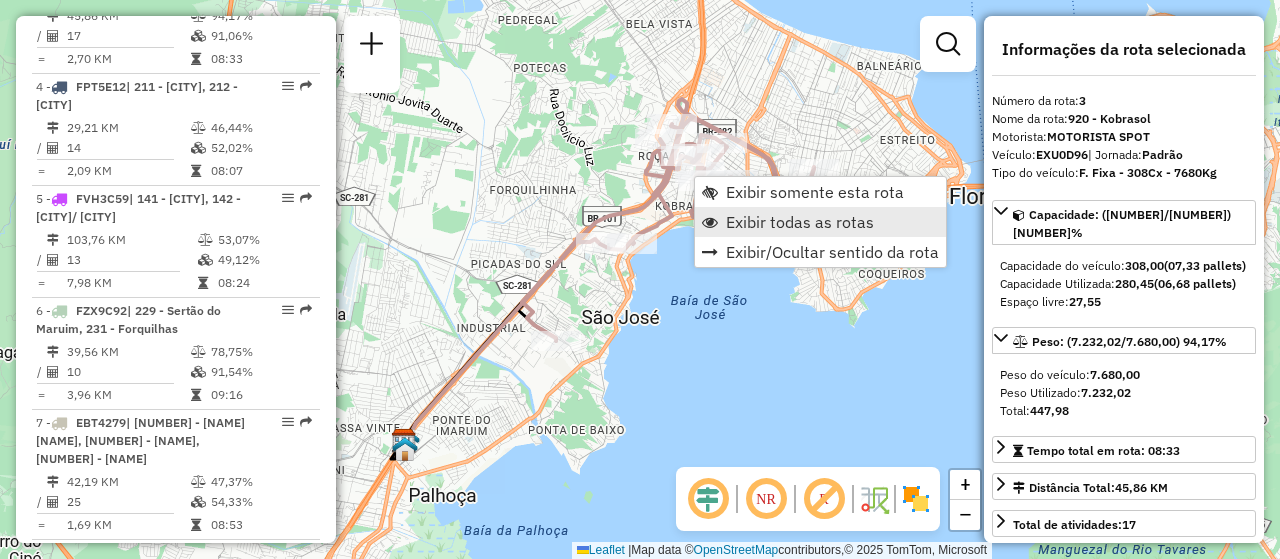 click on "Exibir todas as rotas" at bounding box center [800, 222] 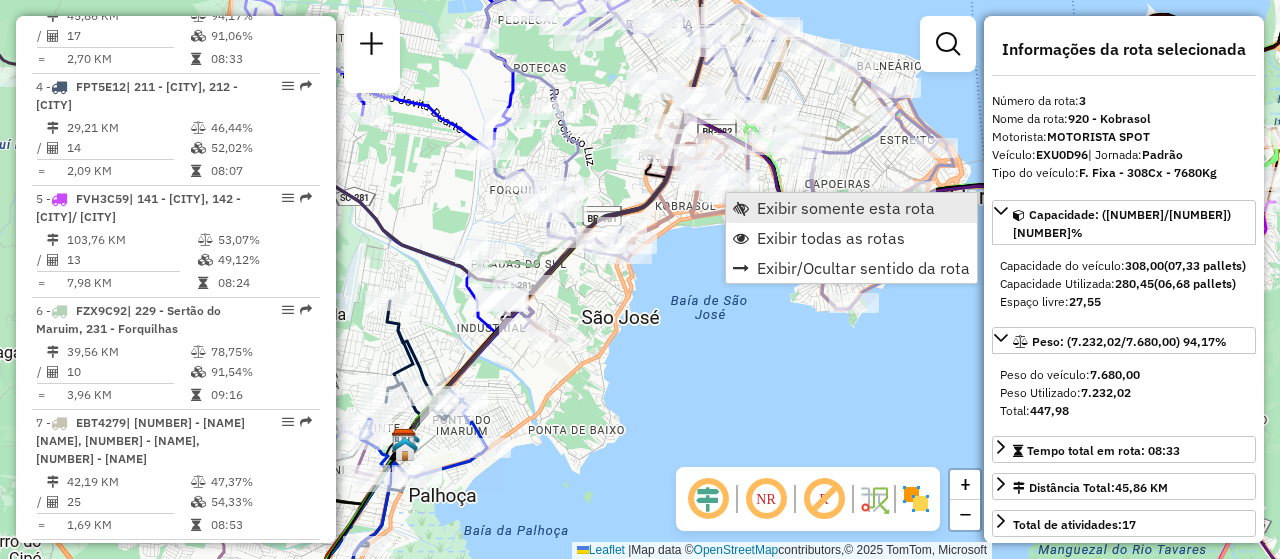click on "Exibir somente esta rota" at bounding box center (846, 208) 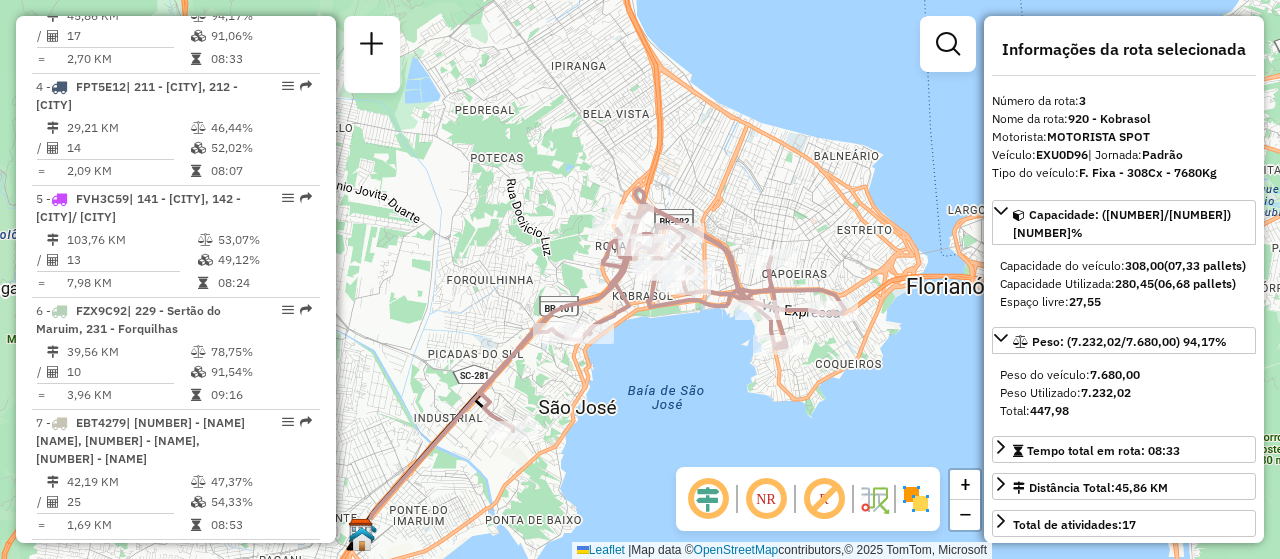 drag, startPoint x: 782, startPoint y: 254, endPoint x: 739, endPoint y: 344, distance: 99.744675 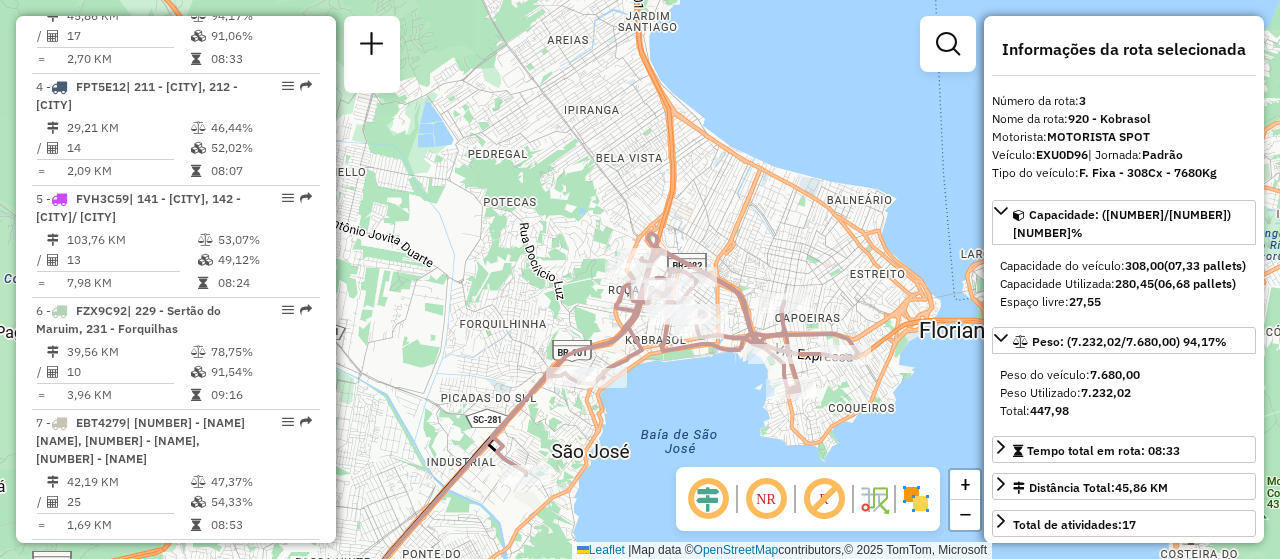 drag, startPoint x: 704, startPoint y: 352, endPoint x: 750, endPoint y: 313, distance: 60.307545 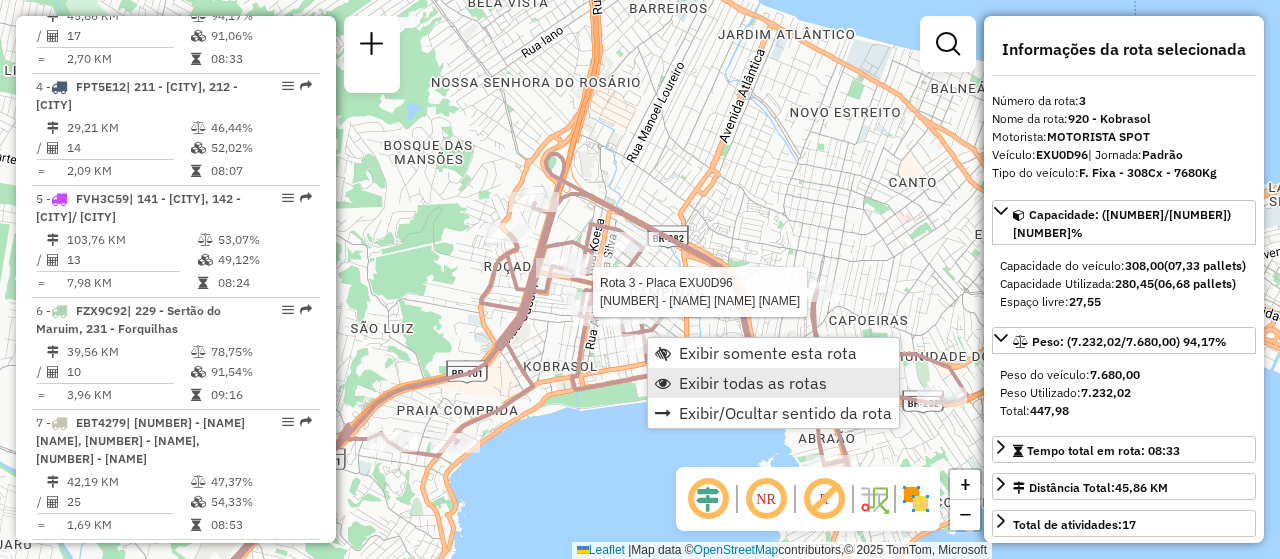 click on "Exibir todas as rotas" at bounding box center (753, 383) 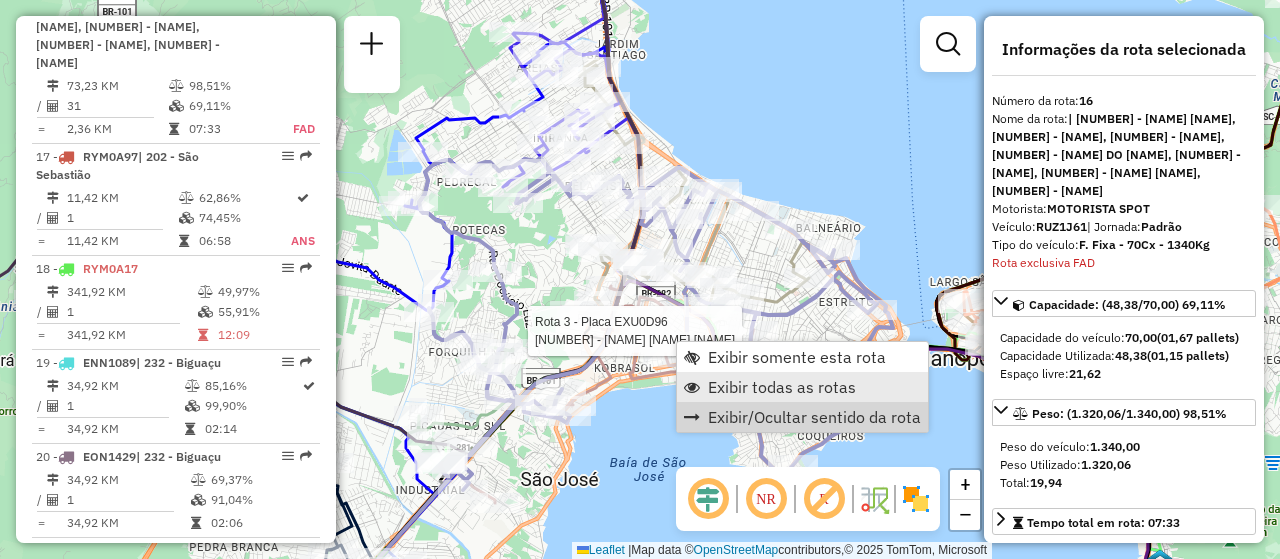 scroll, scrollTop: 2547, scrollLeft: 0, axis: vertical 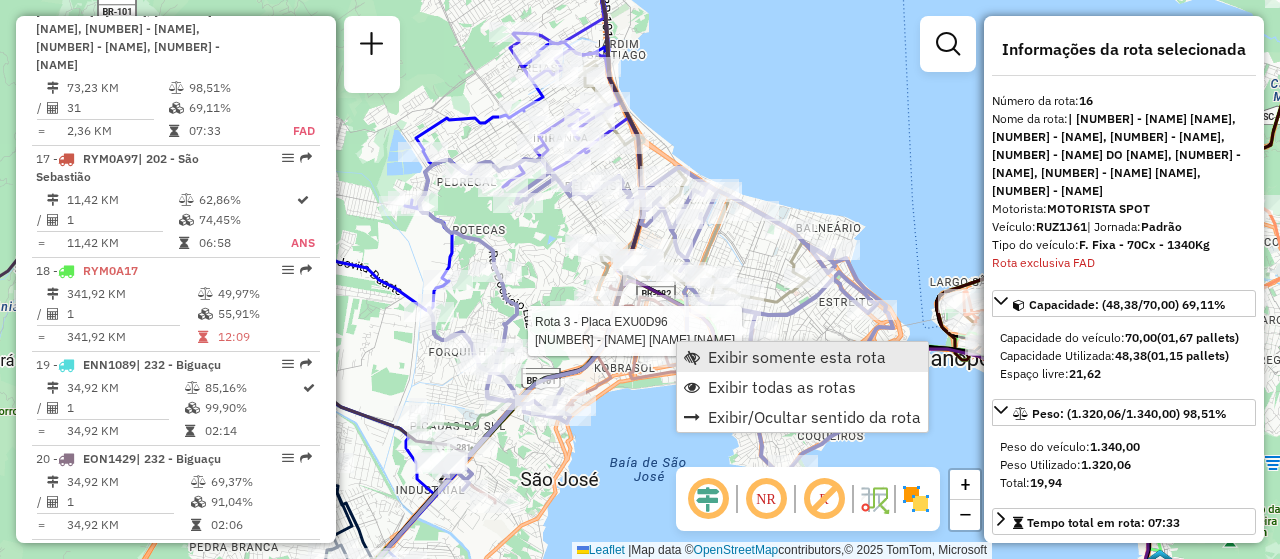 click on "Exibir somente esta rota" at bounding box center [797, 357] 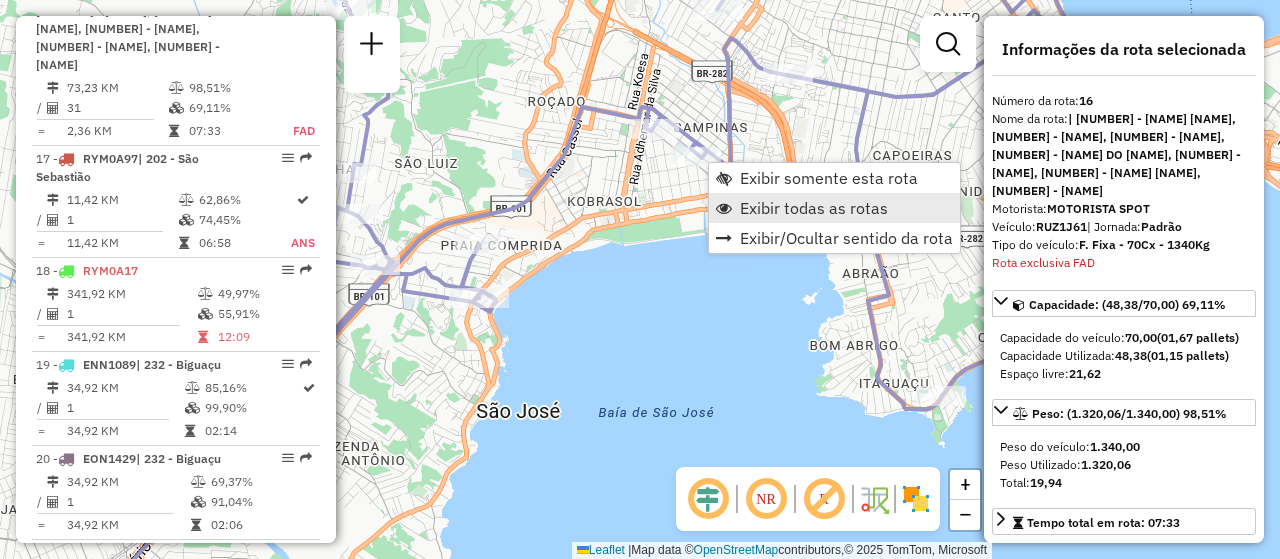 click on "Exibir todas as rotas" at bounding box center (814, 208) 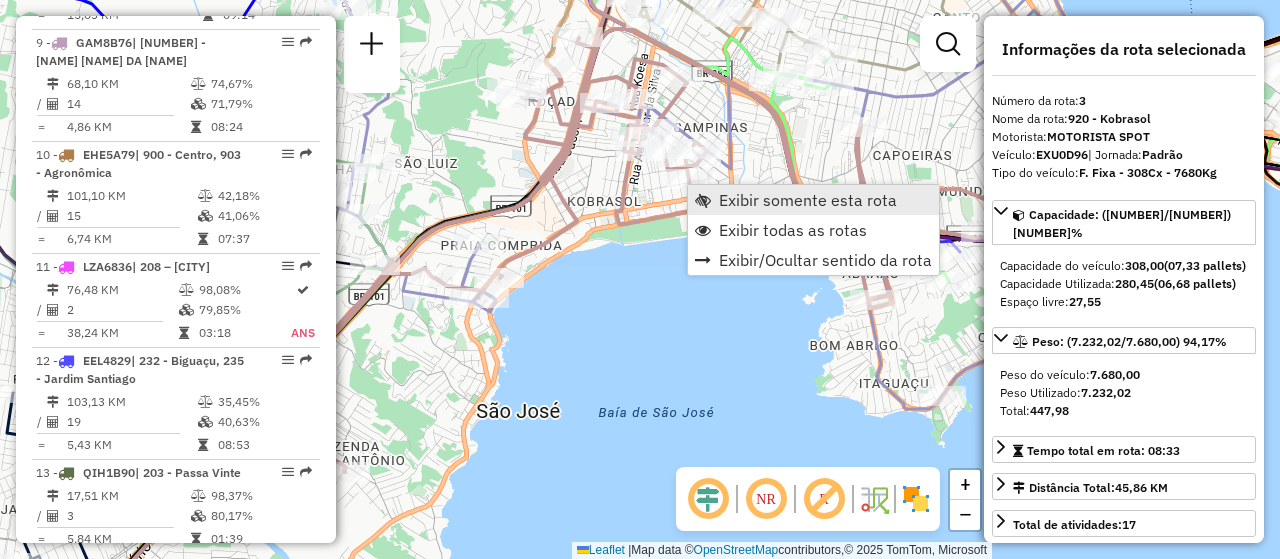 scroll, scrollTop: 1037, scrollLeft: 0, axis: vertical 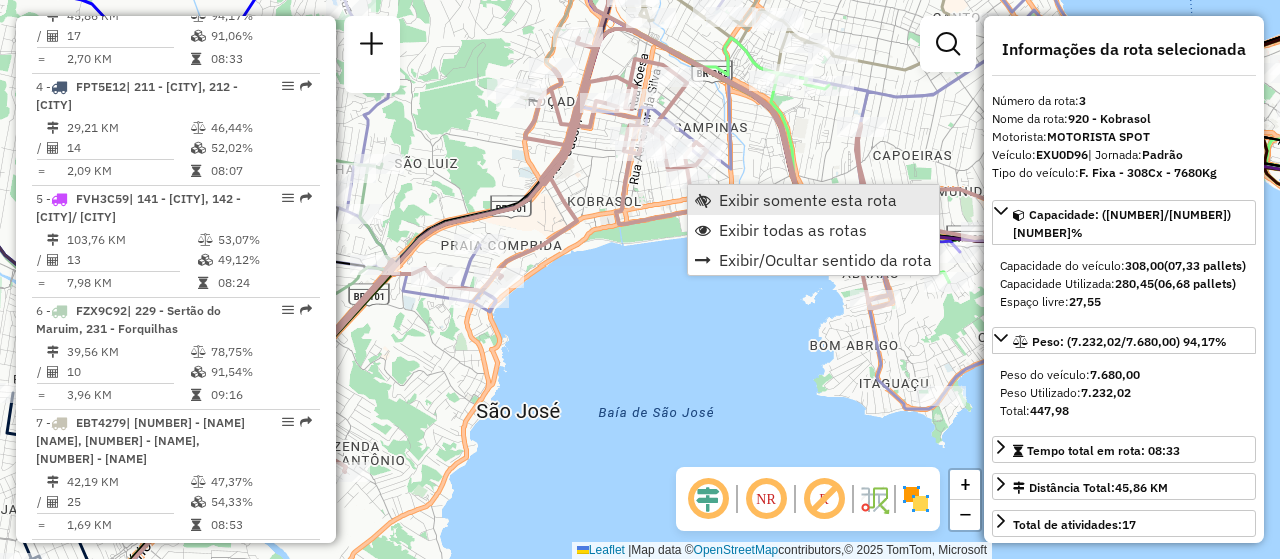 click on "Exibir somente esta rota" at bounding box center (808, 200) 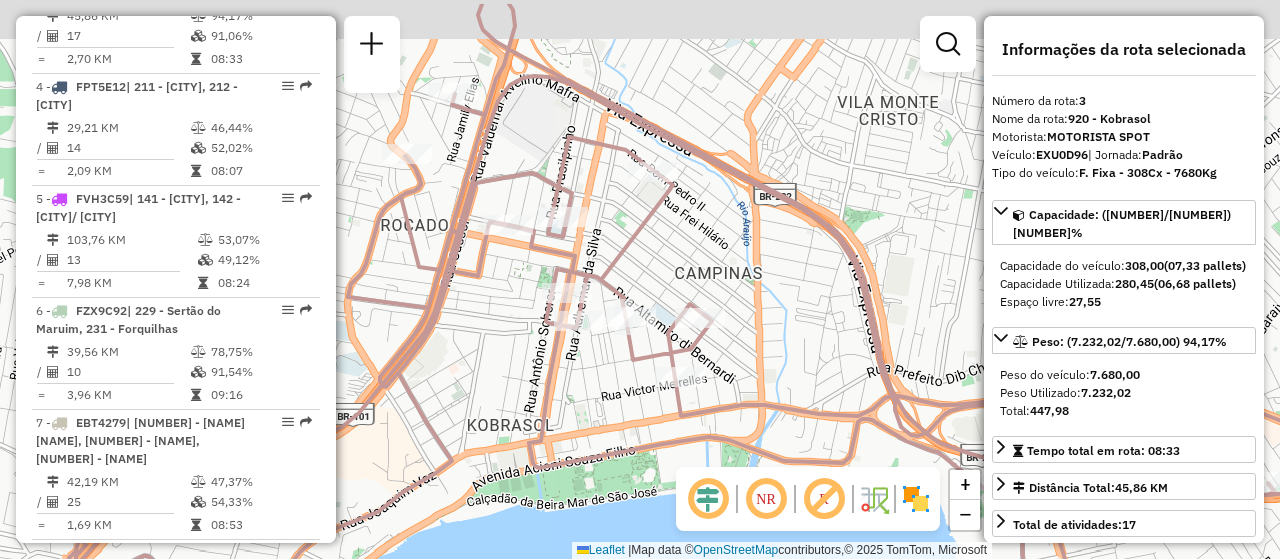 drag, startPoint x: 765, startPoint y: 263, endPoint x: 815, endPoint y: 336, distance: 88.481636 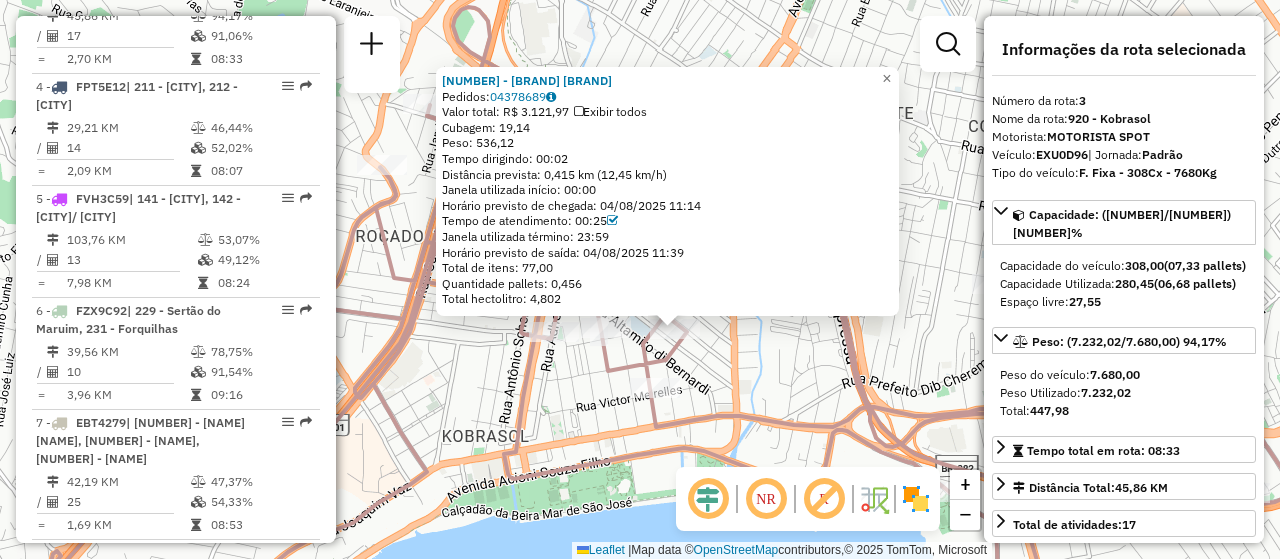 drag, startPoint x: 746, startPoint y: 426, endPoint x: 664, endPoint y: 417, distance: 82.492424 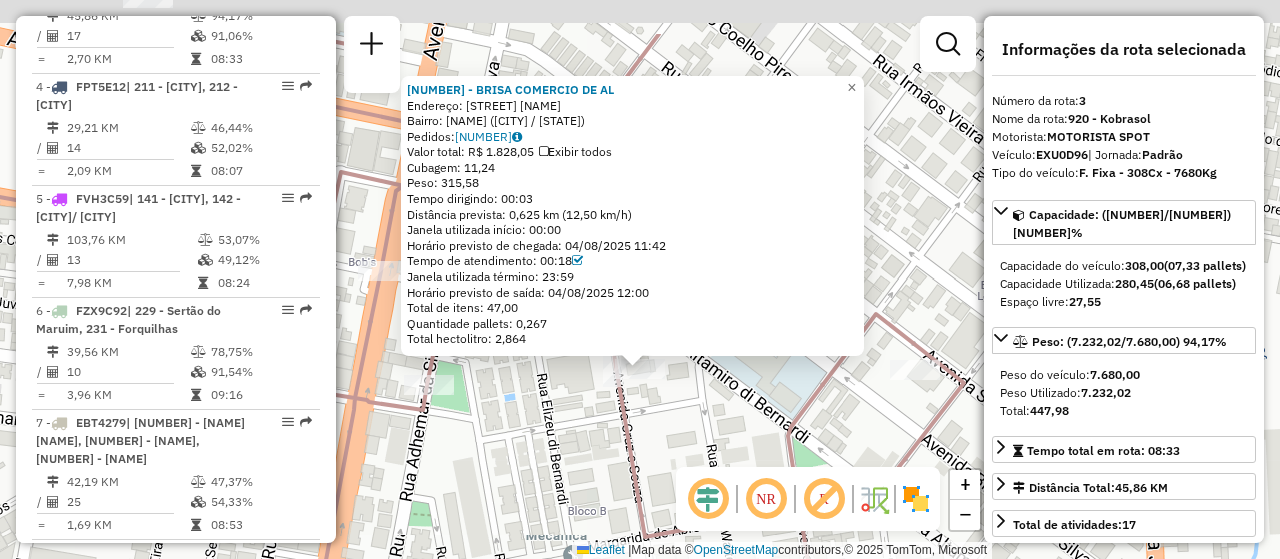 drag, startPoint x: 683, startPoint y: 345, endPoint x: 683, endPoint y: 424, distance: 79 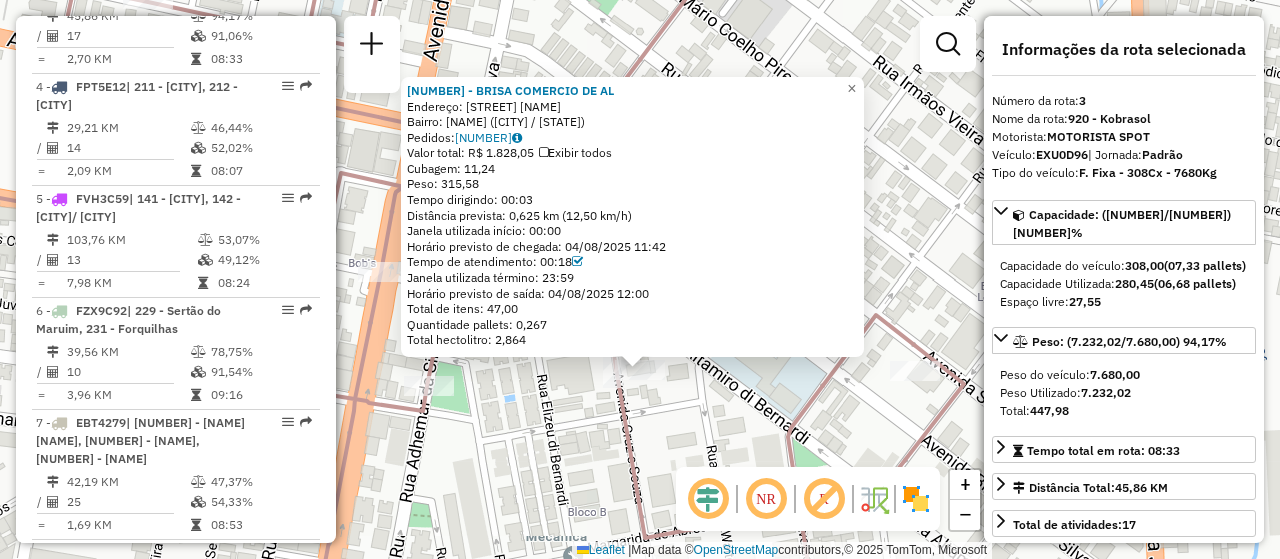 click on "Rota 3 - Placa [PLATE]  [NUMBER] - [NAME] [NAME] [NAME] [NUMBER] - [NAME] [NAME] [NAME]  Endereço: [NAME] [NAME]                  [NUMBER]   Bairro: [NAME] ([CITY] / [STATE])   Pedidos:  [NUMBER]   Valor total: R$ 1.828,05   Exibir todos   Cubagem: 11,24  Peso: 315,58  Tempo dirigindo: 00:03   Distância prevista: 0,625 km (12,50 km/h)   Janela utilizada início: 00:00   Horário previsto de chegada: 04/08/2025 11:42   Tempo de atendimento: 00:18   Janela utilizada término: 23:59   Horário previsto de saída: 04/08/2025 12:00   Total de itens: 47,00   Quantidade pallets: 0,267   Total hectolitro: 2,864  × Janela de atendimento Grade de atendimento Capacidade Transportadoras Veículos Cliente Pedidos  Rotas Selecione os dias de semana para filtrar as janelas de atendimento  Seg   Ter   Qua   Qui   Sex   Sáb   Dom  Informe o período da janela de atendimento: De: Até:  Filtrar exatamente a janela do cliente  Considerar janela de atendimento padrão   Seg   Ter   Qua   Qui   Sex   Sáb   Dom   Peso mínimo:" 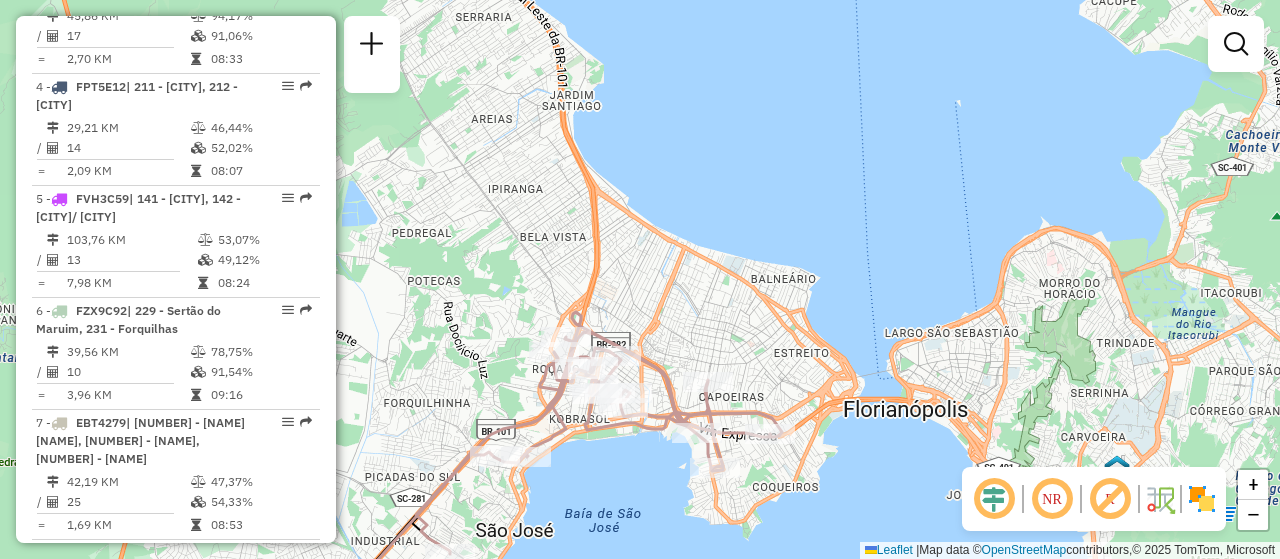 select on "**********" 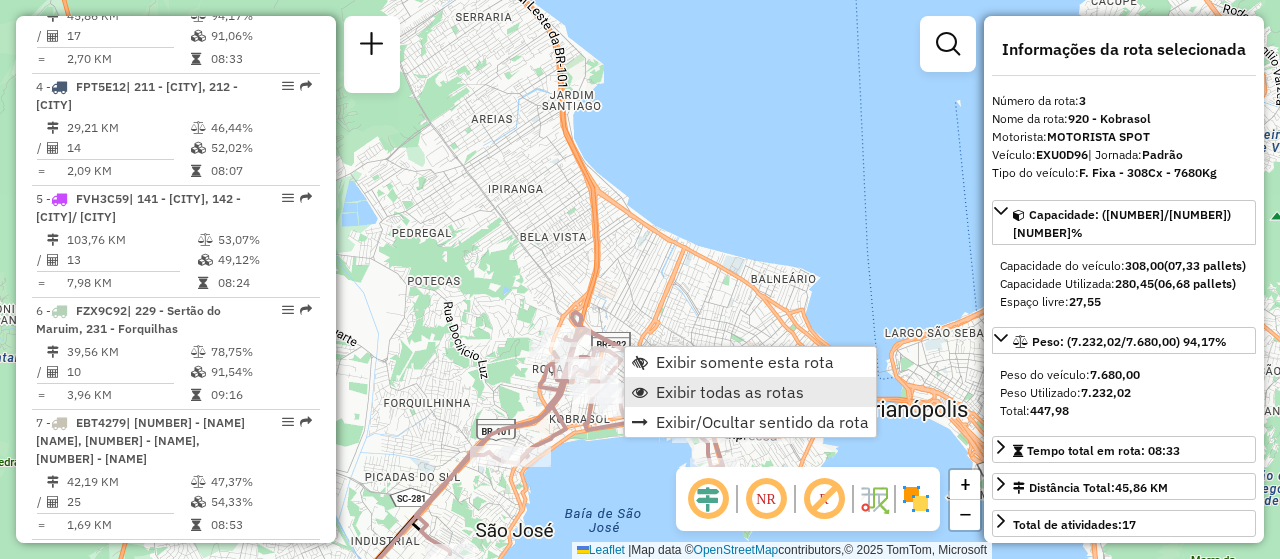 click on "Exibir todas as rotas" at bounding box center (730, 392) 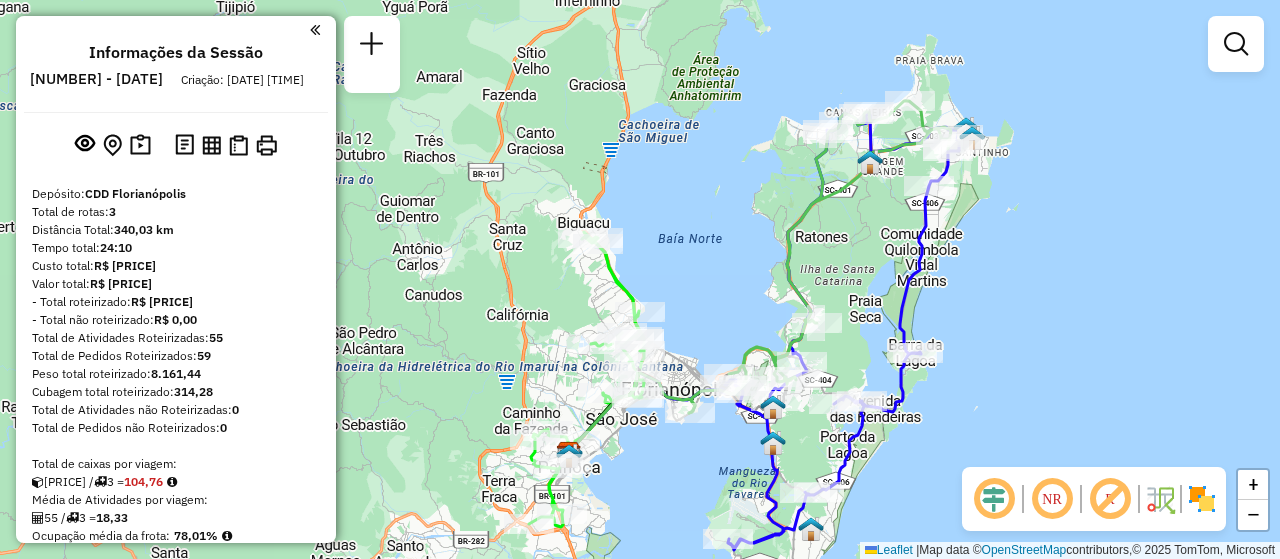 scroll, scrollTop: 0, scrollLeft: 0, axis: both 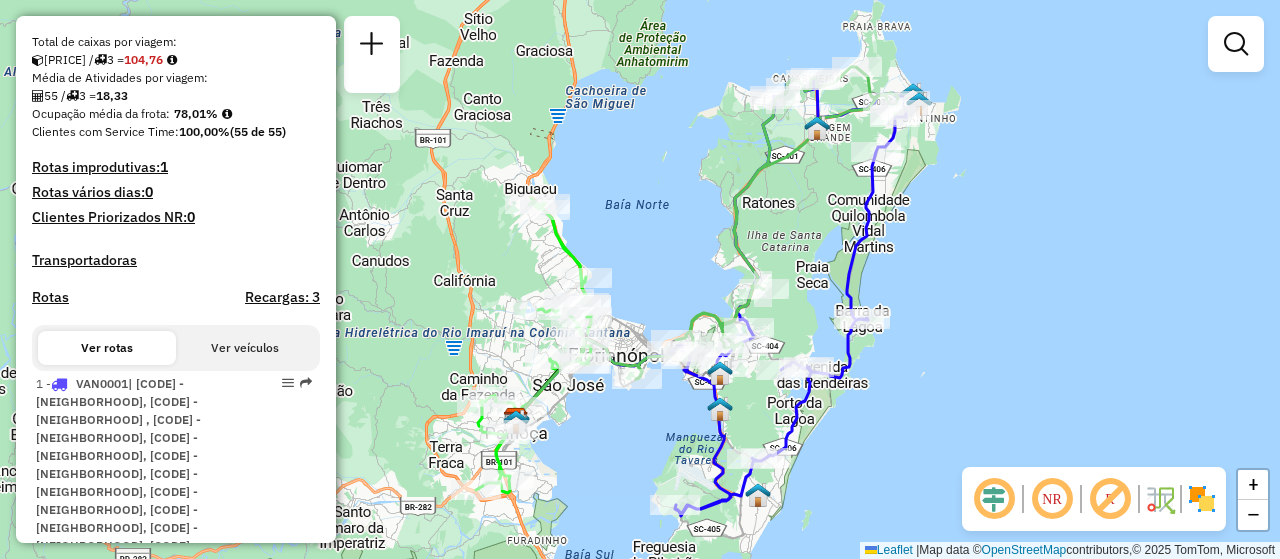 drag, startPoint x: 999, startPoint y: 347, endPoint x: 946, endPoint y: 313, distance: 62.968246 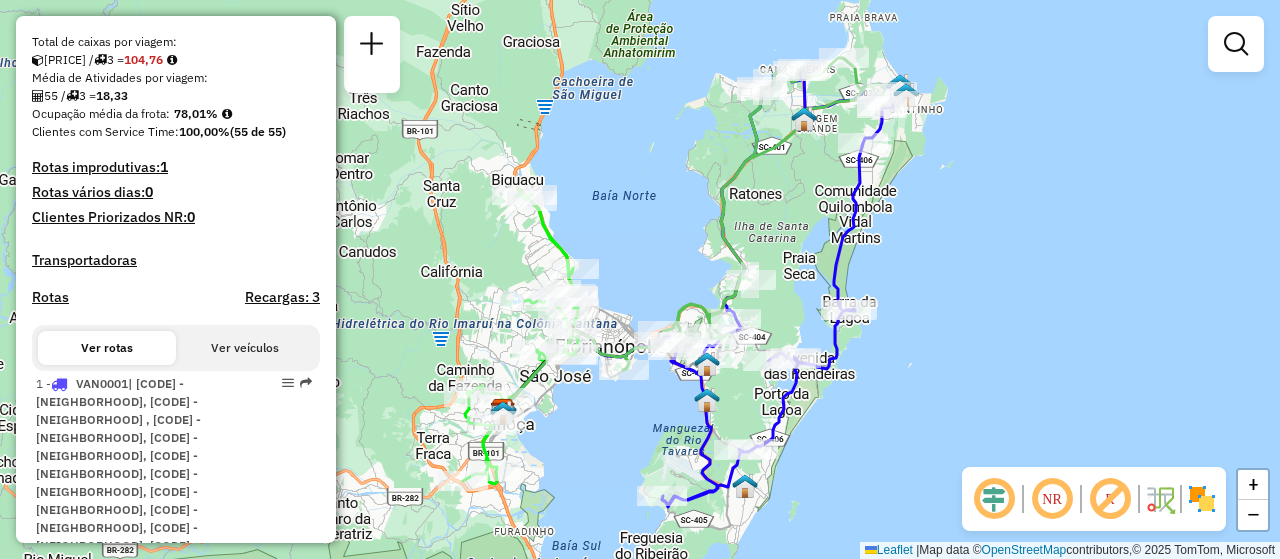 drag, startPoint x: 966, startPoint y: 375, endPoint x: 953, endPoint y: 366, distance: 15.811388 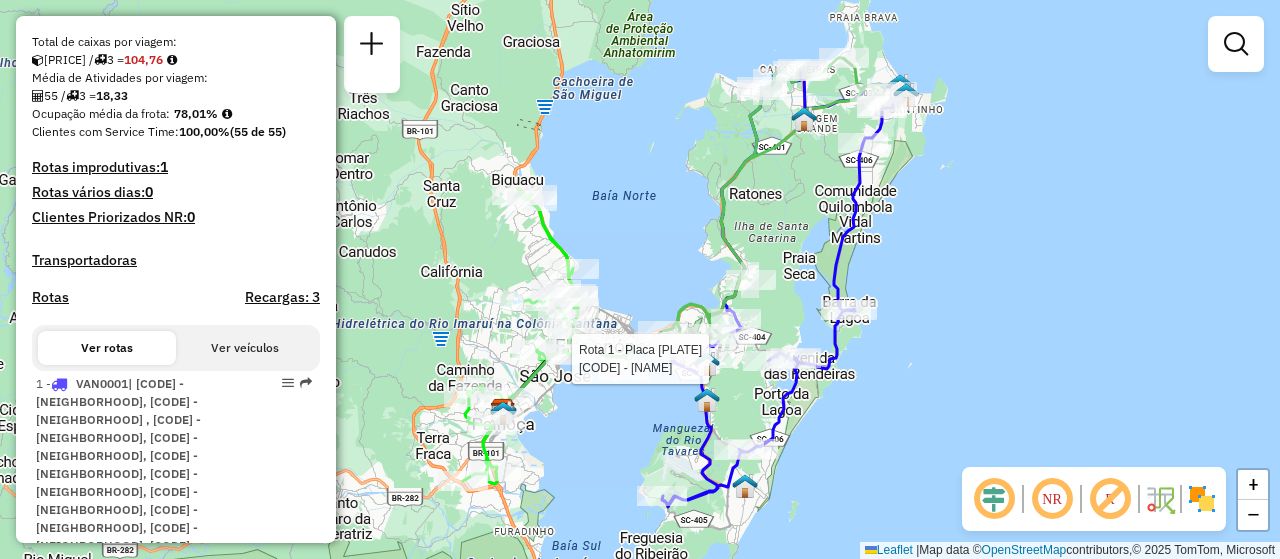 select on "**********" 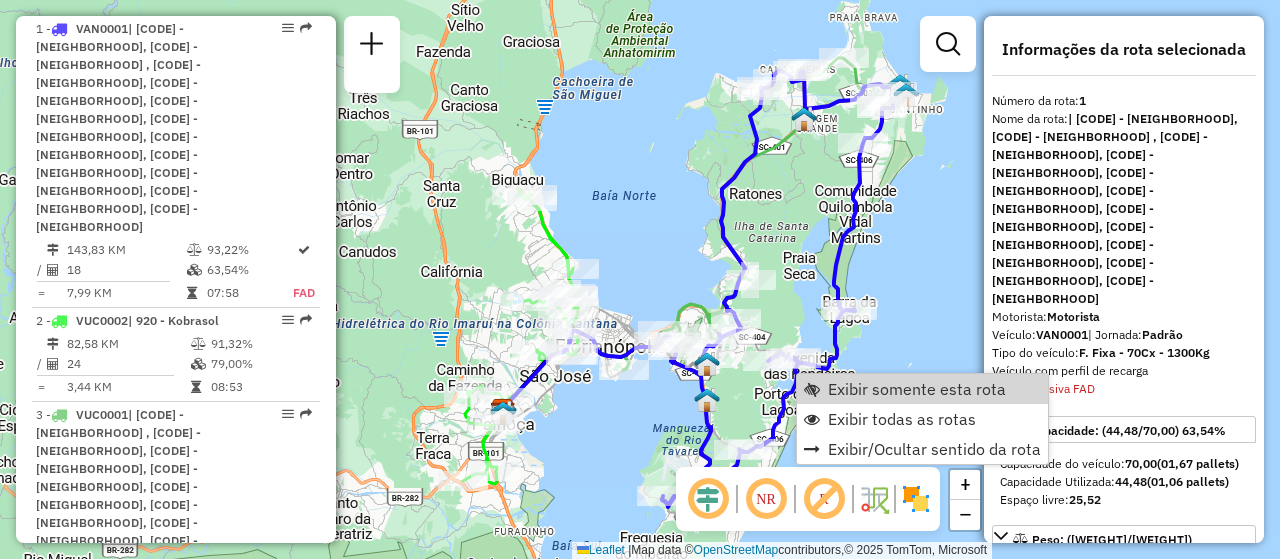 scroll, scrollTop: 782, scrollLeft: 0, axis: vertical 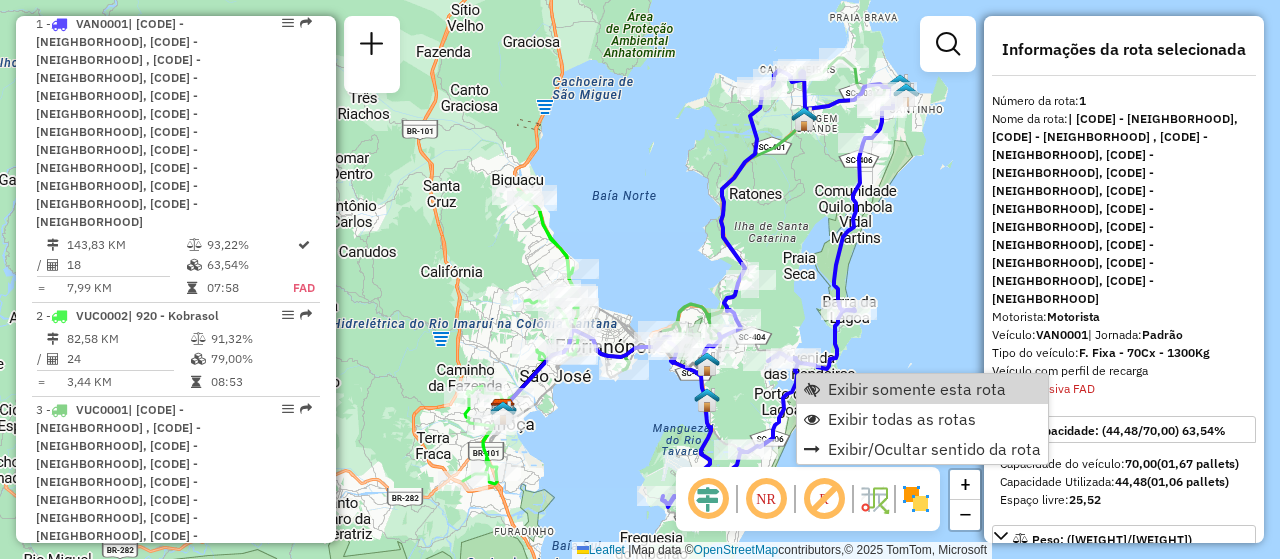 click on "Janela de atendimento Grade de atendimento Capacidade Transportadoras Veículos Cliente Pedidos  Rotas Selecione os dias de semana para filtrar as janelas de atendimento  Seg   Ter   Qua   Qui   Sex   Sáb   Dom  Informe o período da janela de atendimento: De: Até:  Filtrar exatamente a janela do cliente  Considerar janela de atendimento padrão  Selecione os dias de semana para filtrar as grades de atendimento  Seg   Ter   Qua   Qui   Sex   Sáb   Dom   Considerar clientes sem dia de atendimento cadastrado  Clientes fora do dia de atendimento selecionado Filtrar as atividades entre os valores definidos abaixo:  Peso mínimo:   Peso máximo:   Cubagem mínima:   Cubagem máxima:   De:   Até:  Filtrar as atividades entre o tempo de atendimento definido abaixo:  De:   Até:   Considerar capacidade total dos clientes não roteirizados Transportadora: Selecione um ou mais itens Tipo de veículo: Selecione um ou mais itens Veículo: Selecione um ou mais itens Motorista: Selecione um ou mais itens Nome: Rótulo:" 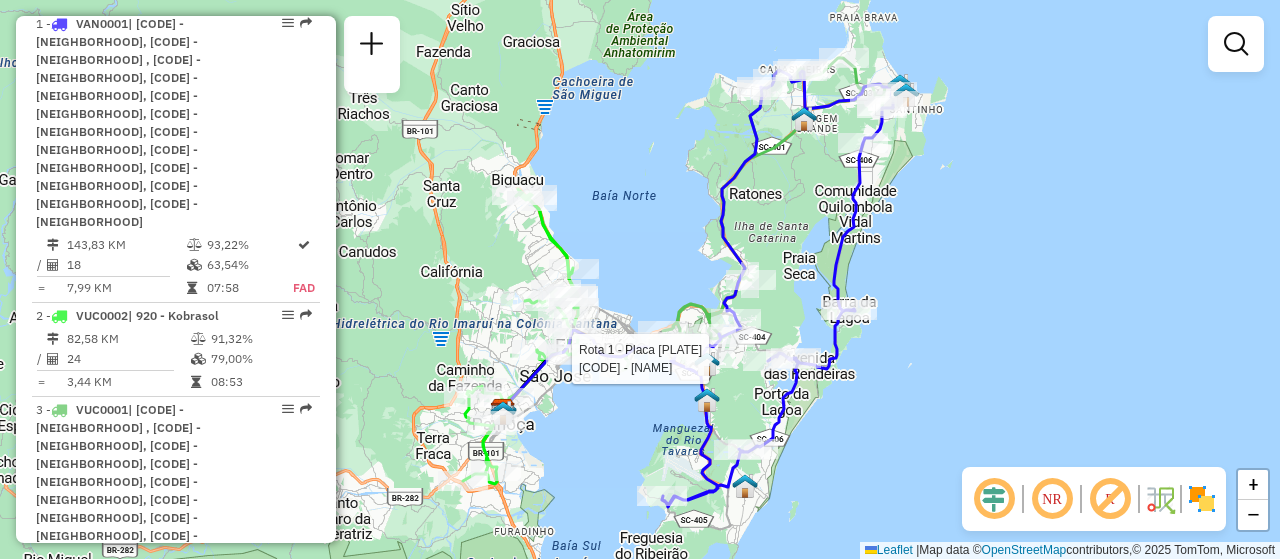 select on "**********" 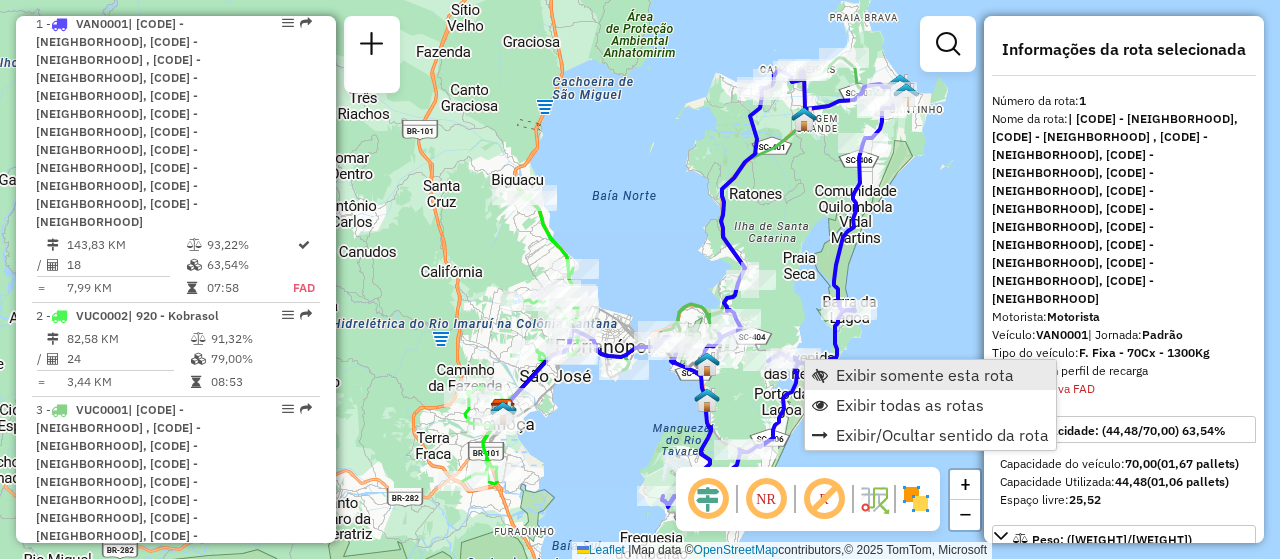 click on "Exibir somente esta rota" at bounding box center (925, 375) 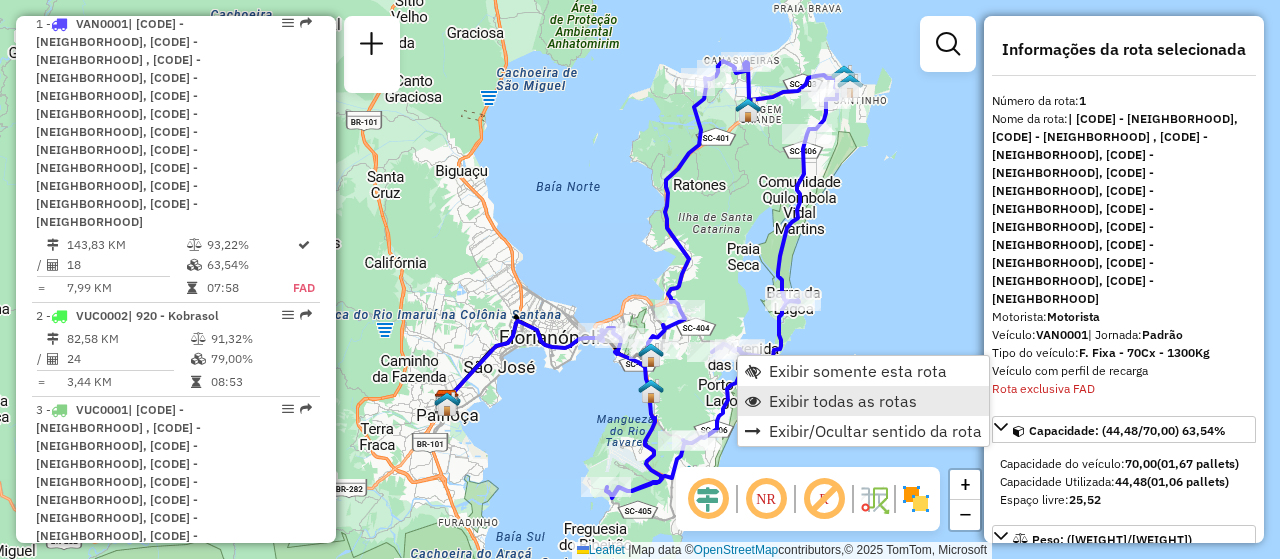 click on "Exibir todas as rotas" at bounding box center [843, 401] 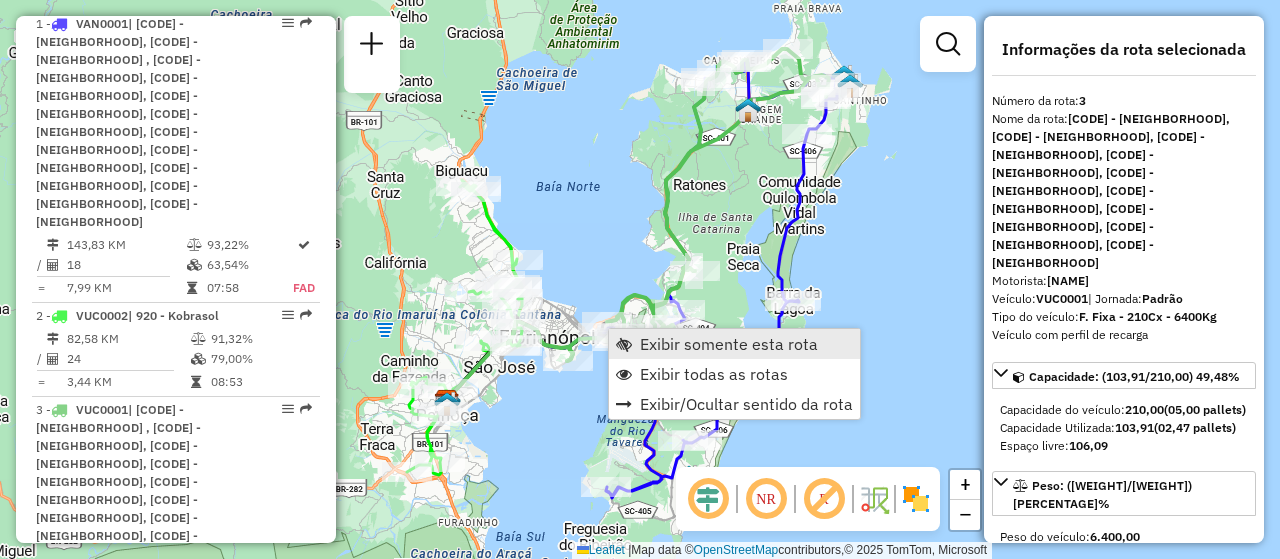 click on "Exibir somente esta rota" at bounding box center (734, 344) 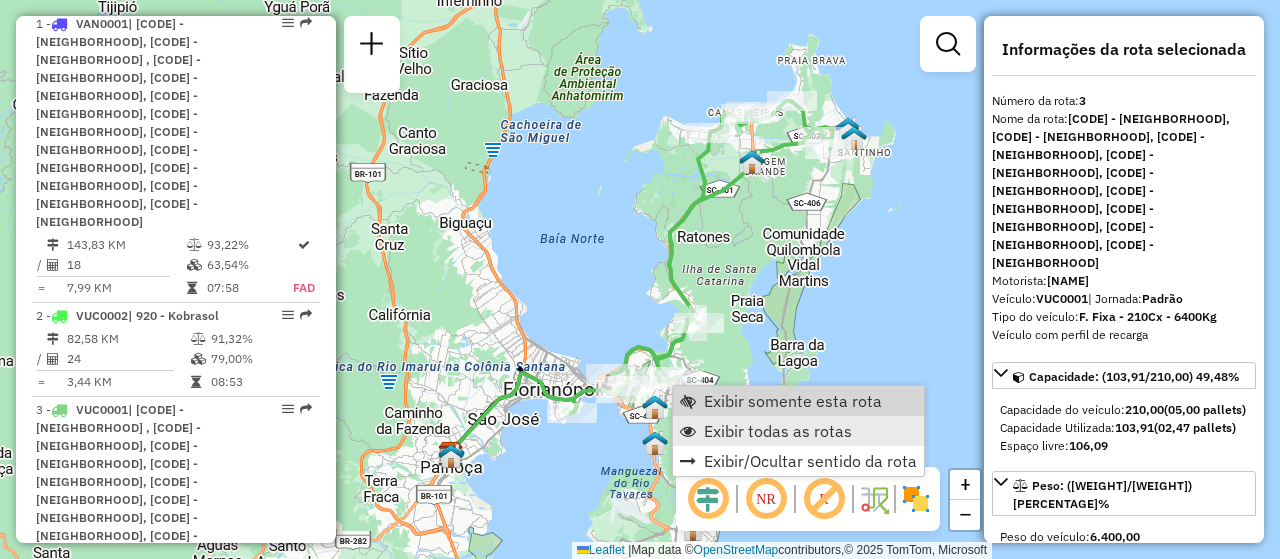 click on "Exibir todas as rotas" at bounding box center [798, 431] 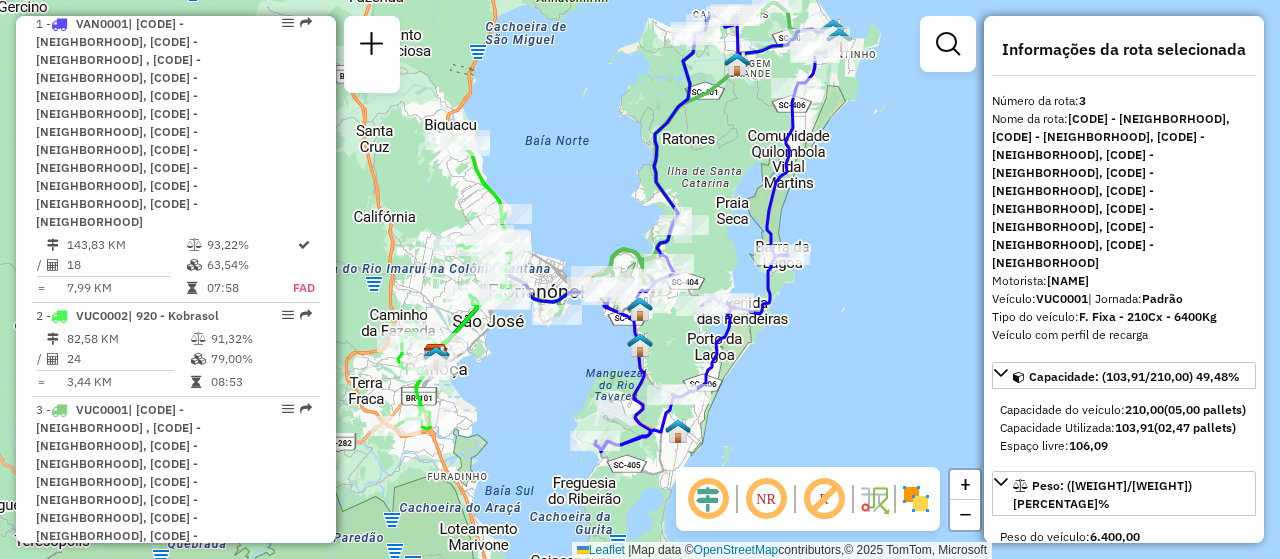 drag, startPoint x: 715, startPoint y: 363, endPoint x: 700, endPoint y: 265, distance: 99.14131 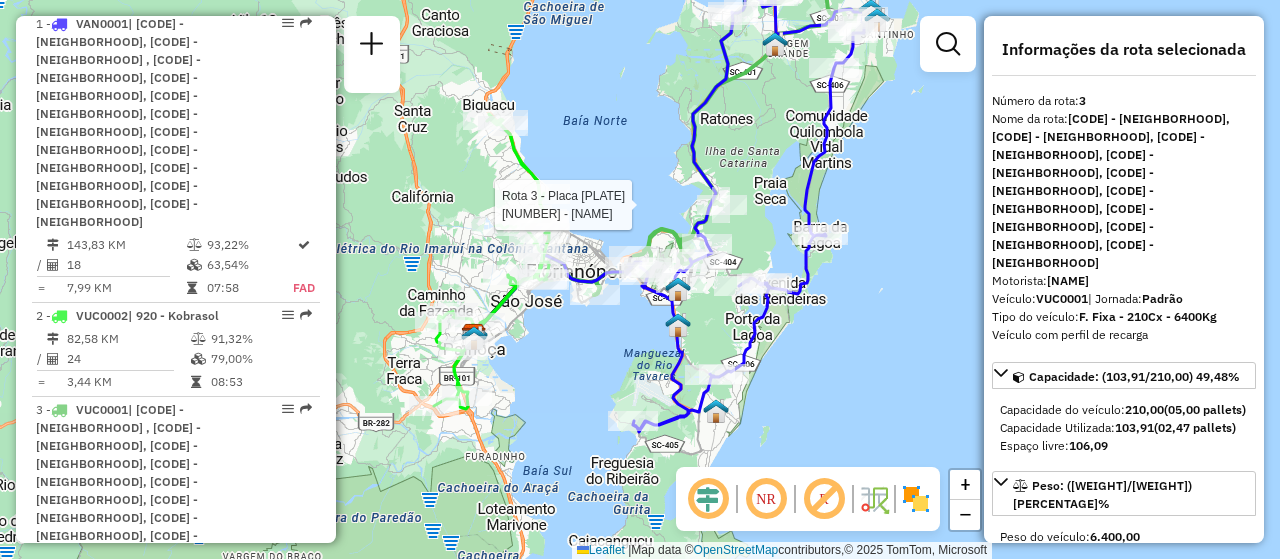 drag, startPoint x: 753, startPoint y: 364, endPoint x: 791, endPoint y: 344, distance: 42.941822 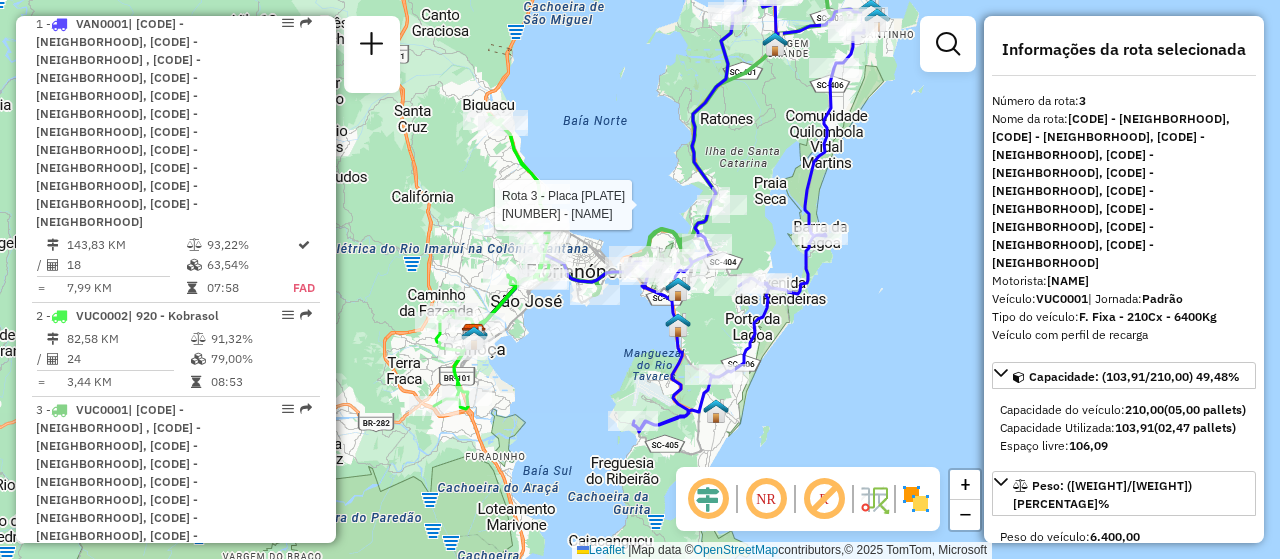 click on "Rota 3 - Placa VUC0001  05029409 - PAULO HENRIQUE CIPRI Janela de atendimento Grade de atendimento Capacidade Transportadoras Veículos Cliente Pedidos  Rotas Selecione os dias de semana para filtrar as janelas de atendimento  Seg   Ter   Qua   Qui   Sex   Sáb   Dom  Informe o período da janela de atendimento: De: Até:  Filtrar exatamente a janela do cliente  Considerar janela de atendimento padrão  Selecione os dias de semana para filtrar as grades de atendimento  Seg   Ter   Qua   Qui   Sex   Sáb   Dom   Considerar clientes sem dia de atendimento cadastrado  Clientes fora do dia de atendimento selecionado Filtrar as atividades entre os valores definidos abaixo:  Peso mínimo:   Peso máximo:   Cubagem mínima:   Cubagem máxima:   De:   Até:  Filtrar as atividades entre o tempo de atendimento definido abaixo:  De:   Até:   Considerar capacidade total dos clientes não roteirizados Transportadora: Selecione um ou mais itens Tipo de veículo: Selecione um ou mais itens Veículo: Motorista: Nome: Setor:" 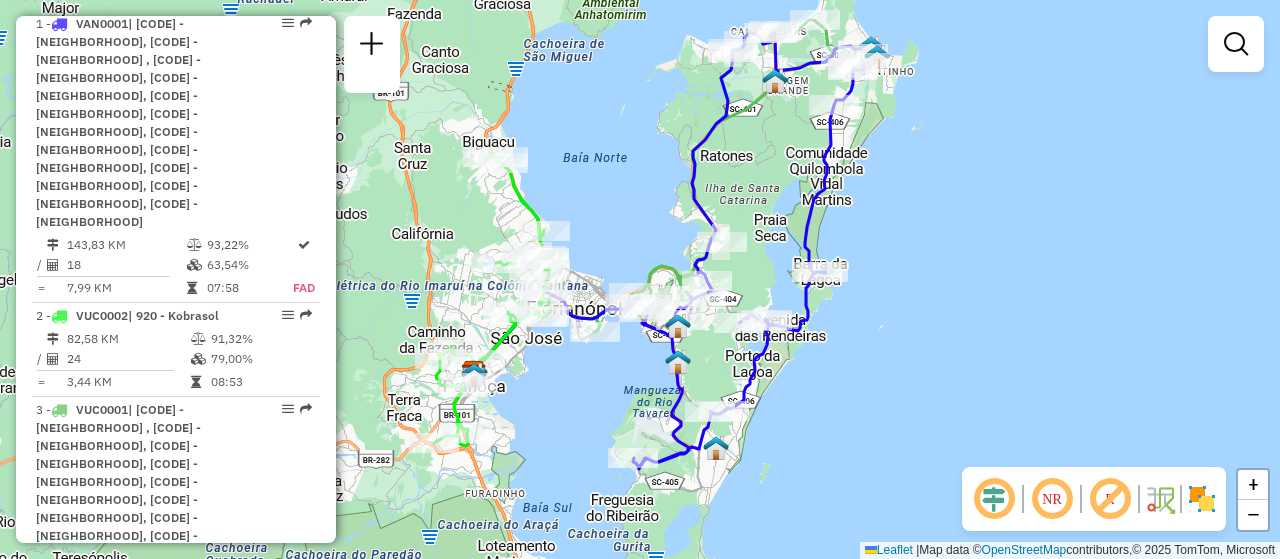drag, startPoint x: 722, startPoint y: 422, endPoint x: 722, endPoint y: 459, distance: 37 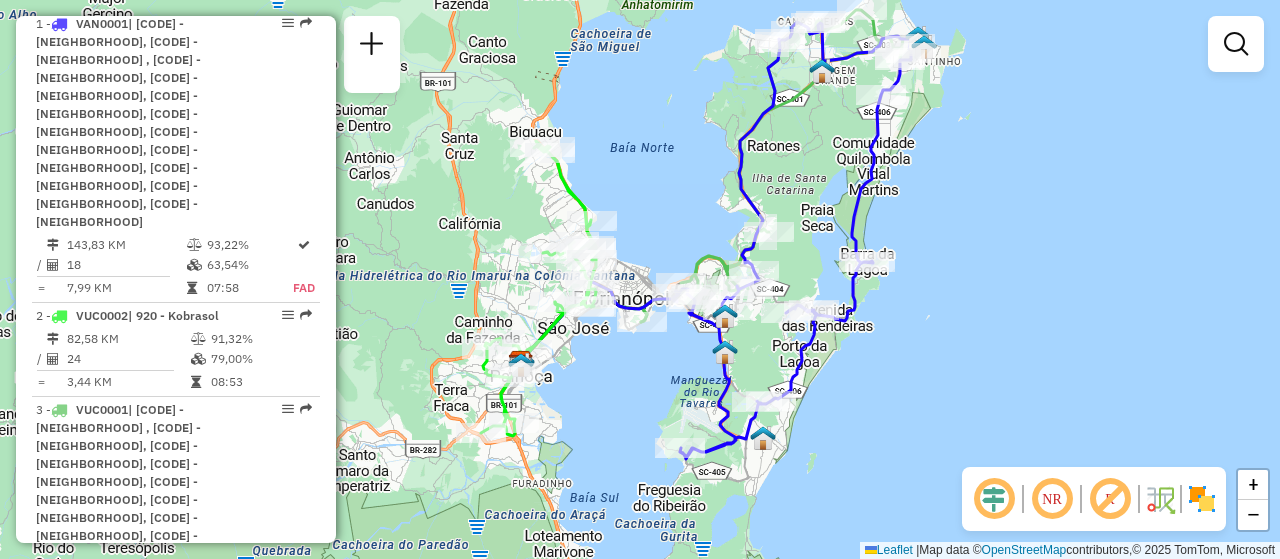 drag, startPoint x: 598, startPoint y: 374, endPoint x: 636, endPoint y: 374, distance: 38 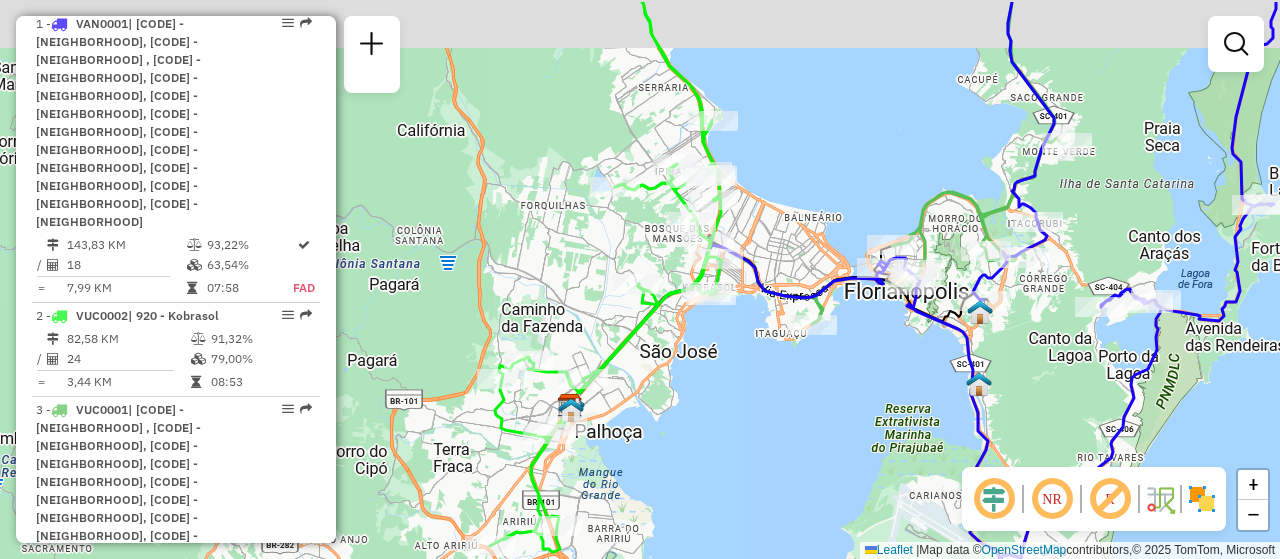 drag, startPoint x: 709, startPoint y: 383, endPoint x: 691, endPoint y: 445, distance: 64.56005 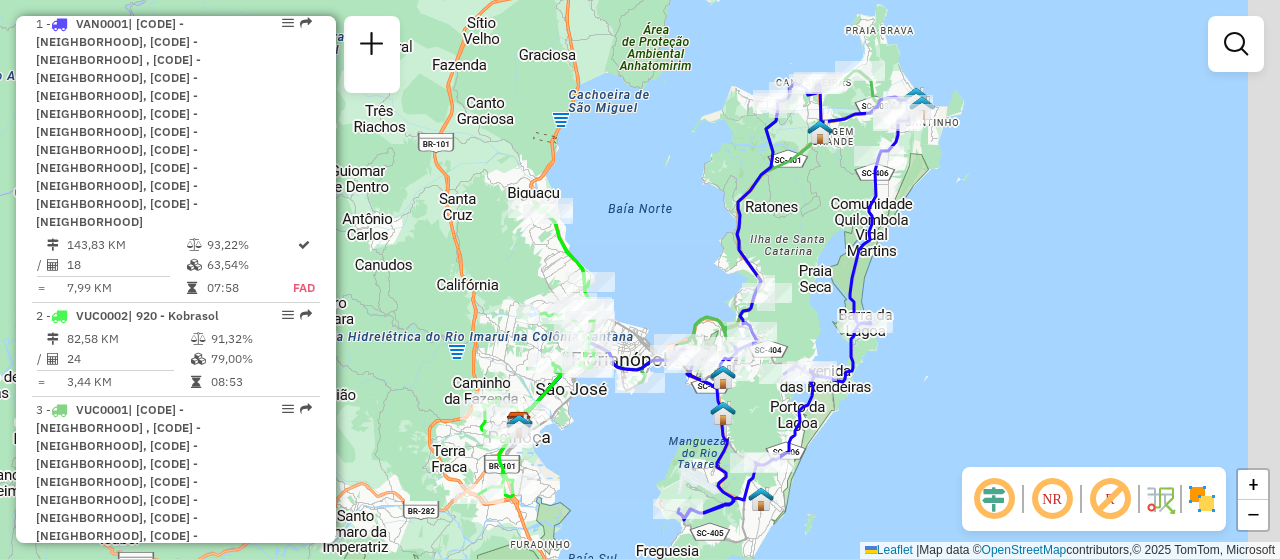 drag, startPoint x: 1153, startPoint y: 356, endPoint x: 1010, endPoint y: 314, distance: 149.04027 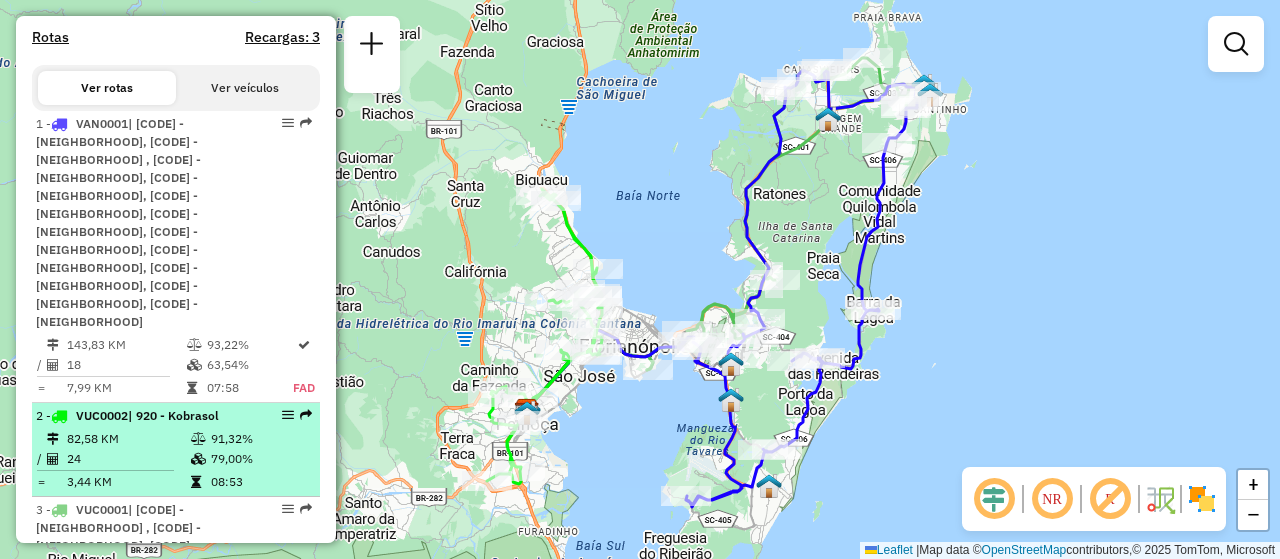 scroll, scrollTop: 782, scrollLeft: 0, axis: vertical 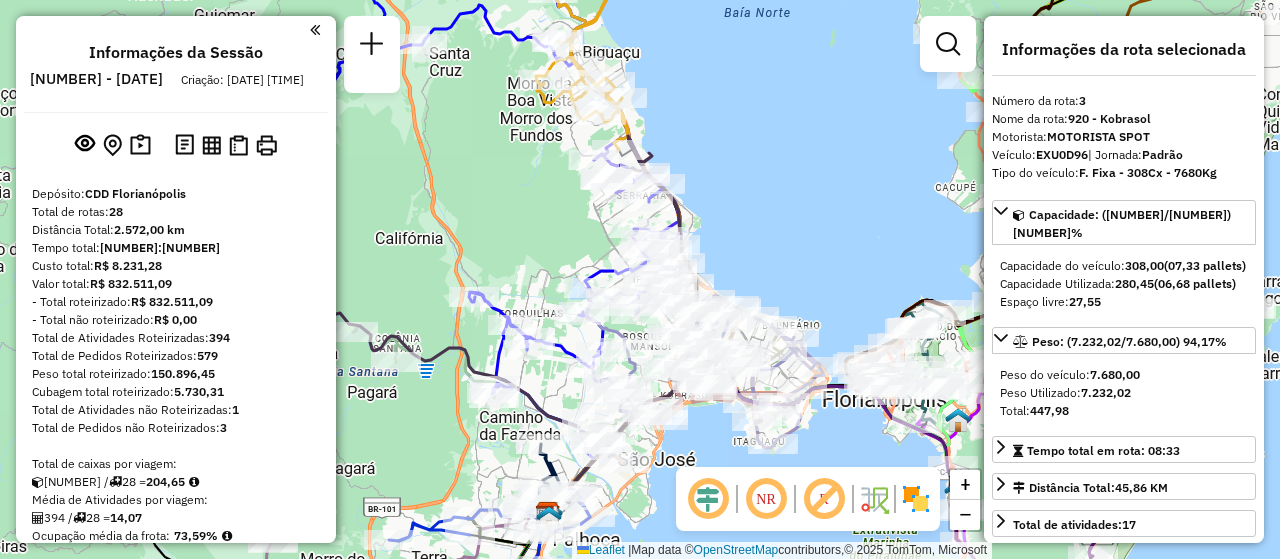 select on "**********" 